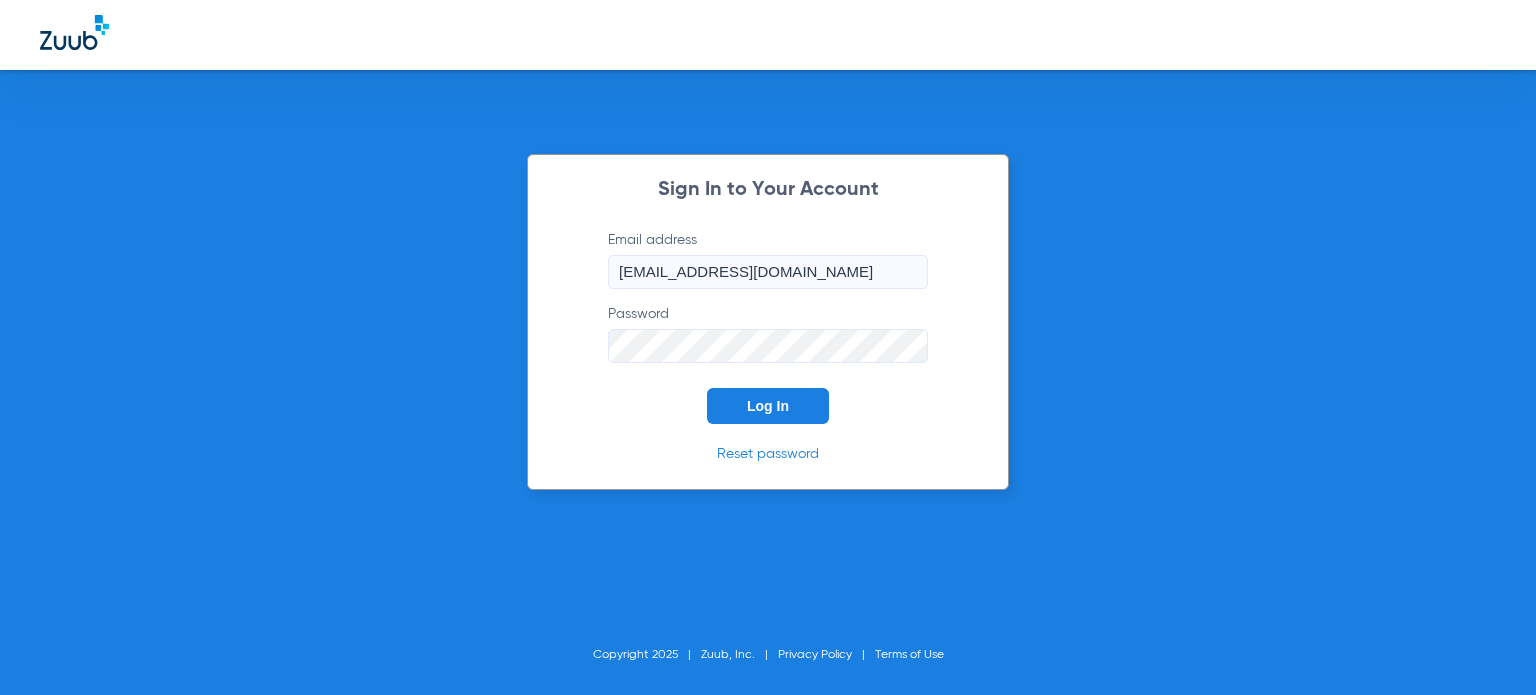 scroll, scrollTop: 0, scrollLeft: 0, axis: both 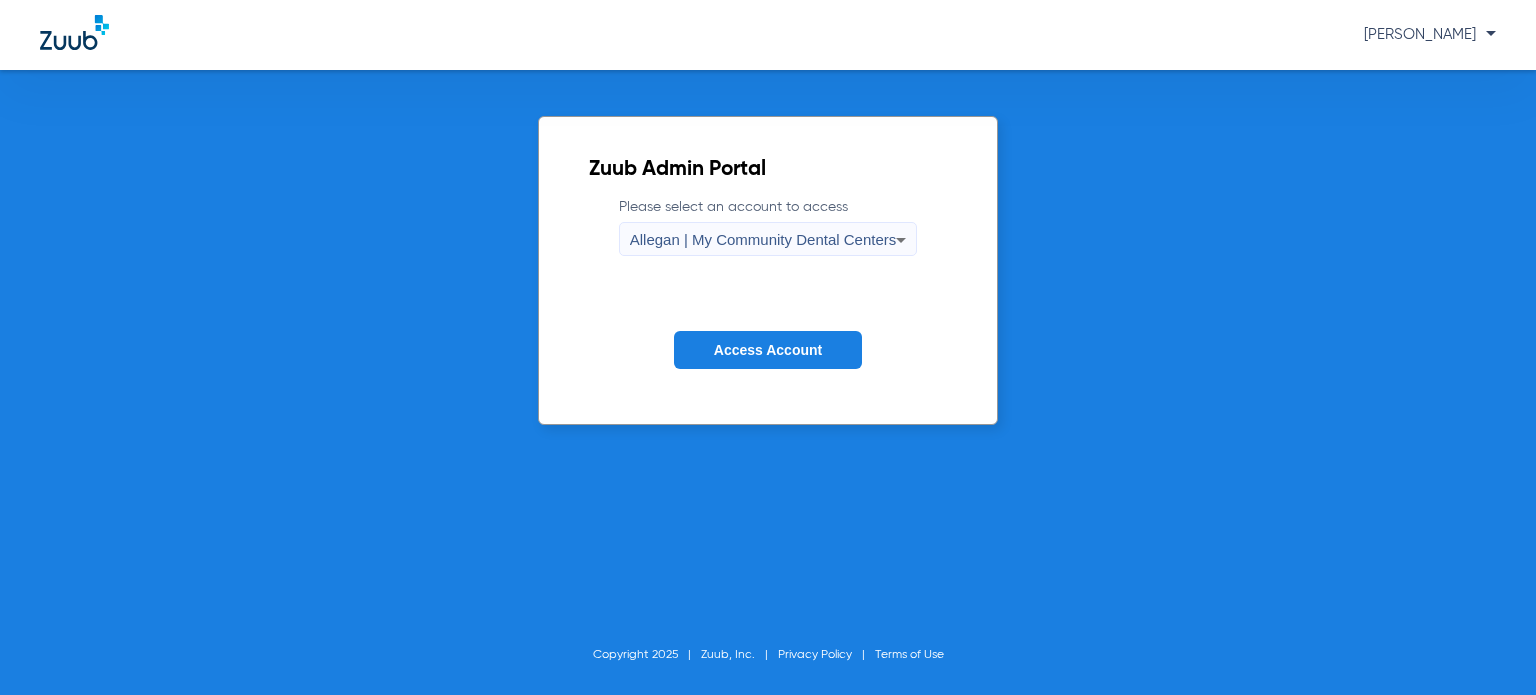 click on "Allegan | My Community Dental Centers" at bounding box center [763, 240] 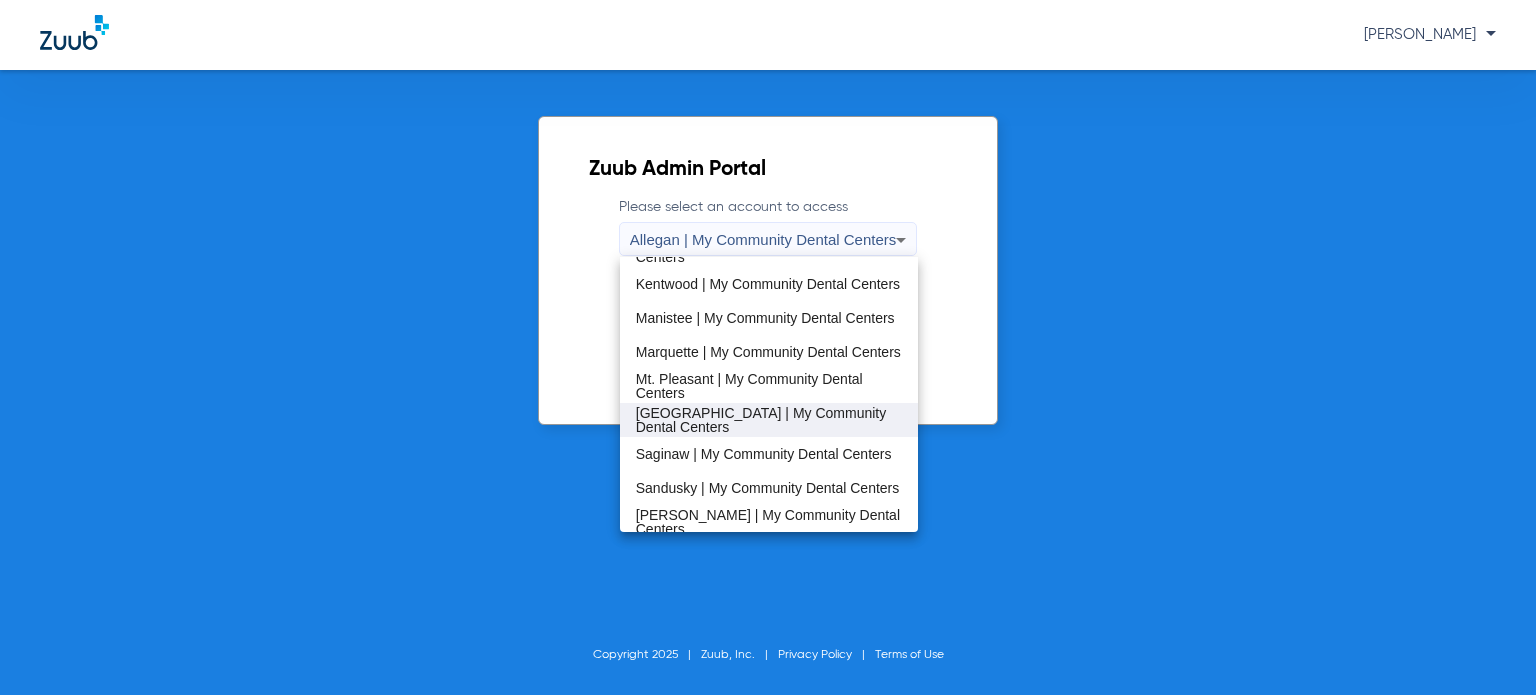 scroll, scrollTop: 600, scrollLeft: 0, axis: vertical 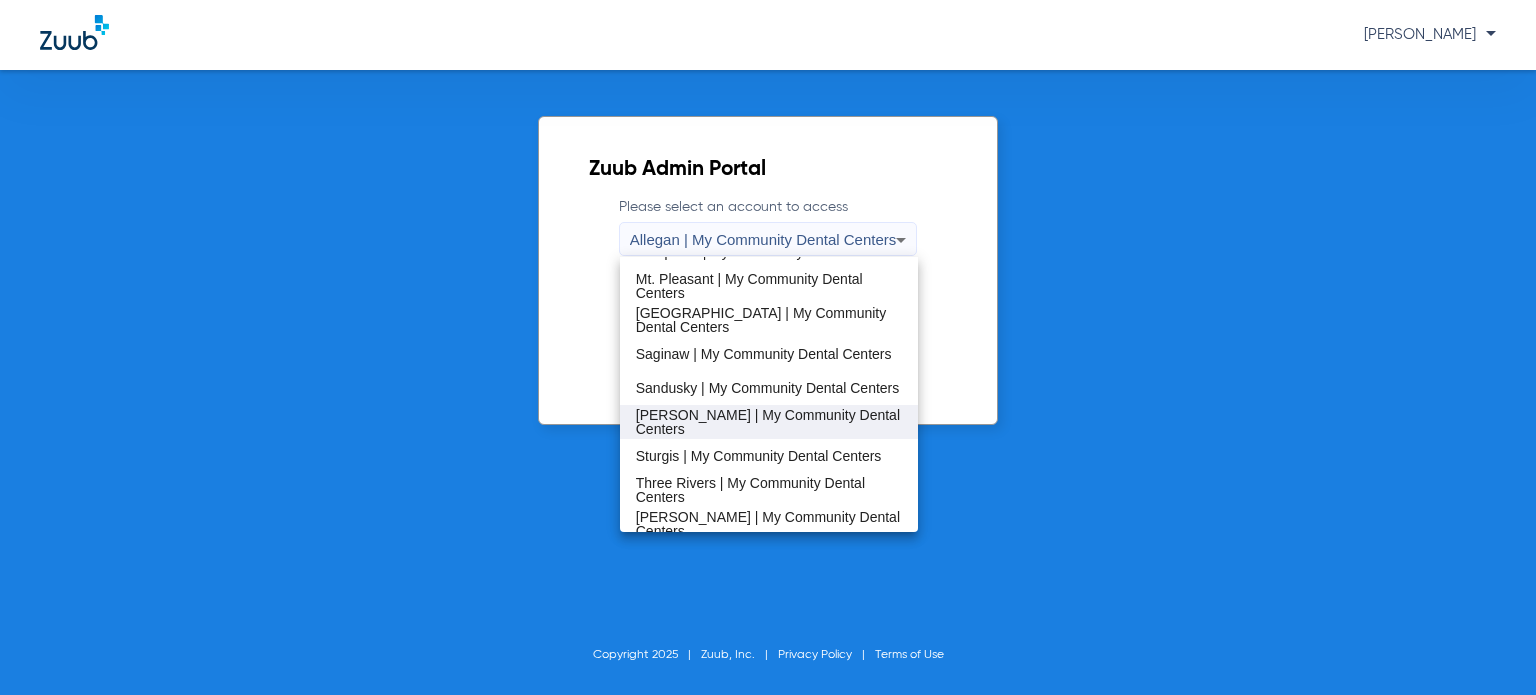 click on "[PERSON_NAME] | My Community Dental Centers" at bounding box center (769, 422) 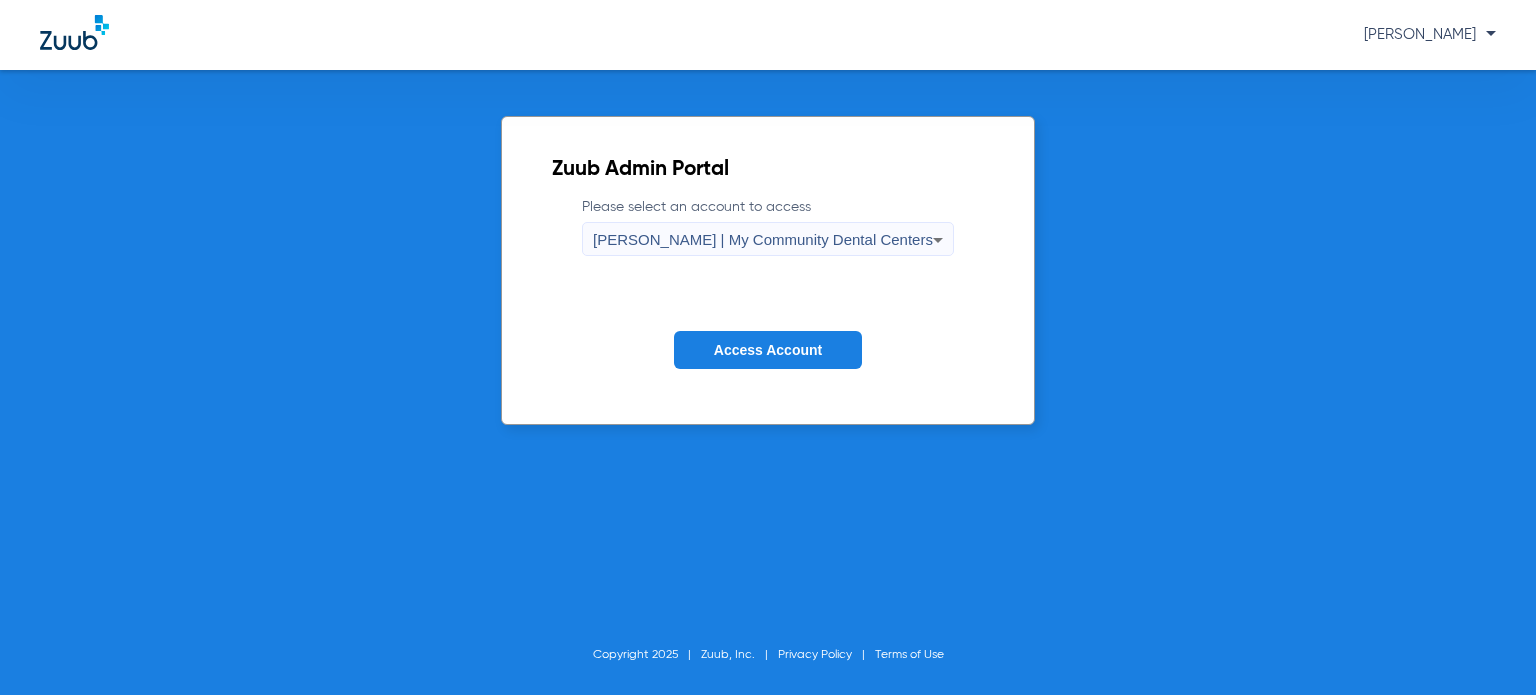 click on "Access Account" 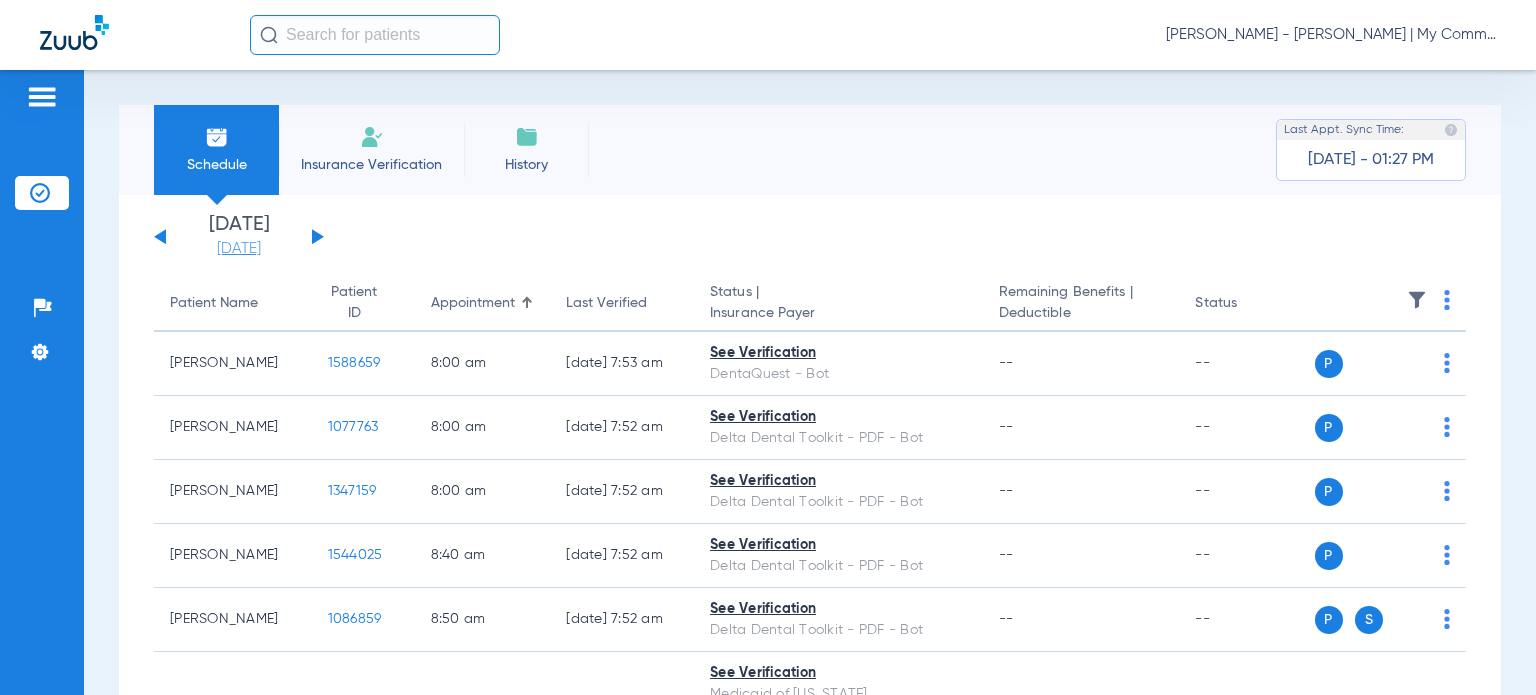 click on "[DATE]" 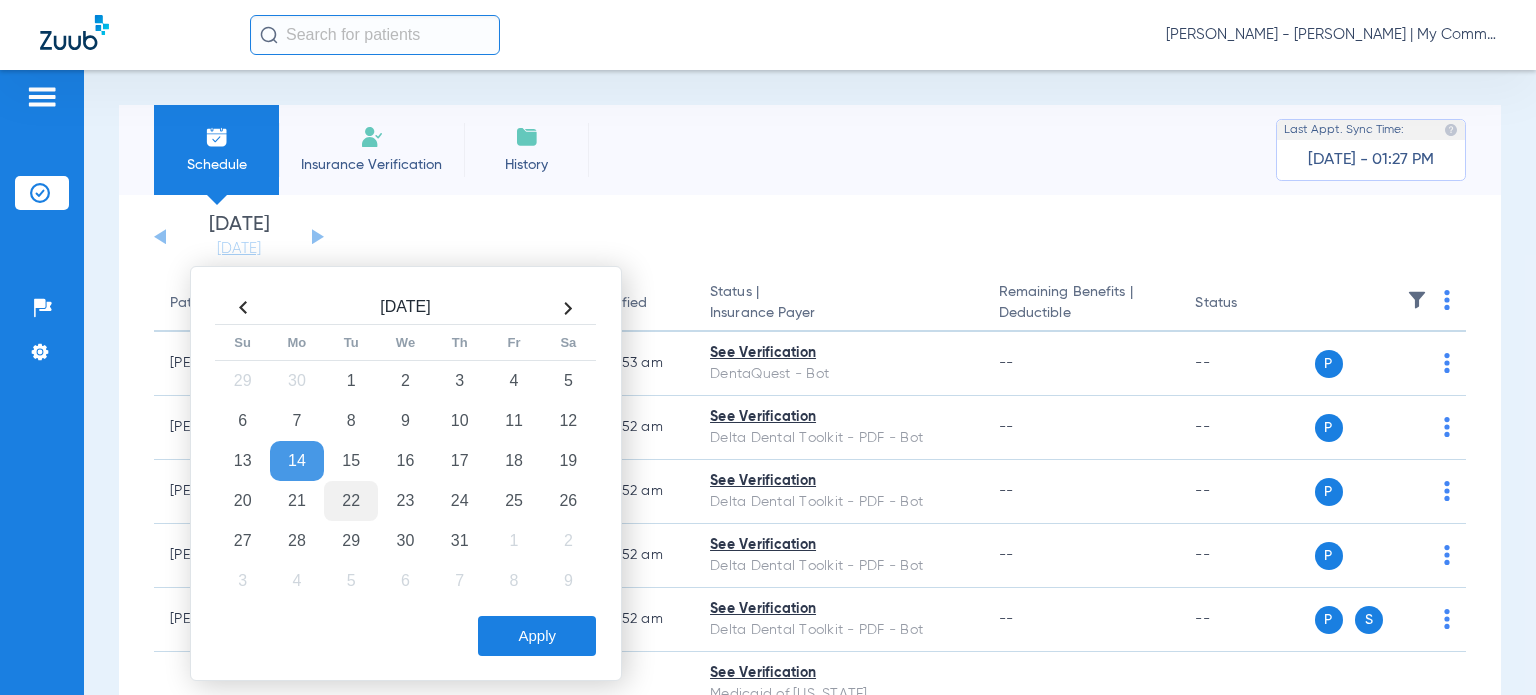 click on "22" 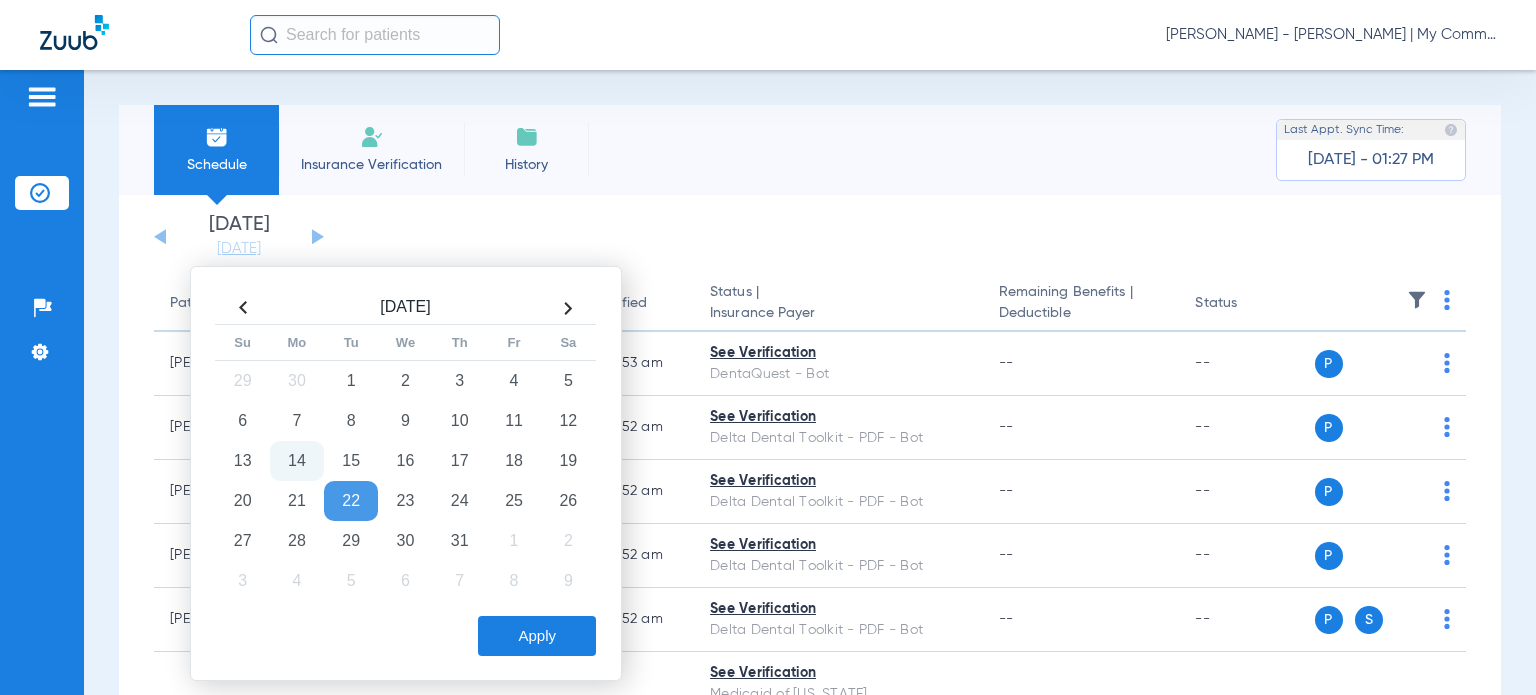 click on "Apply" 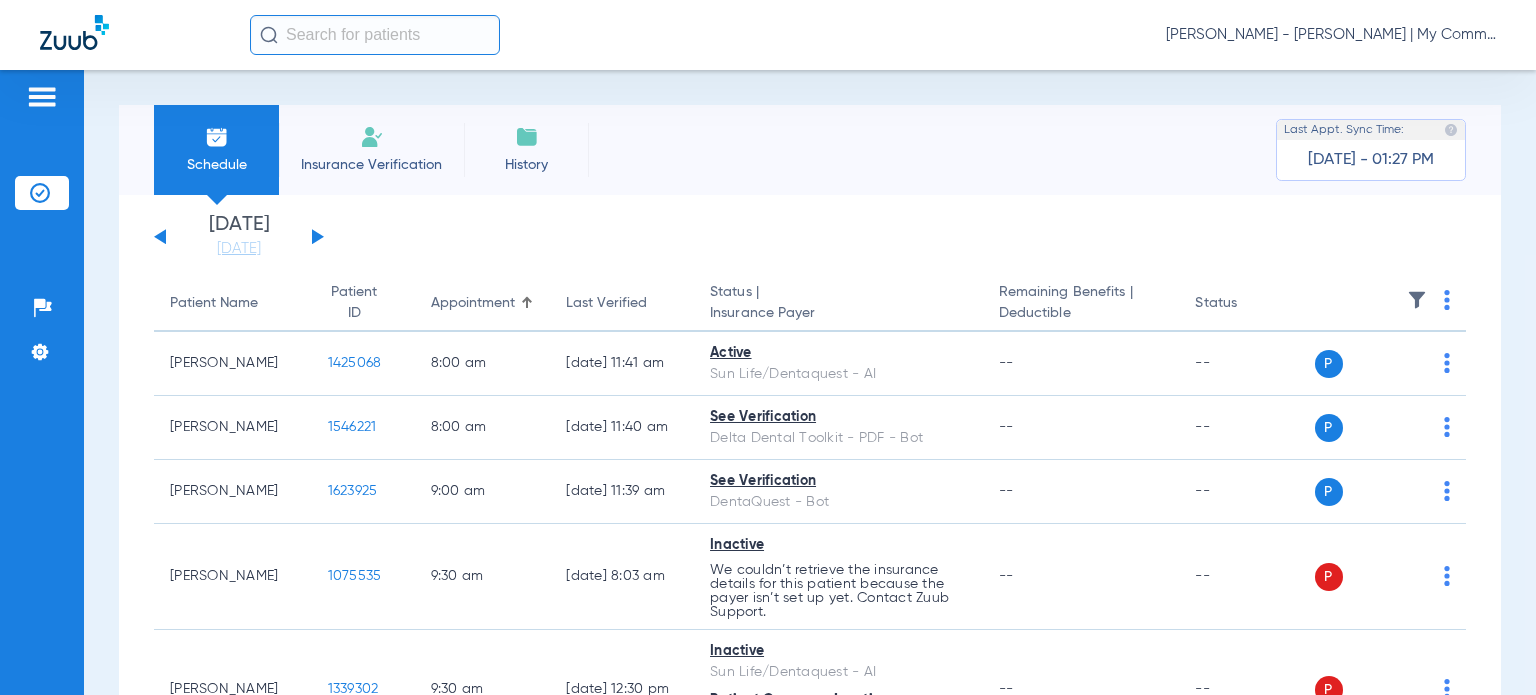 click 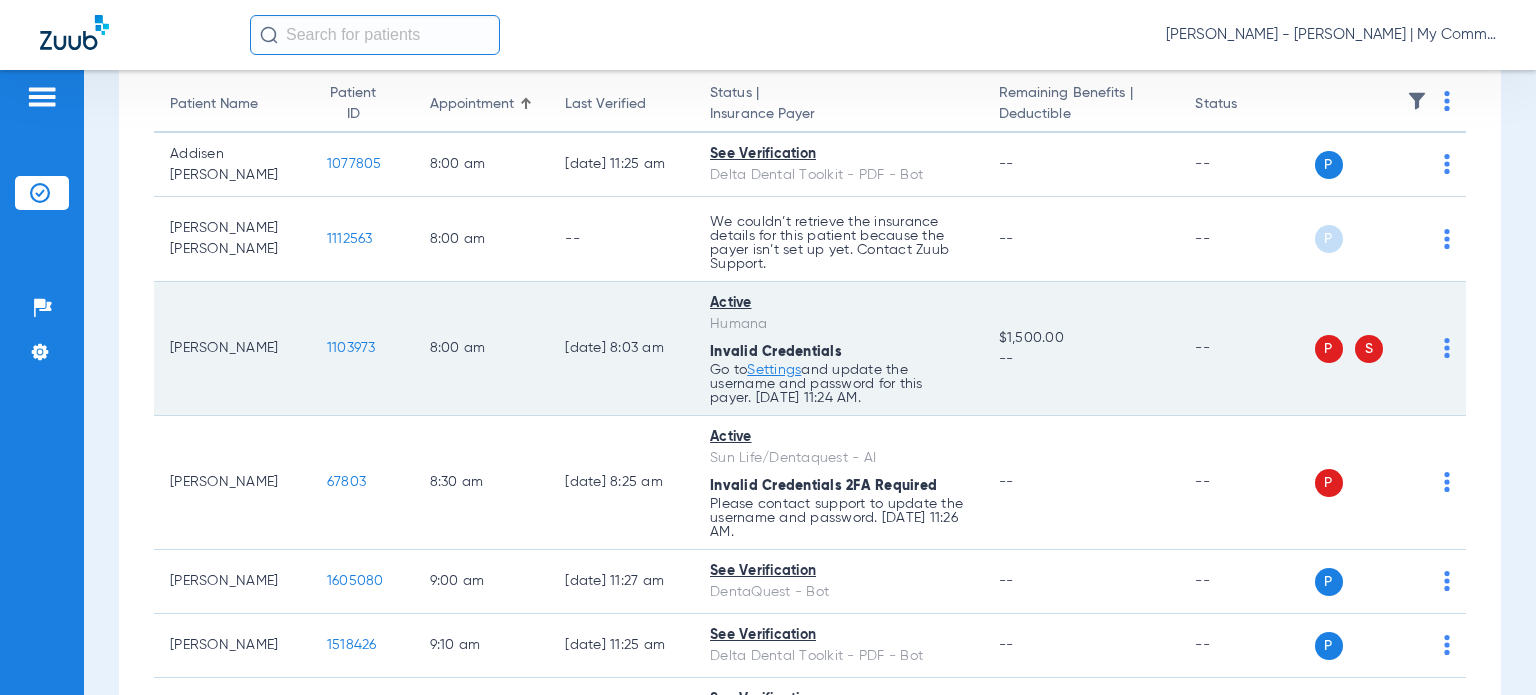 scroll, scrollTop: 200, scrollLeft: 0, axis: vertical 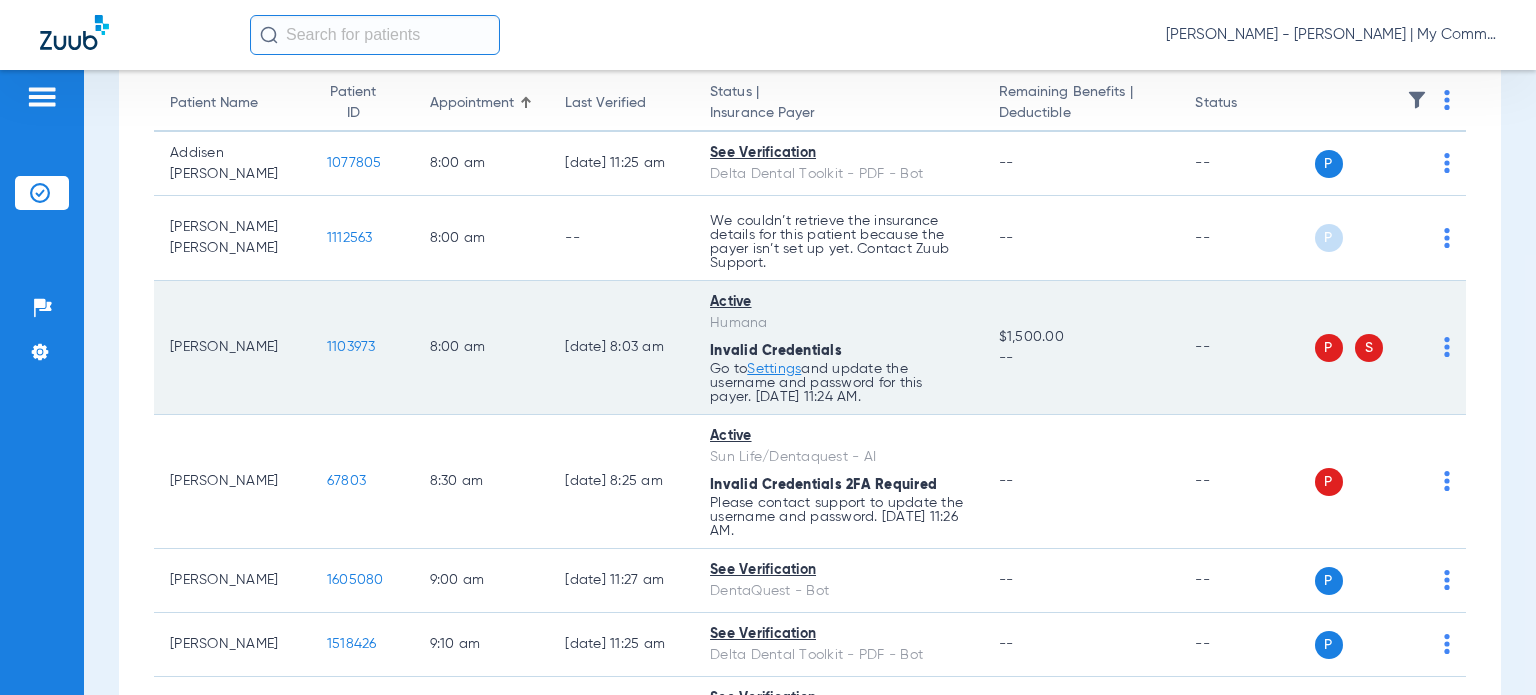 click 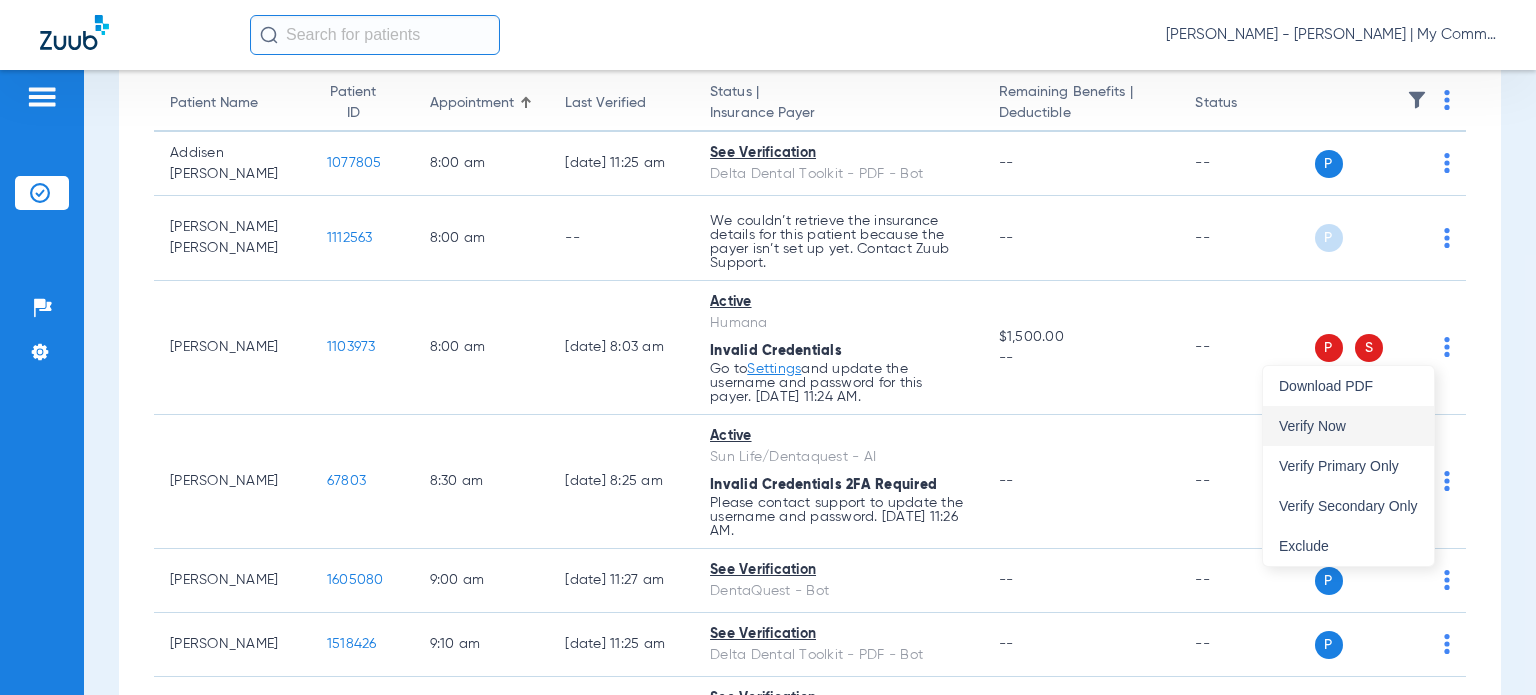 click on "Verify Now" at bounding box center (1348, 426) 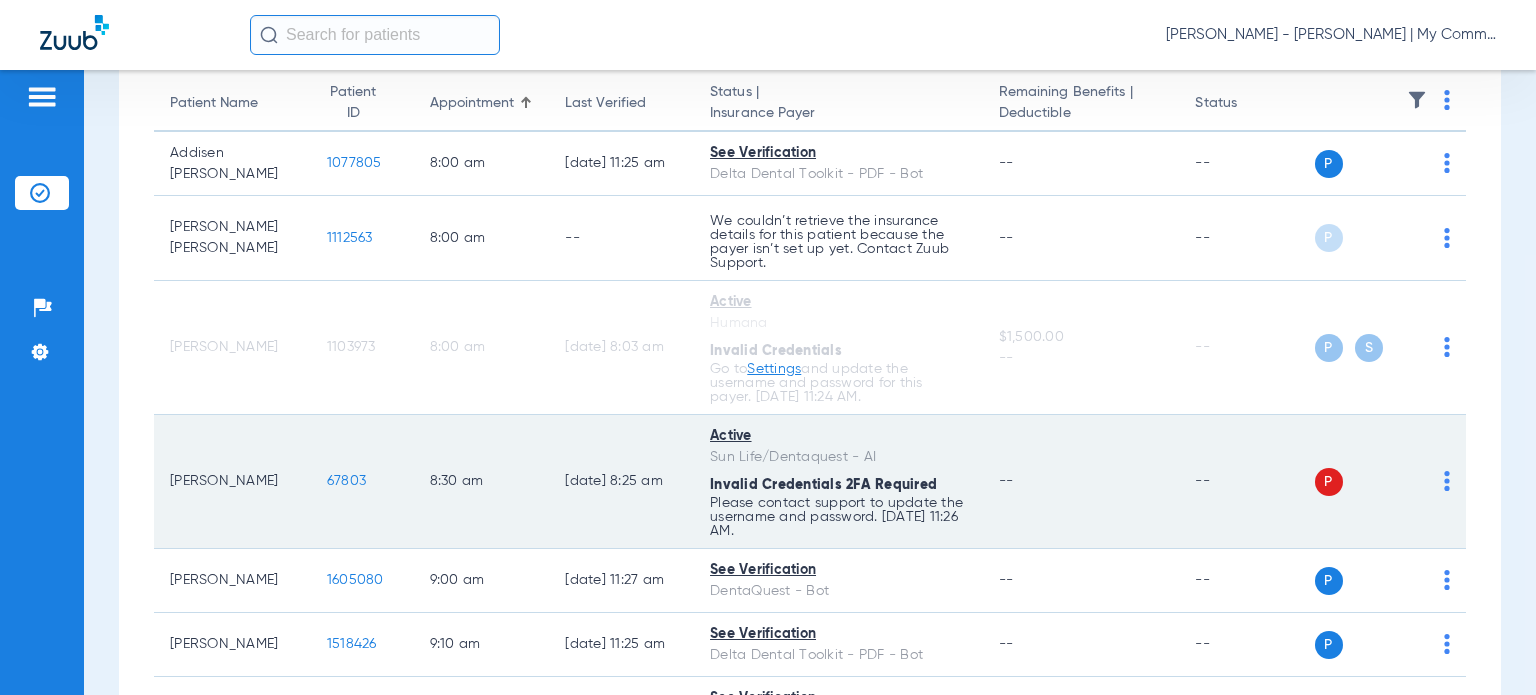 click 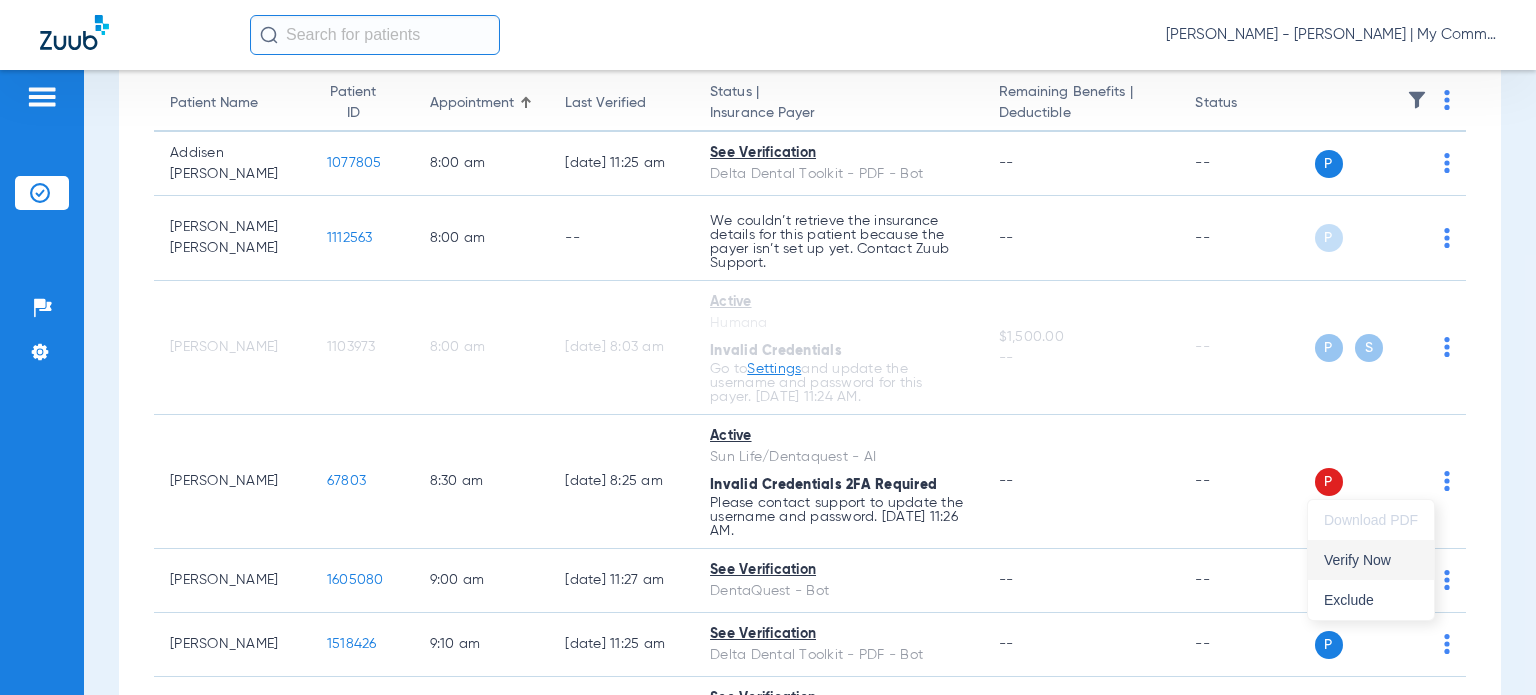 click on "Verify Now" at bounding box center [1371, 560] 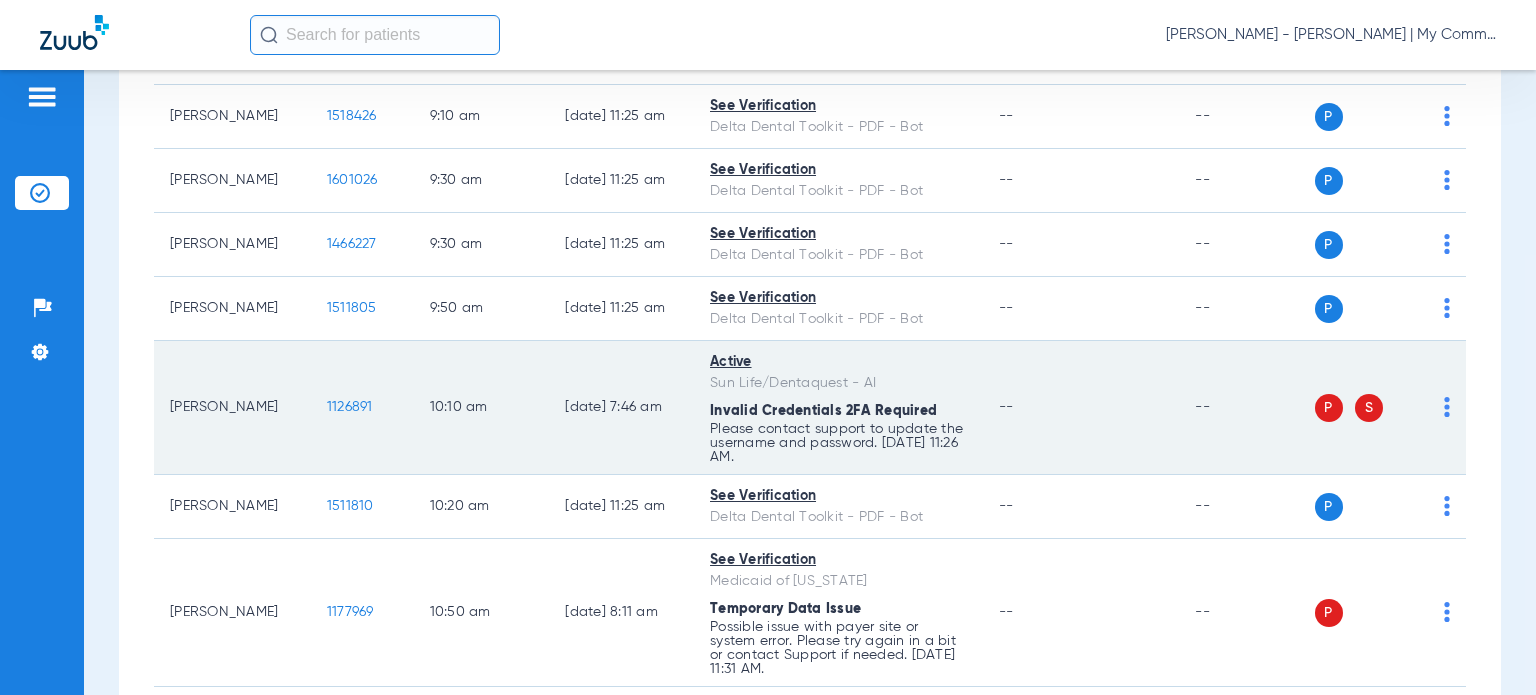 scroll, scrollTop: 800, scrollLeft: 0, axis: vertical 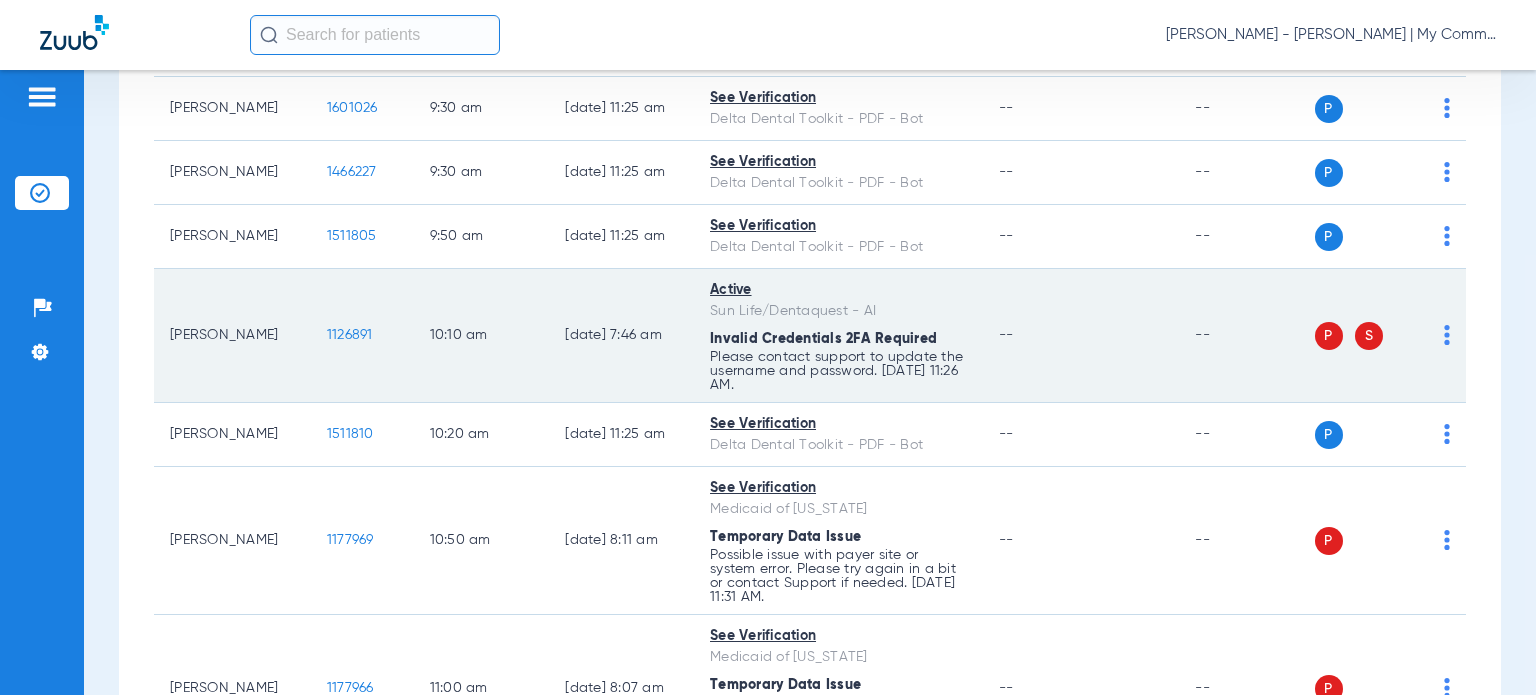 click 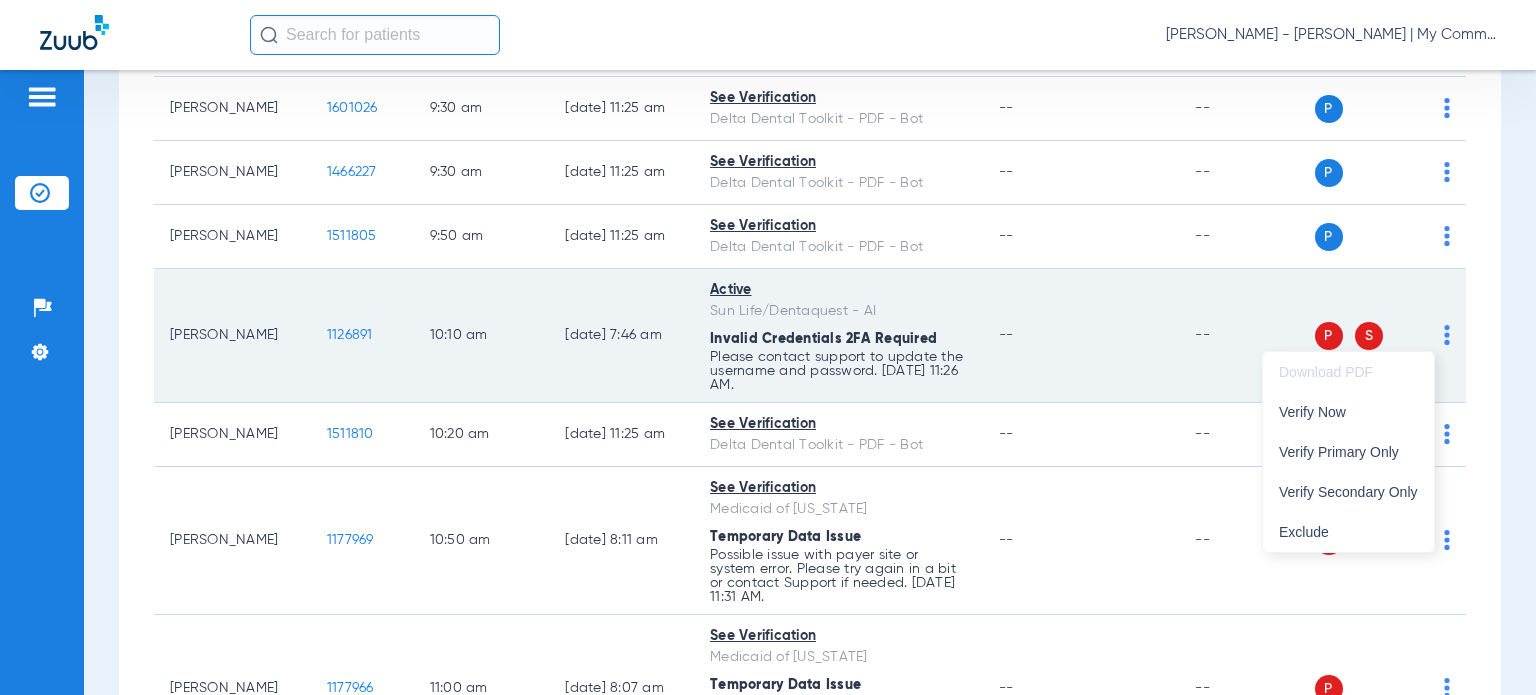 click on "Verify Now" at bounding box center [1348, 412] 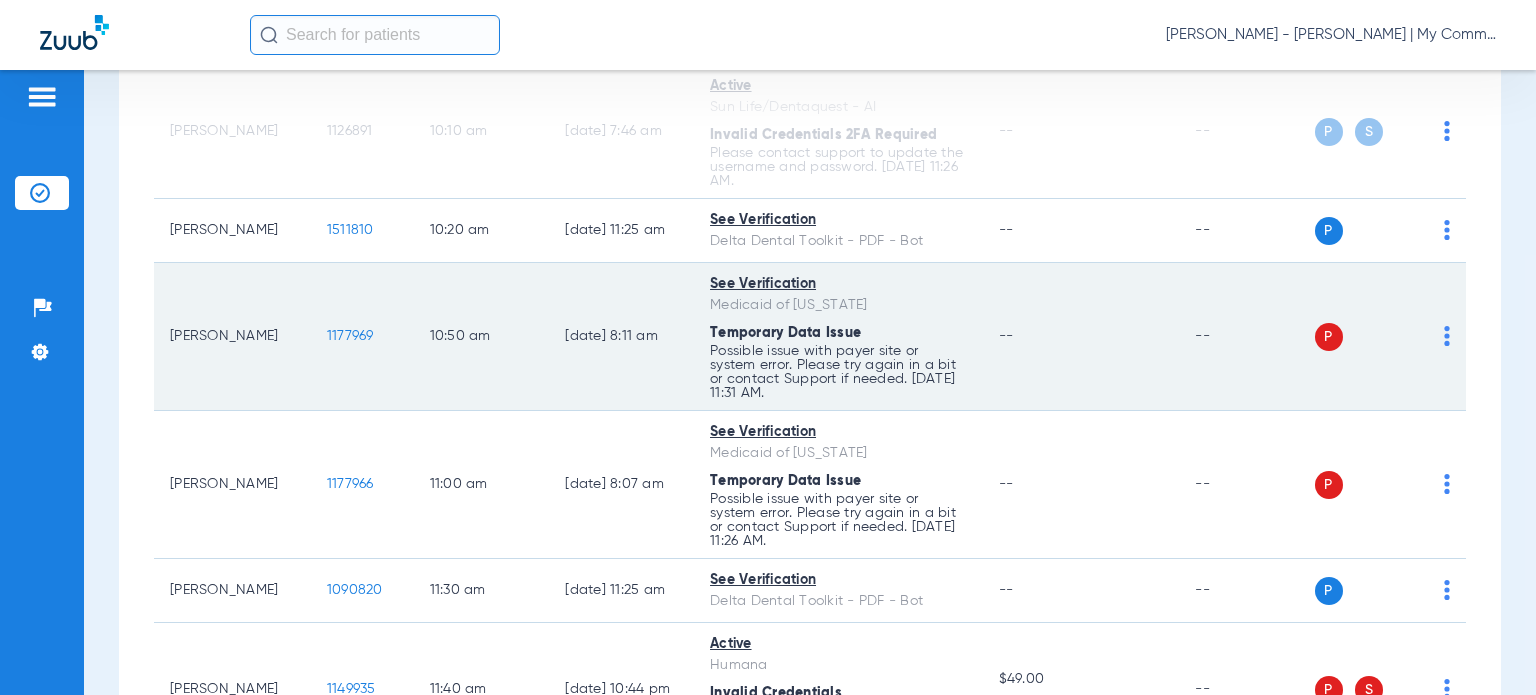 scroll, scrollTop: 1200, scrollLeft: 0, axis: vertical 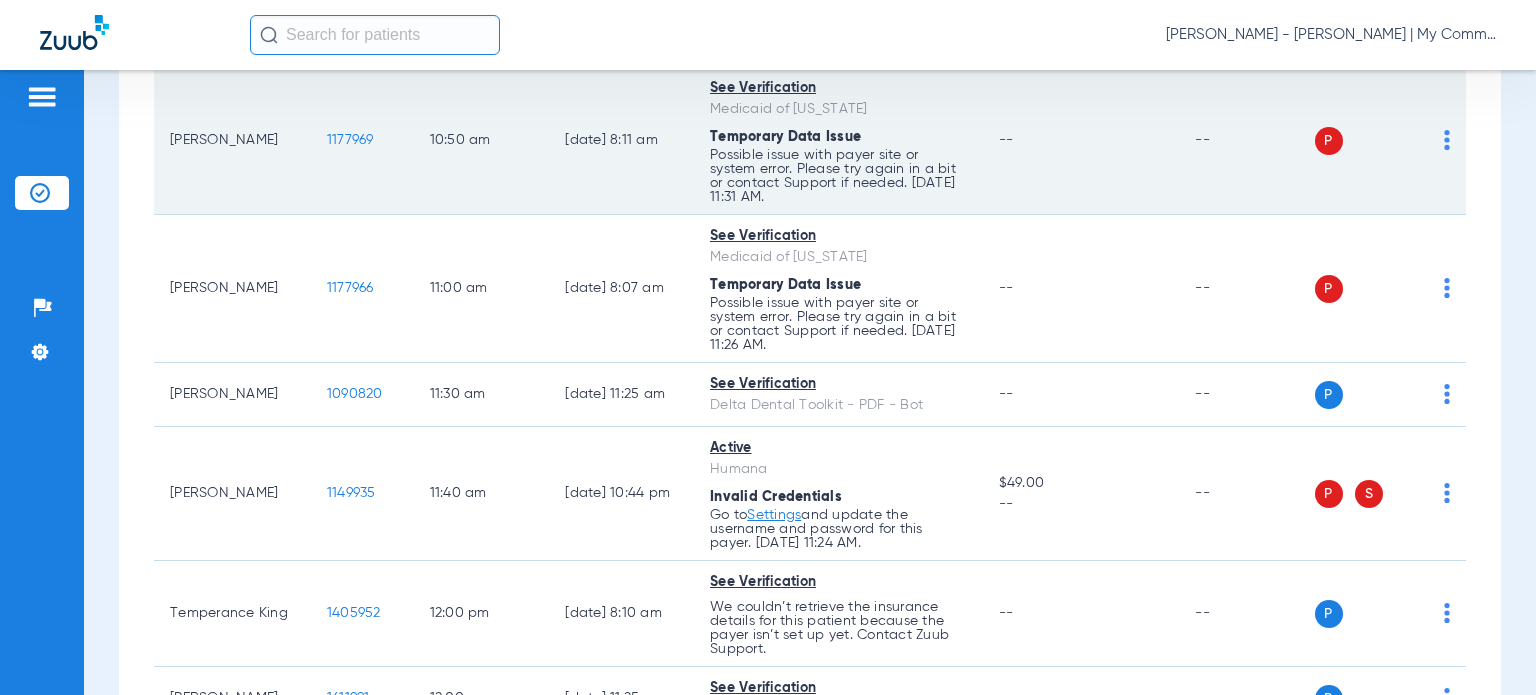 click 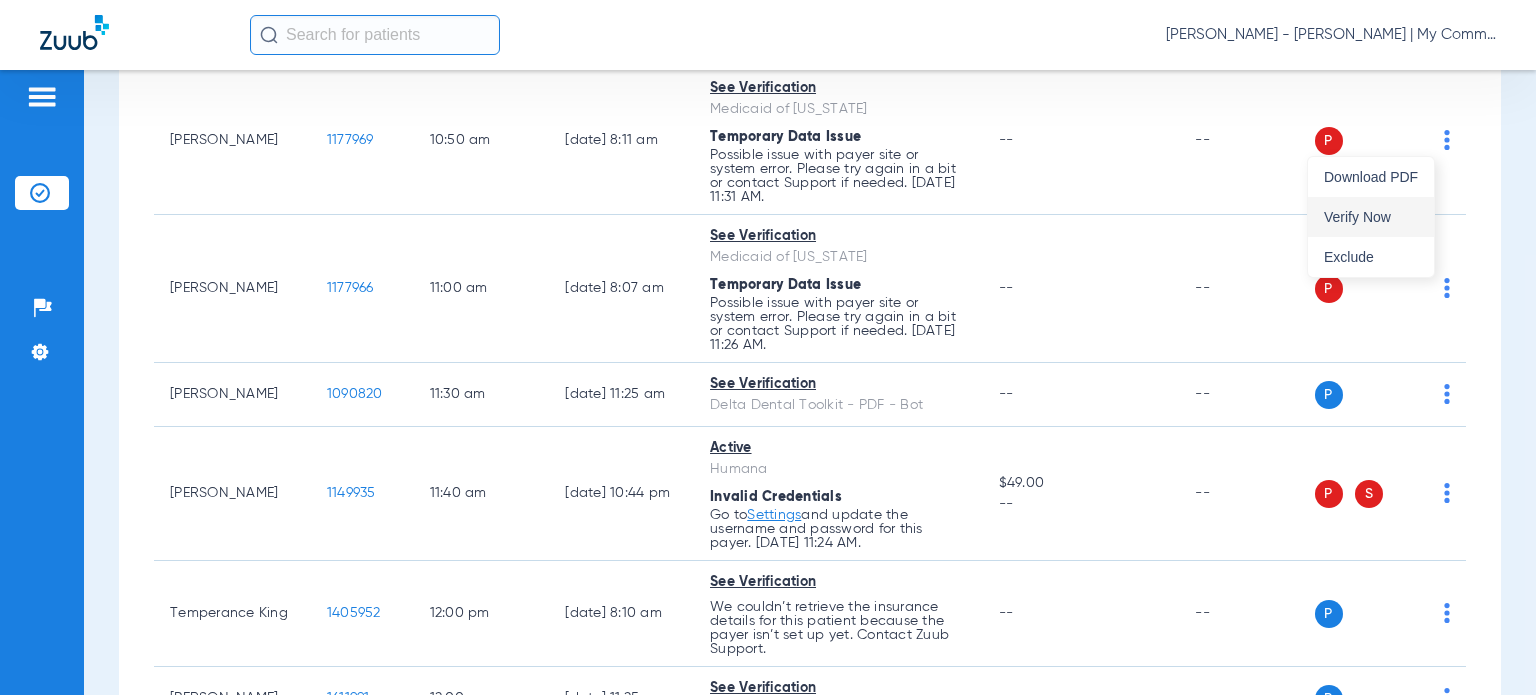 click on "Verify Now" at bounding box center [1371, 217] 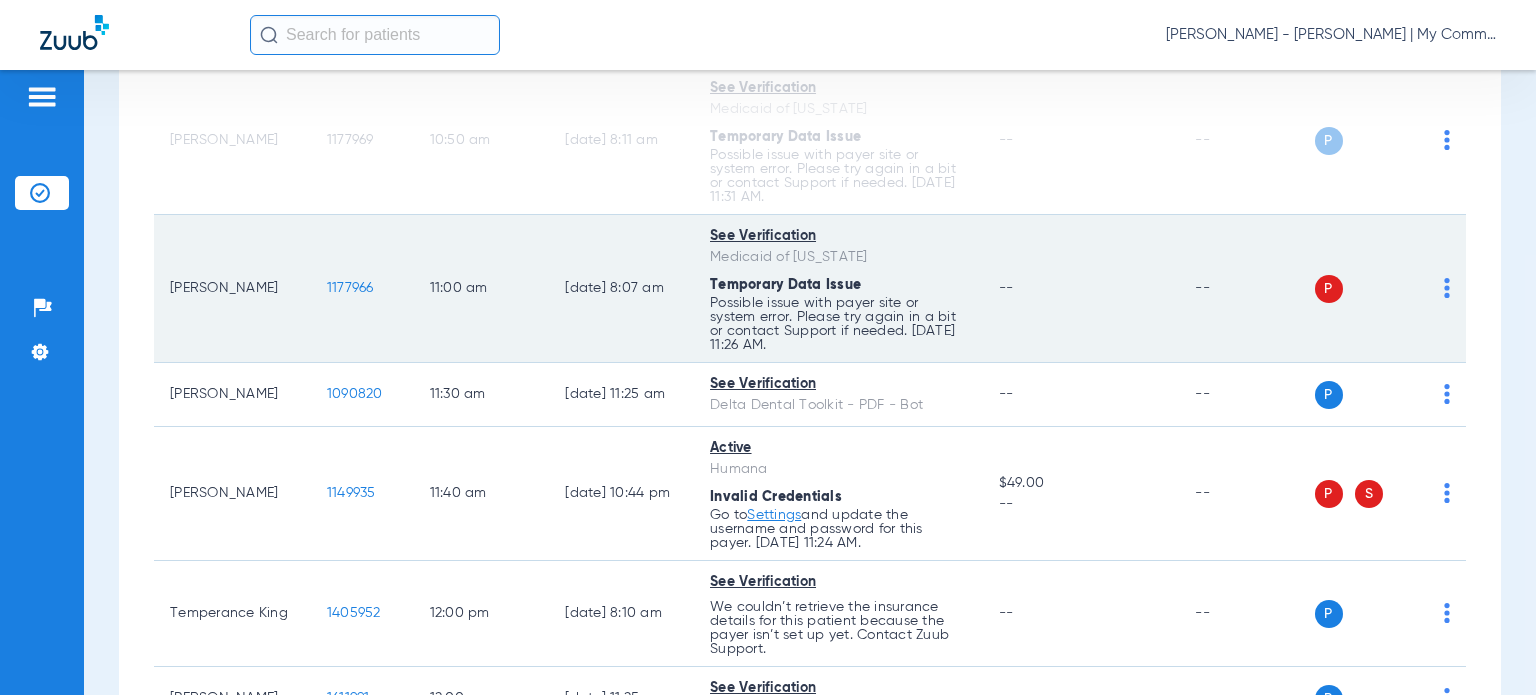 click on "P S" 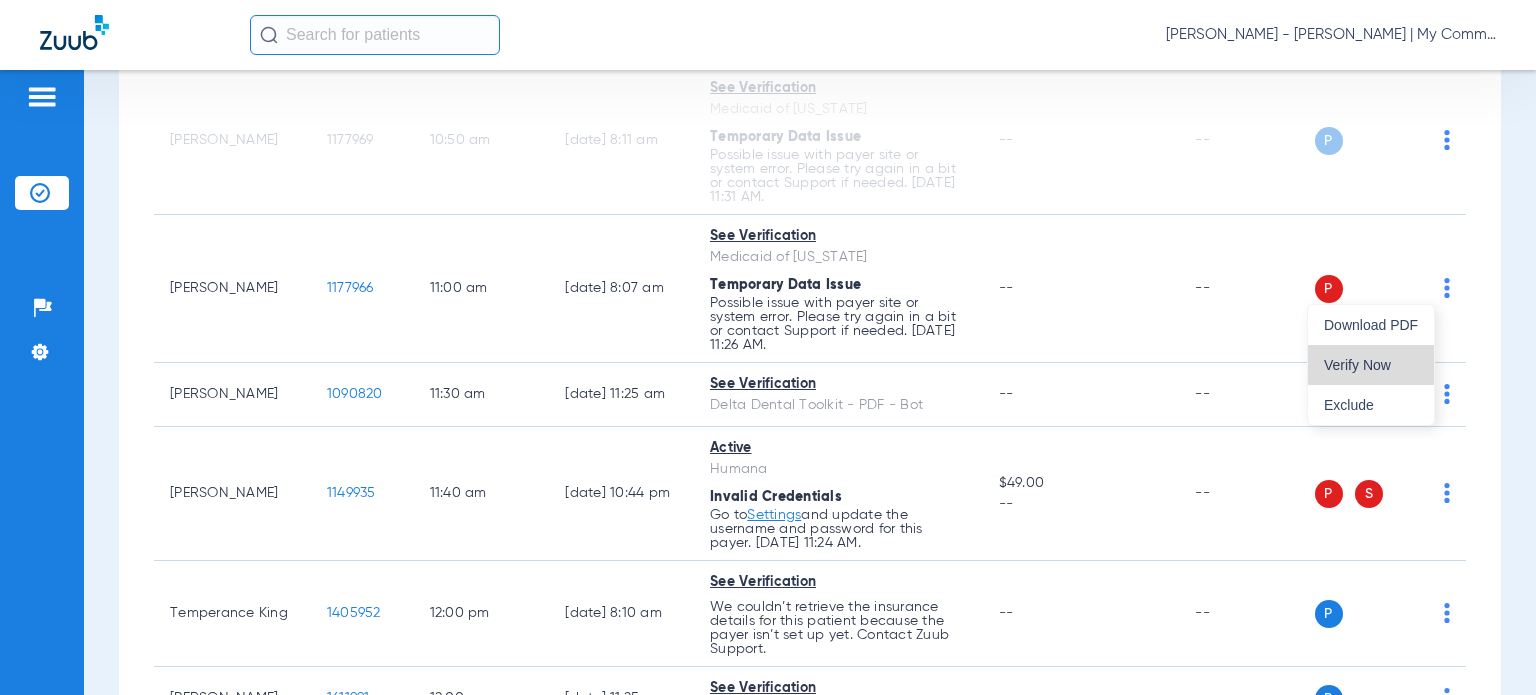 click on "Verify Now" at bounding box center [1371, 365] 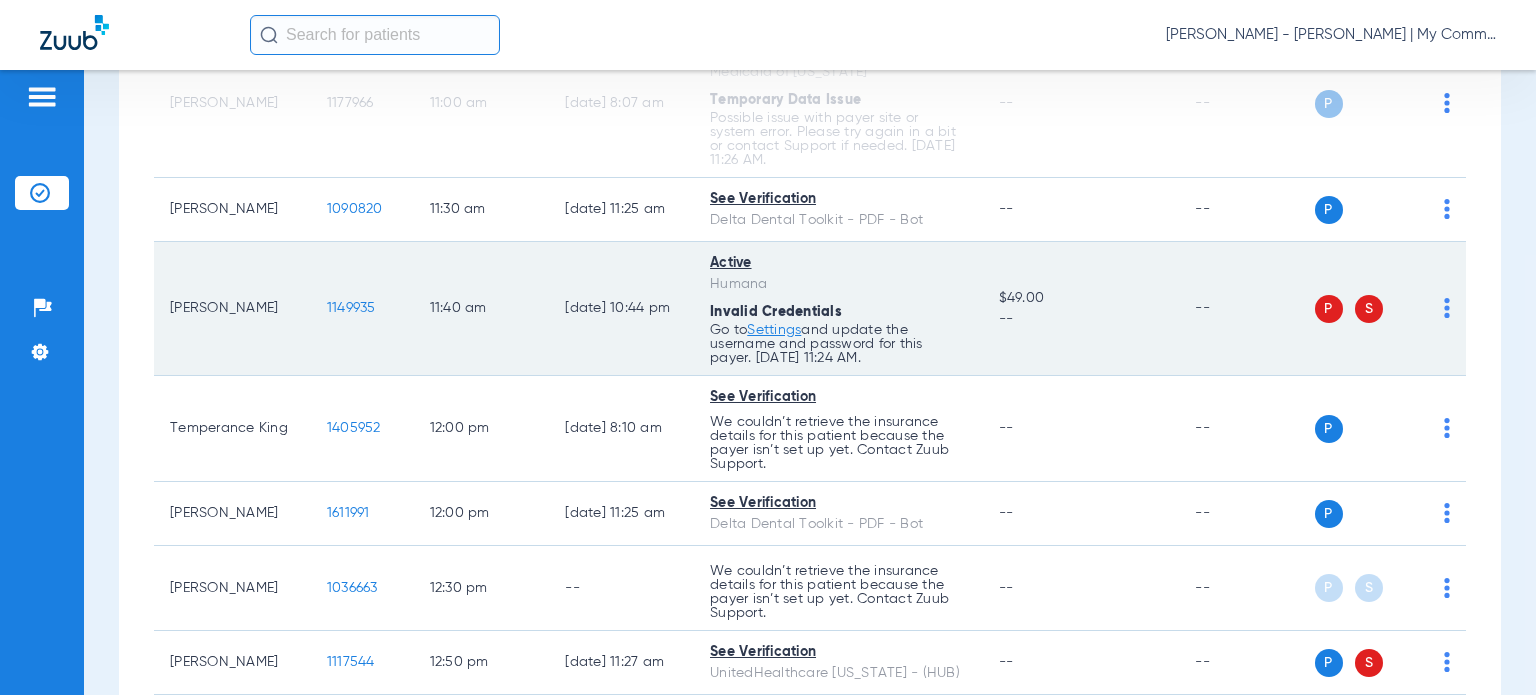 scroll, scrollTop: 1400, scrollLeft: 0, axis: vertical 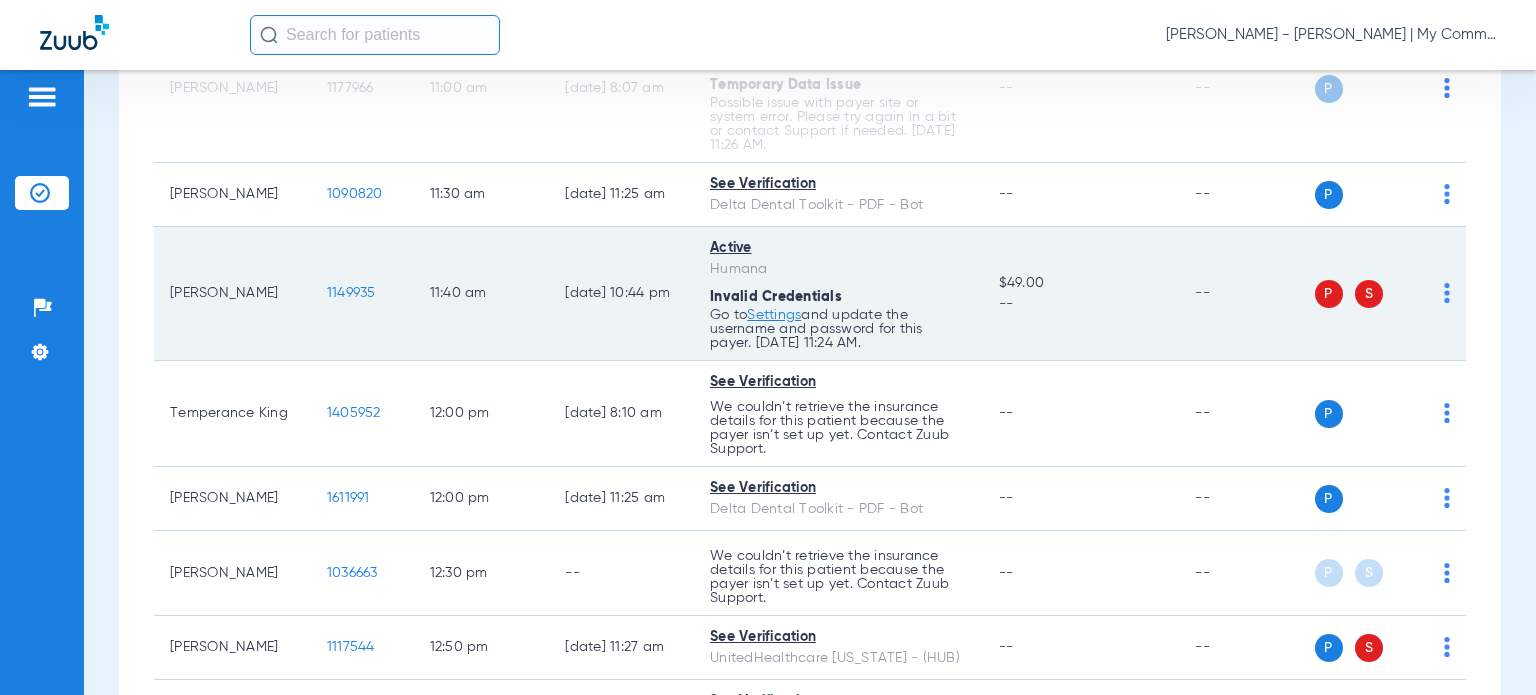 click 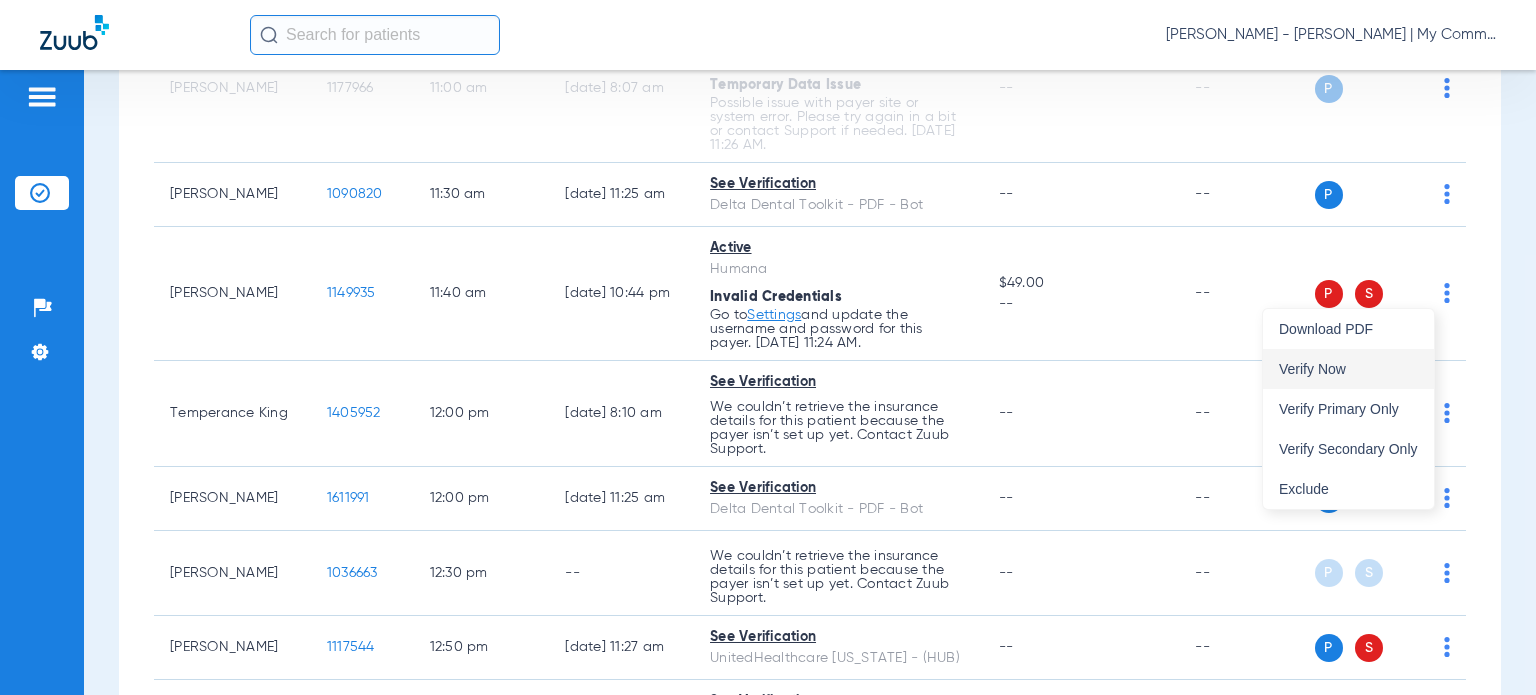 click on "Verify Now" at bounding box center [1348, 369] 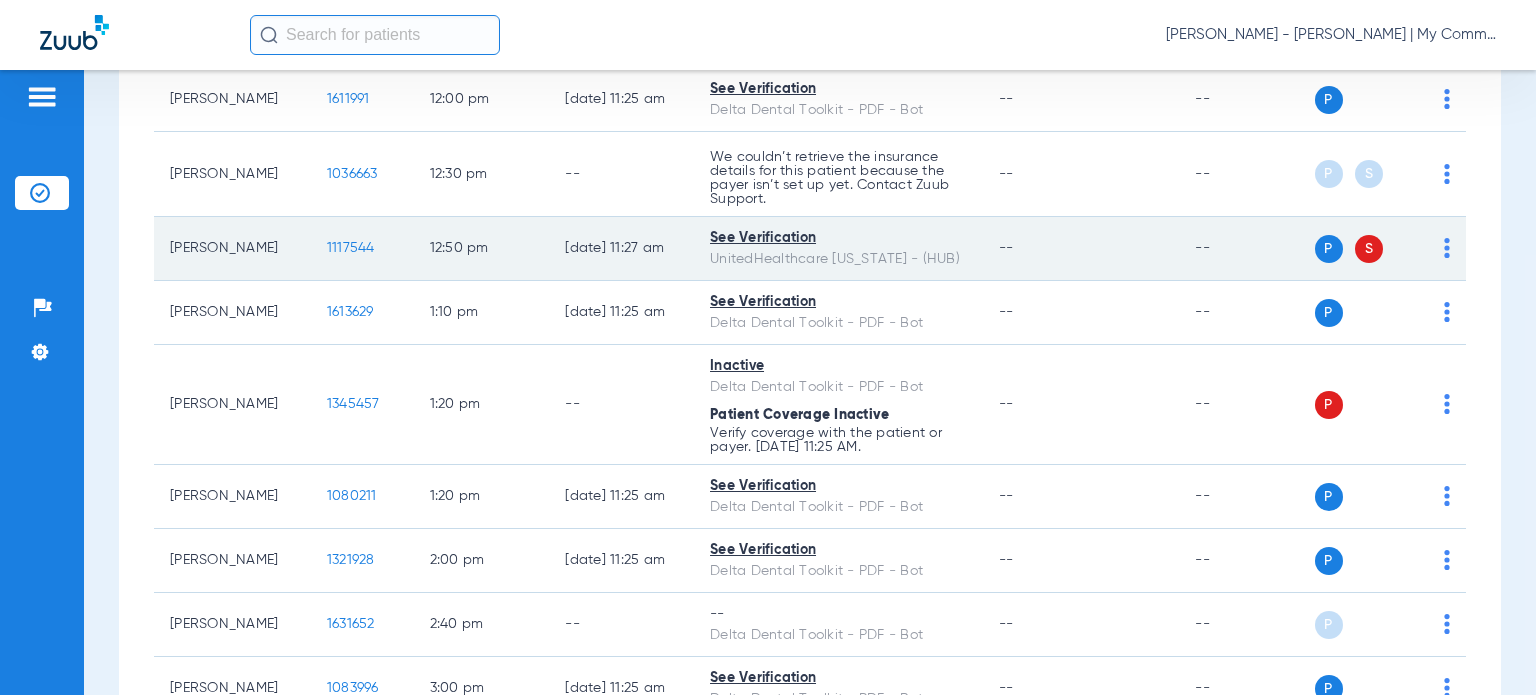 scroll, scrollTop: 1800, scrollLeft: 0, axis: vertical 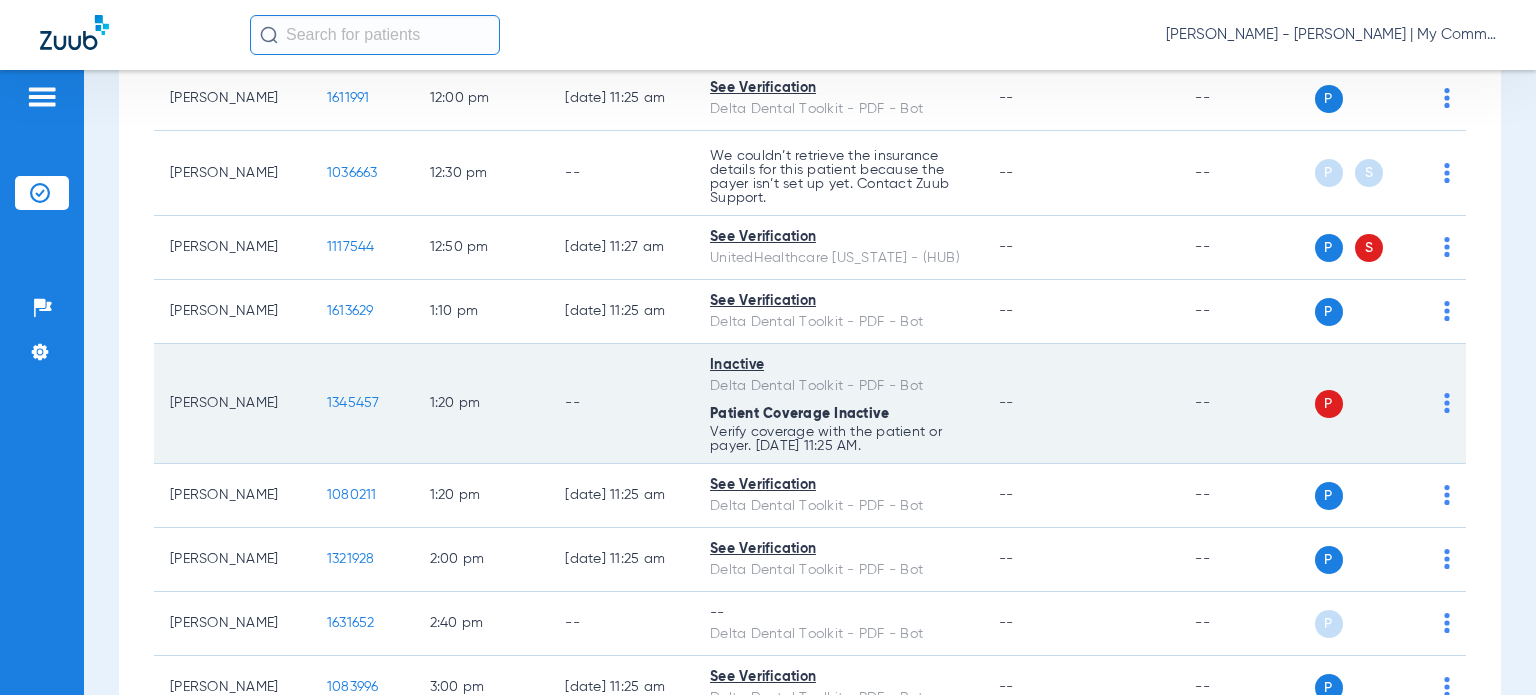 click 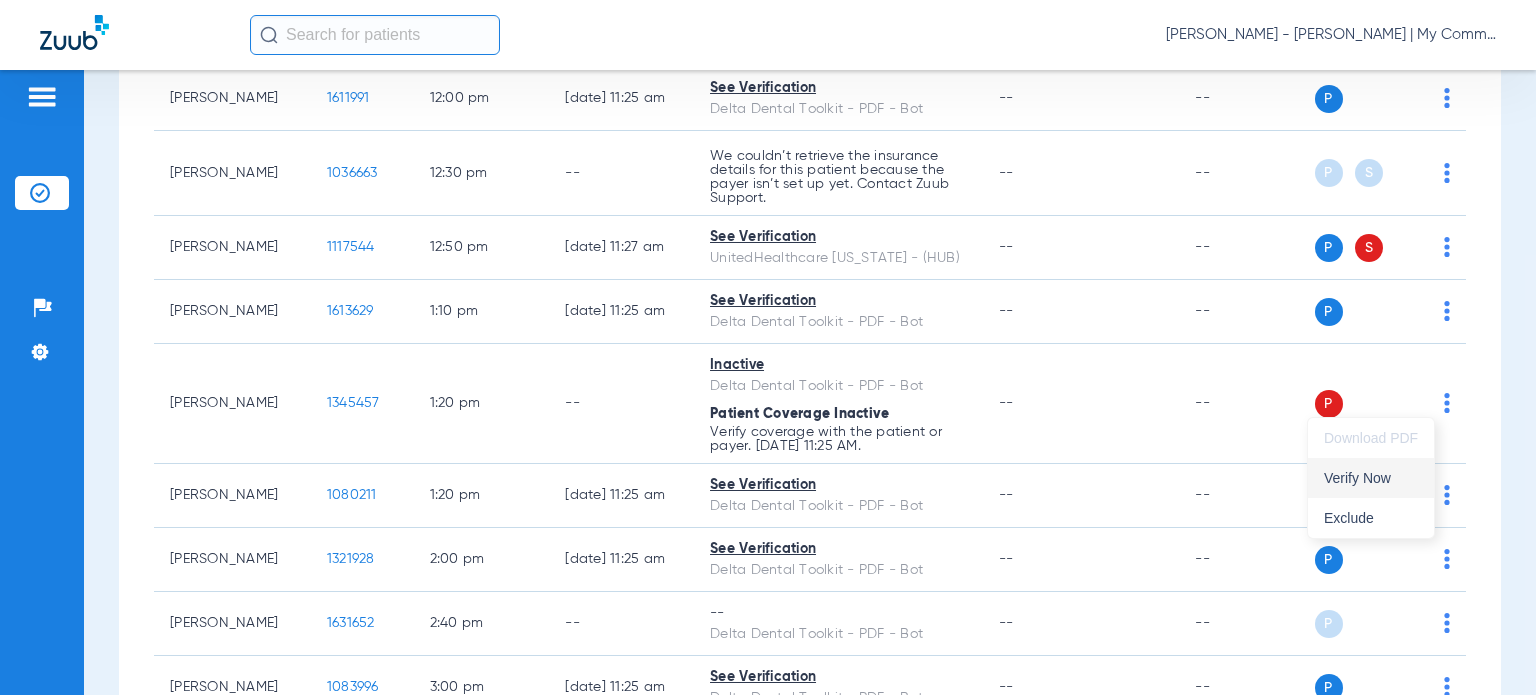 click on "Verify Now" at bounding box center [1371, 478] 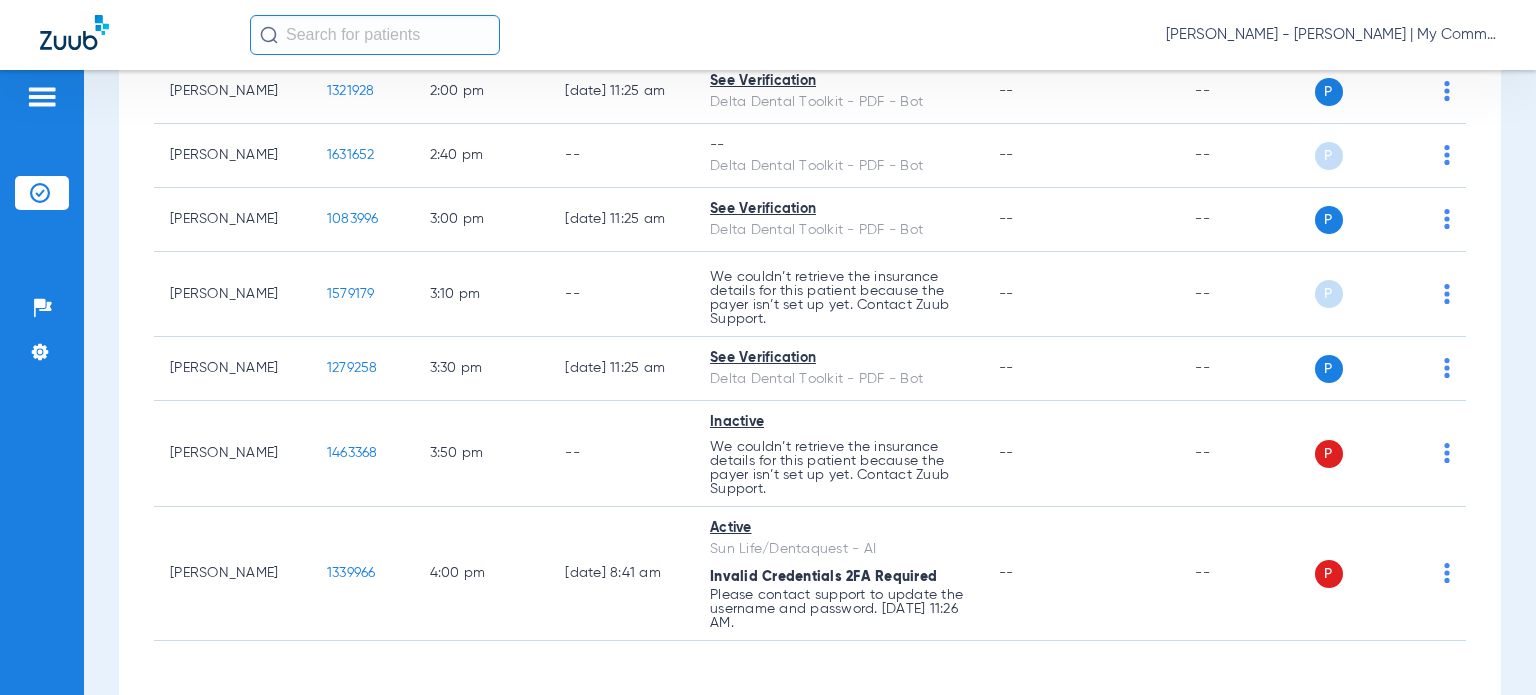 scroll, scrollTop: 2300, scrollLeft: 0, axis: vertical 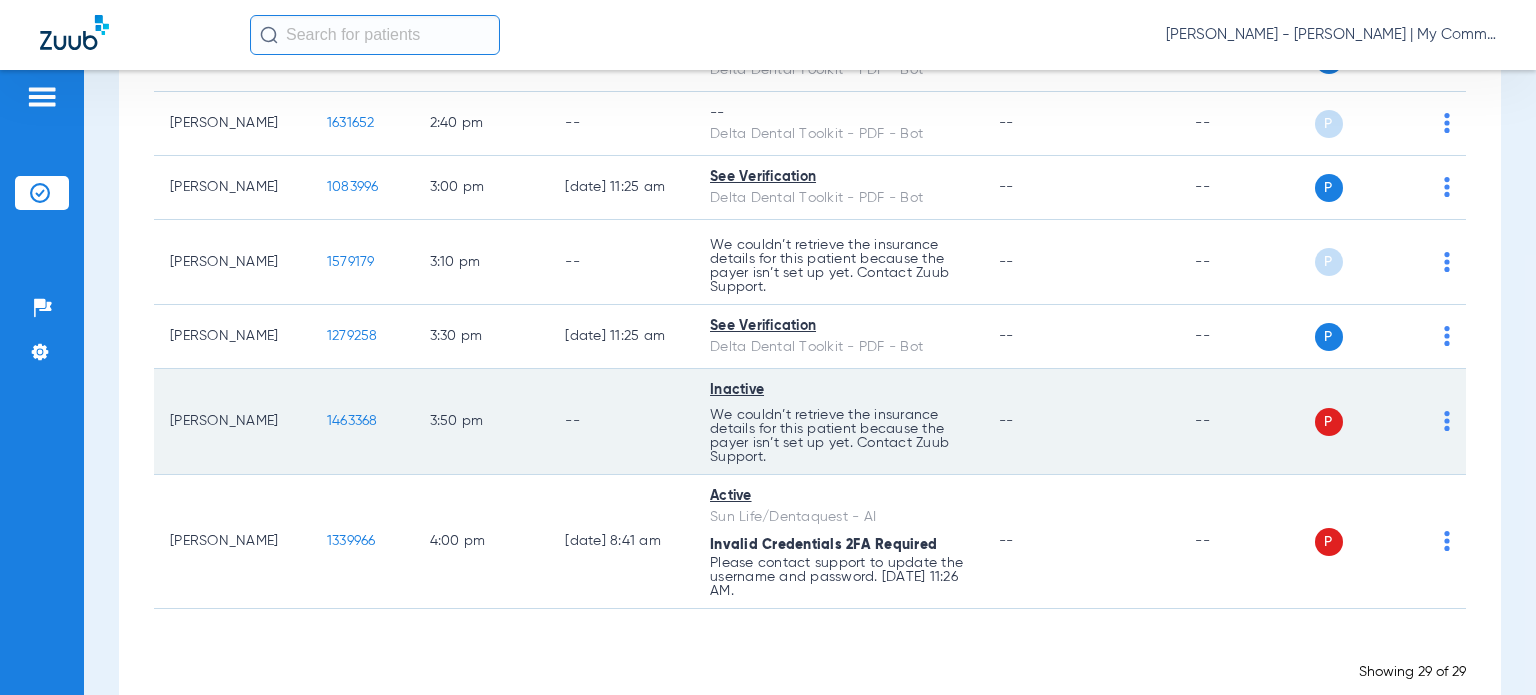 click 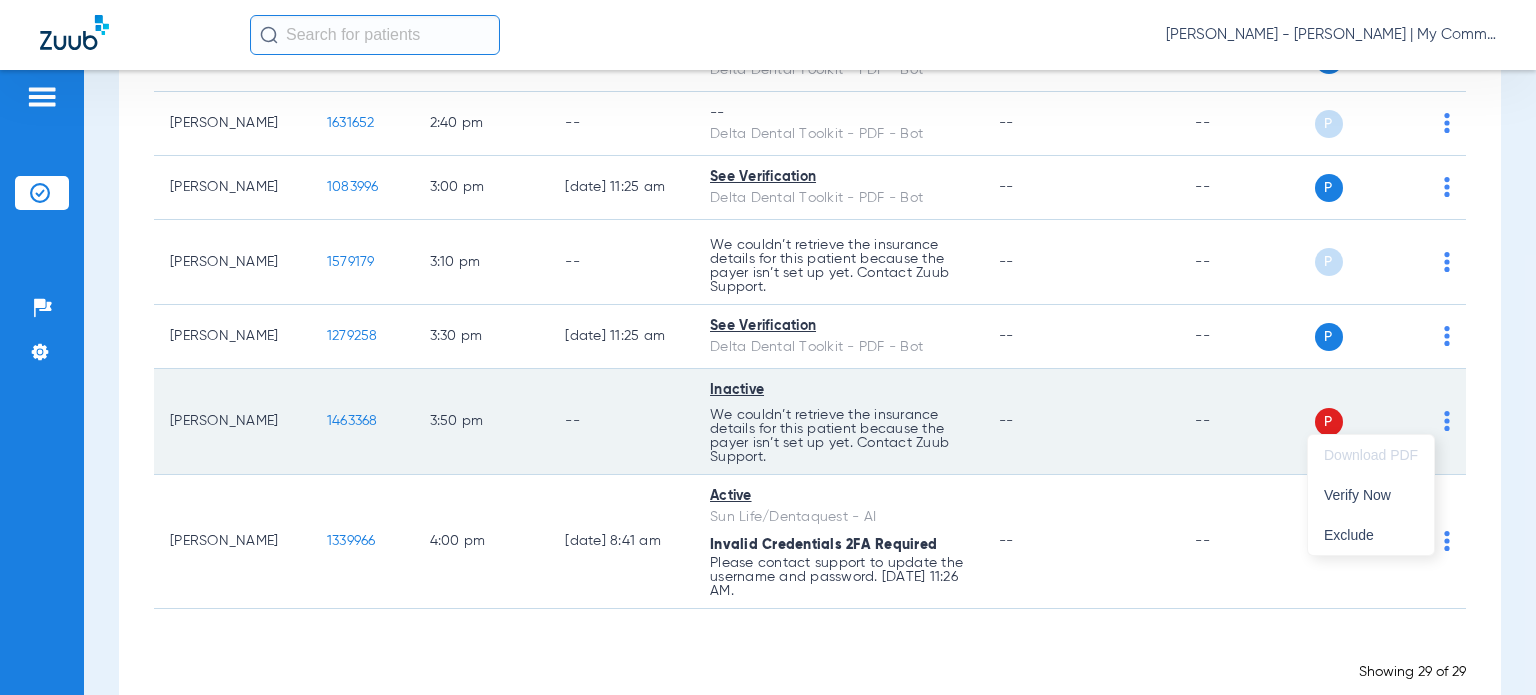 click at bounding box center (768, 347) 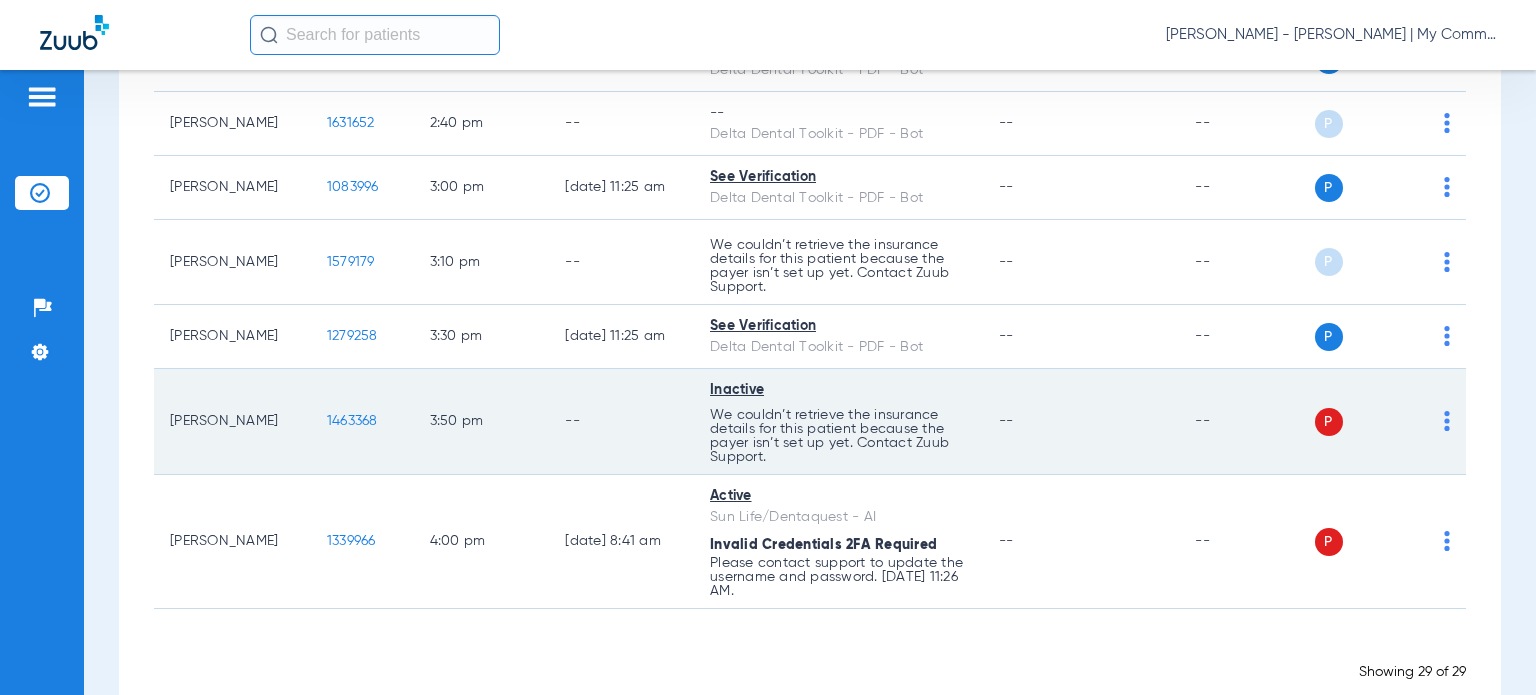 click on "P S" 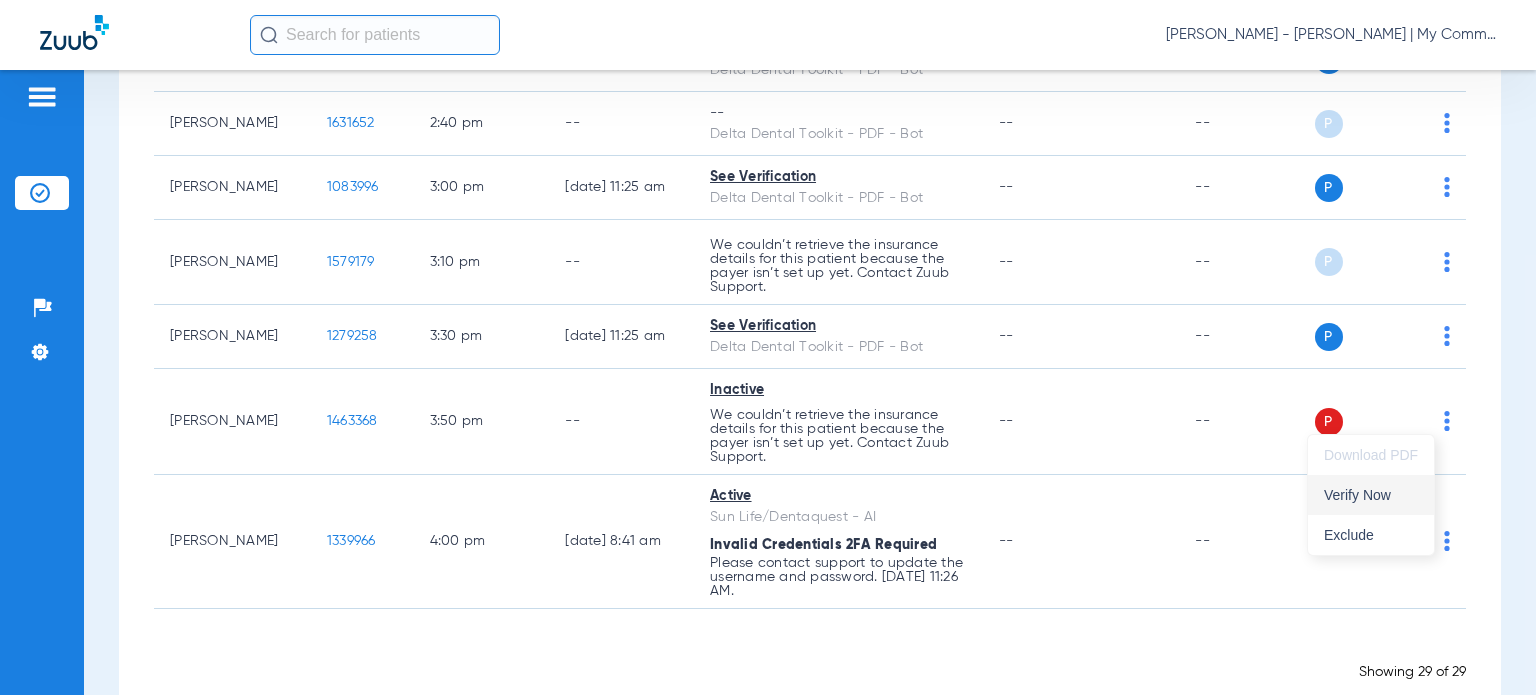 click on "Verify Now" at bounding box center (1371, 495) 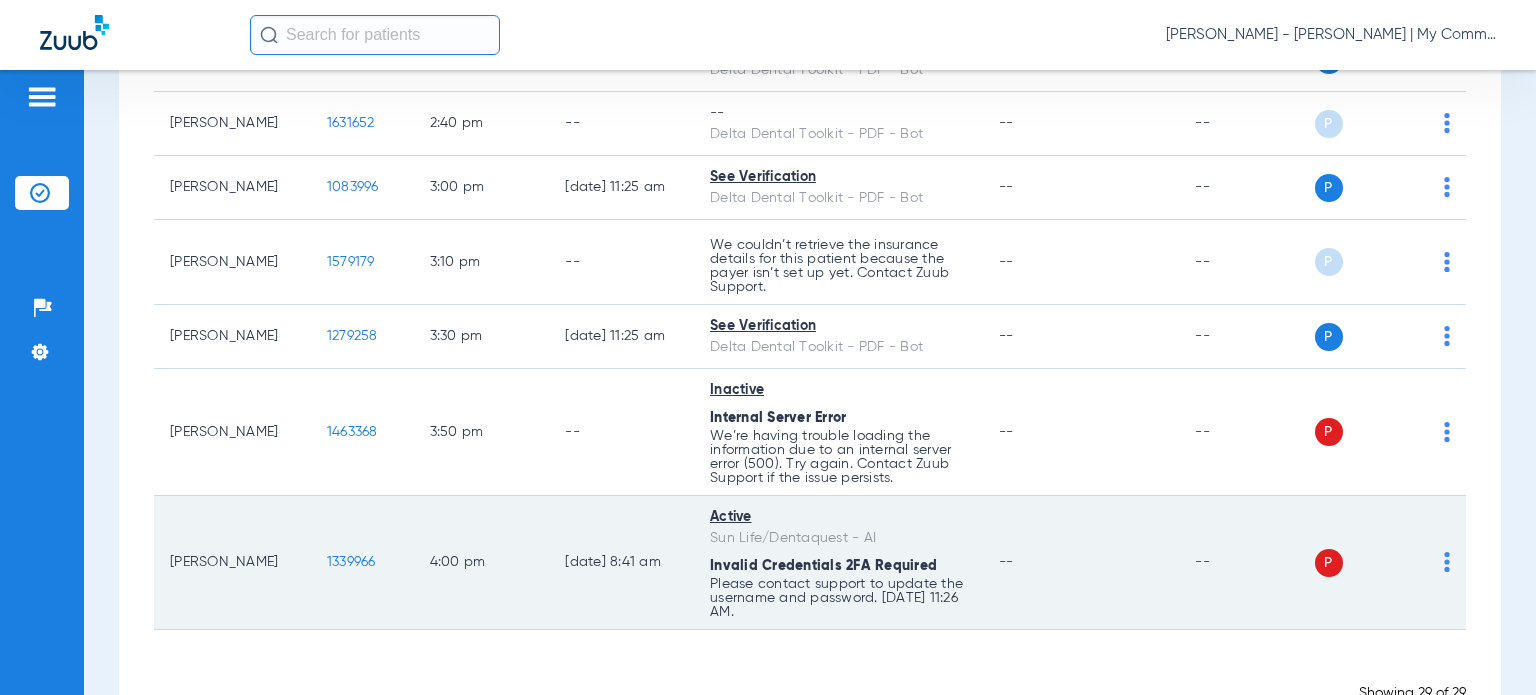 click on "P S" 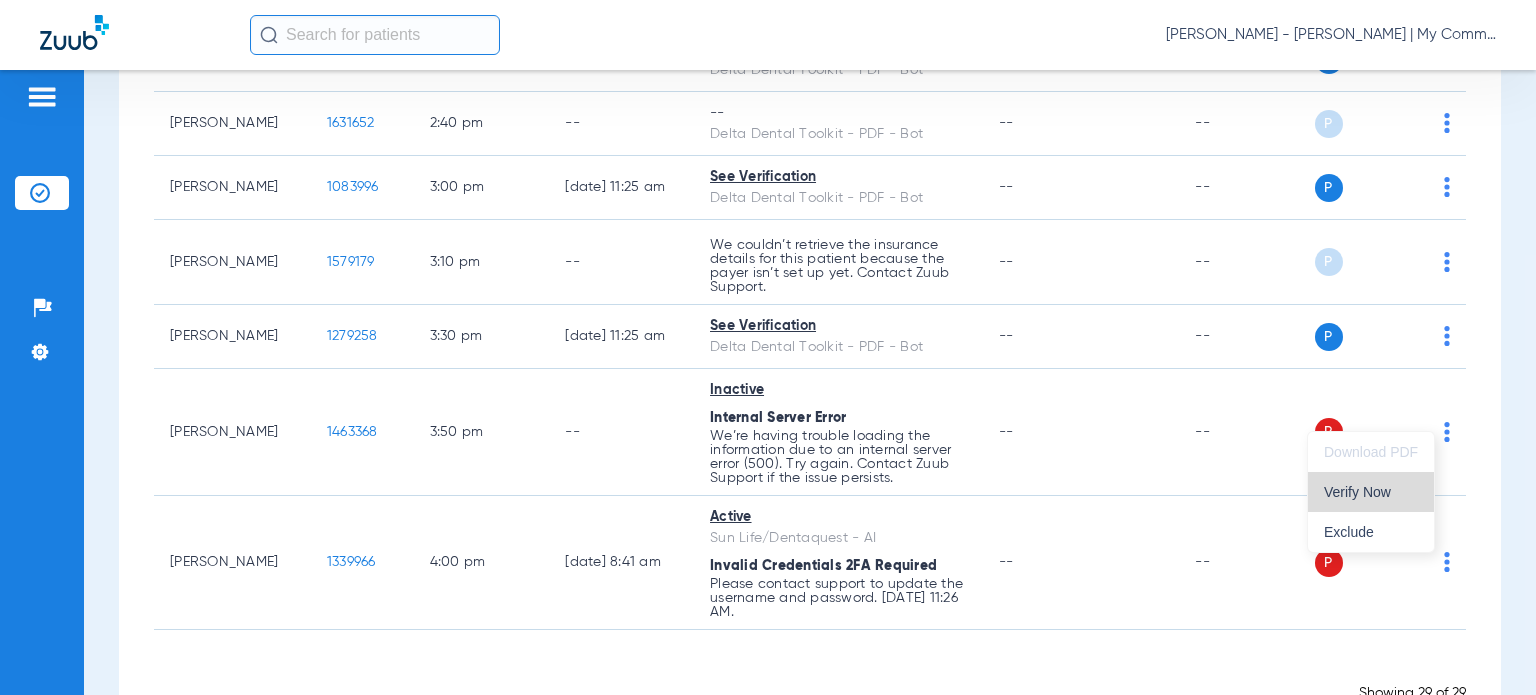 click on "Verify Now" at bounding box center (1371, 492) 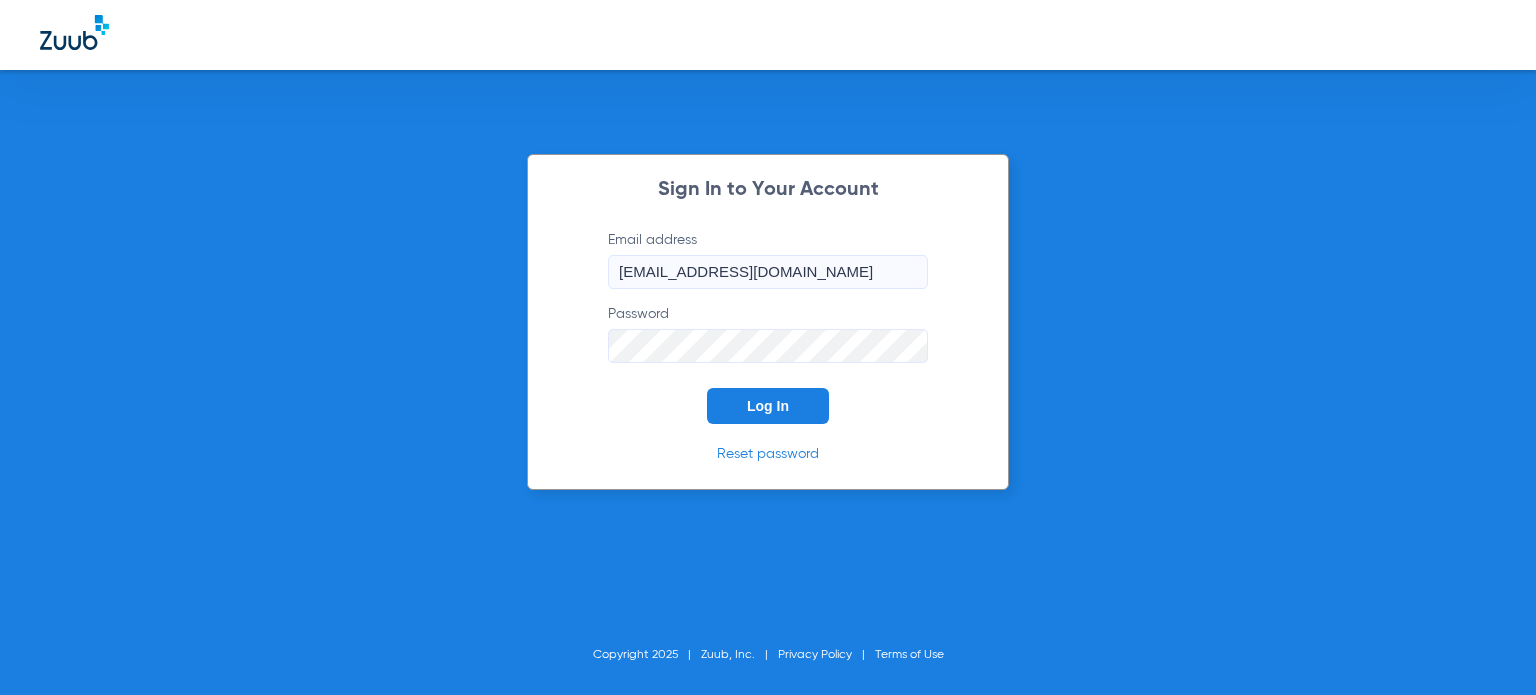 scroll, scrollTop: 0, scrollLeft: 0, axis: both 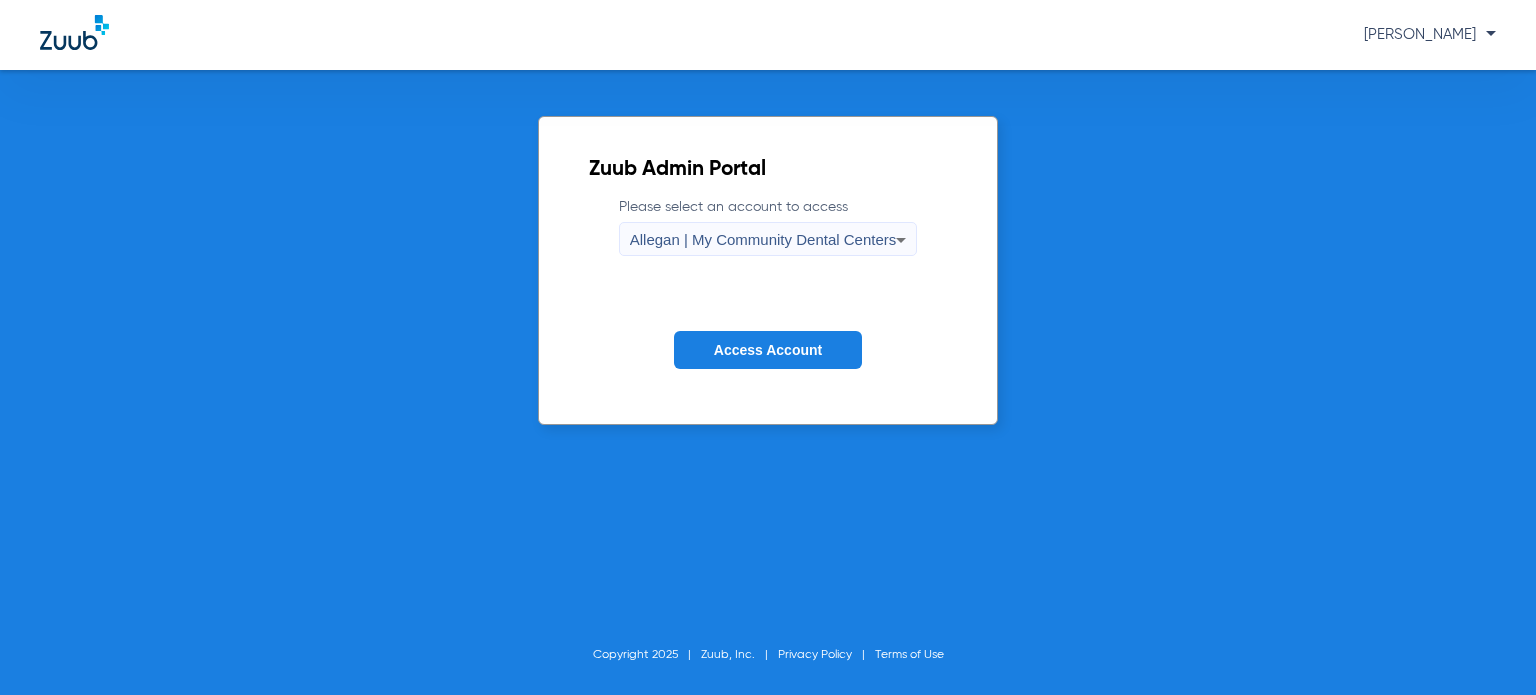click on "Allegan | My Community Dental Centers" at bounding box center (763, 239) 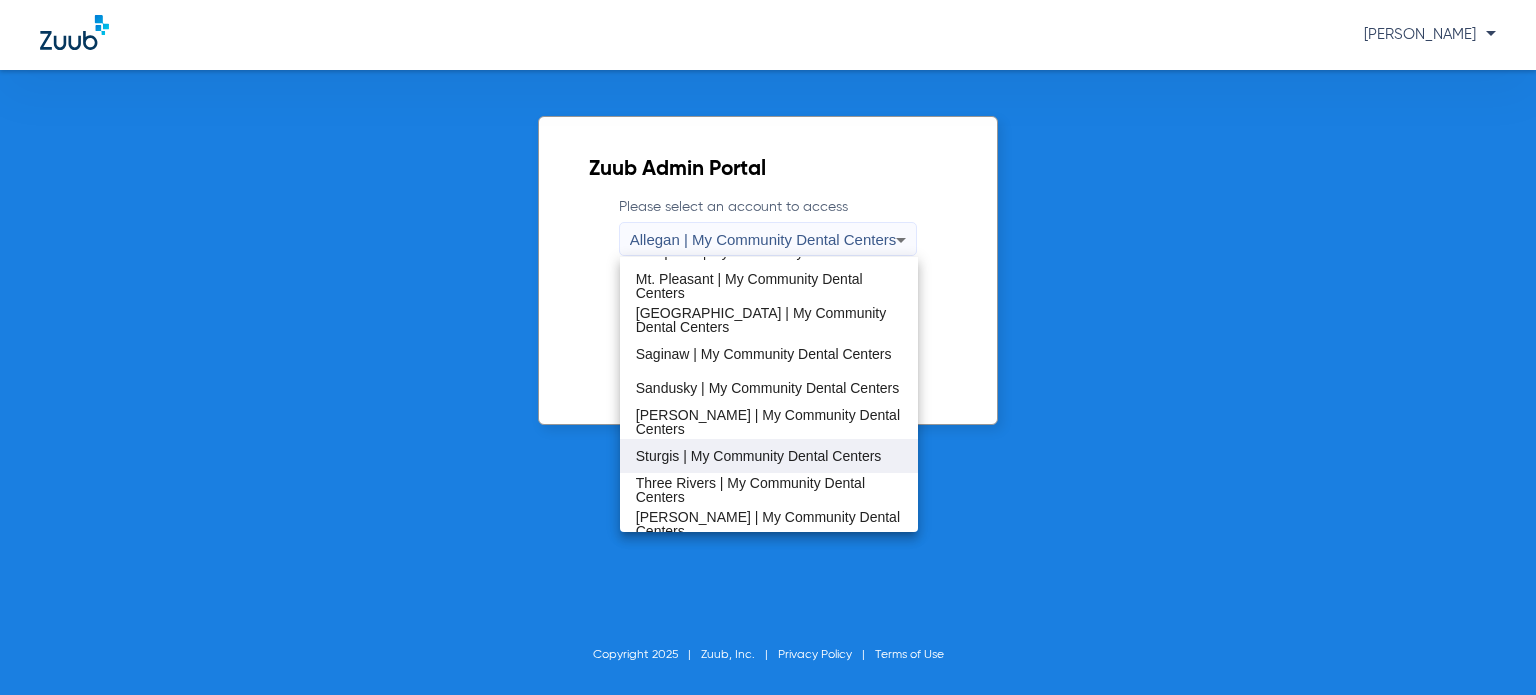 scroll, scrollTop: 643, scrollLeft: 0, axis: vertical 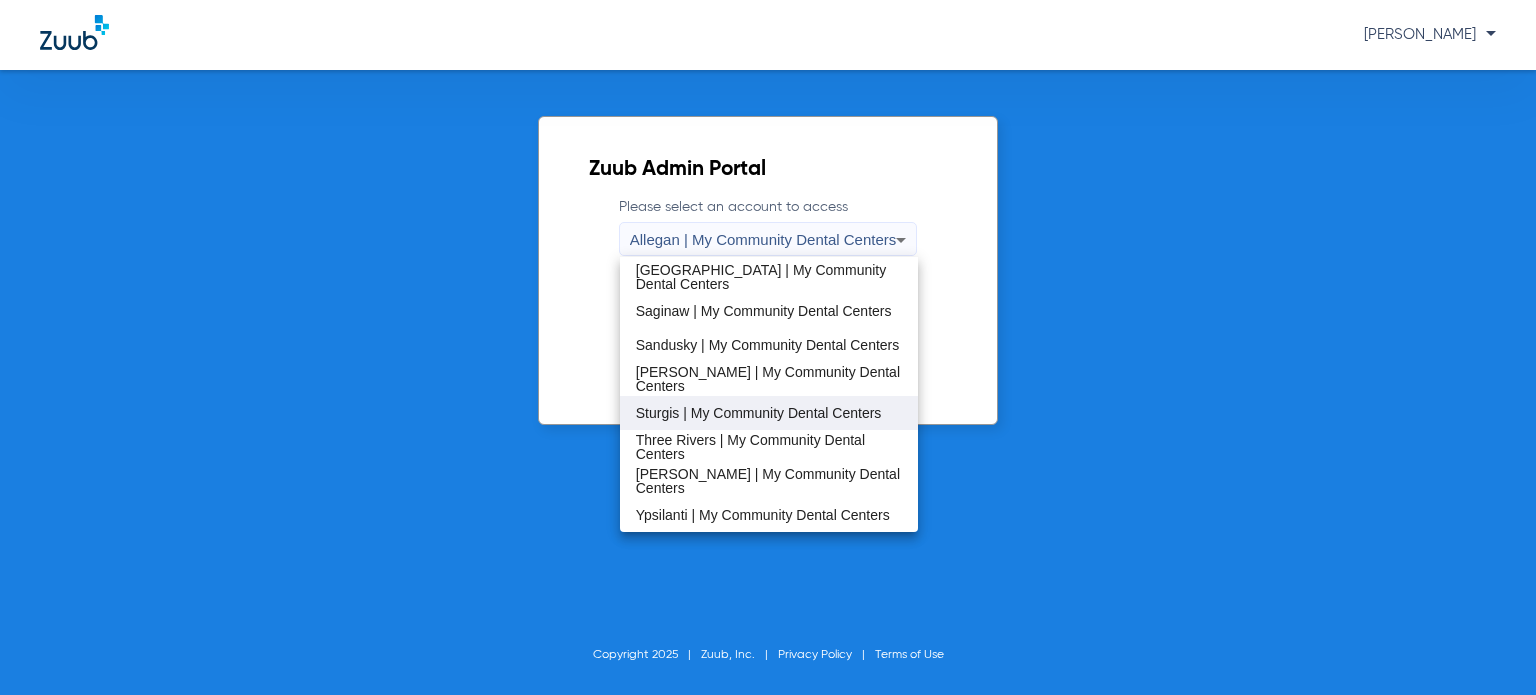 click on "Sturgis | My Community Dental Centers" at bounding box center (759, 413) 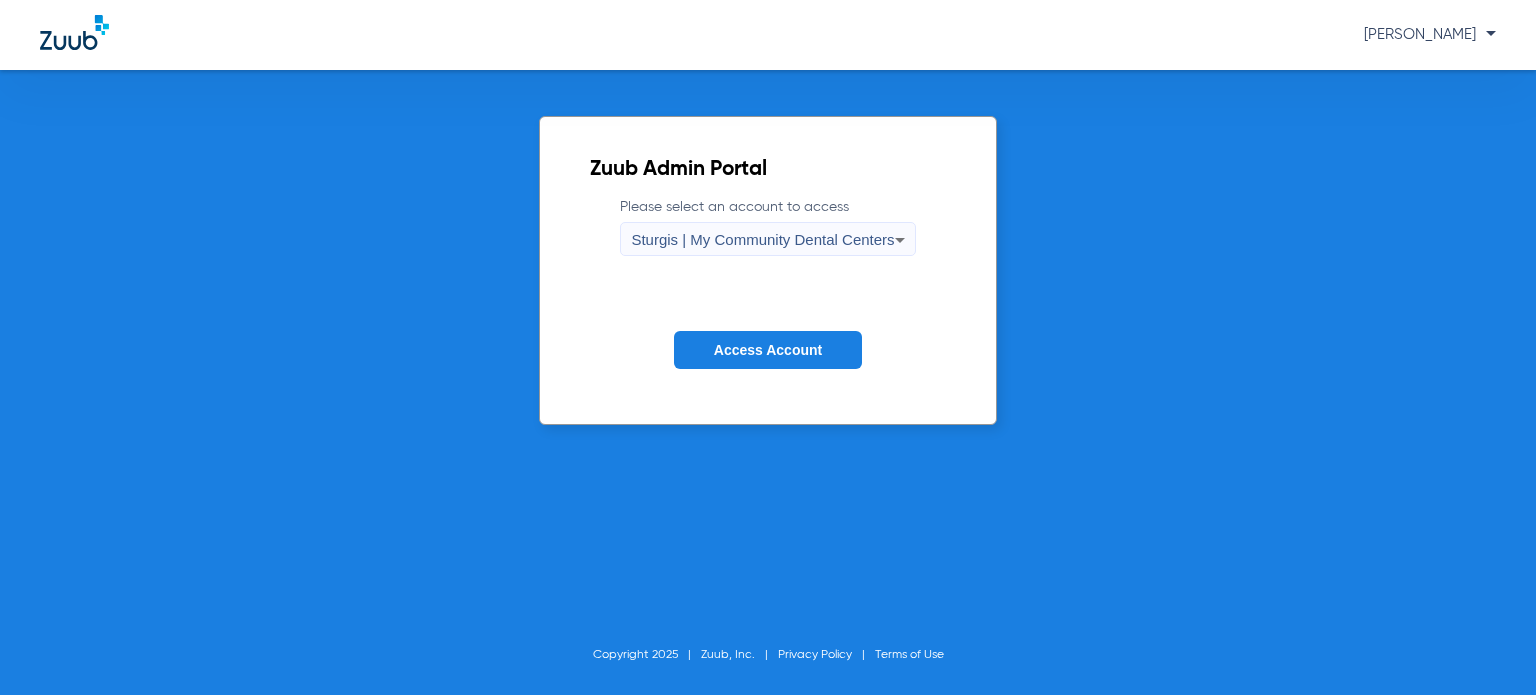 drag, startPoint x: 768, startPoint y: 355, endPoint x: 689, endPoint y: 266, distance: 119.0042 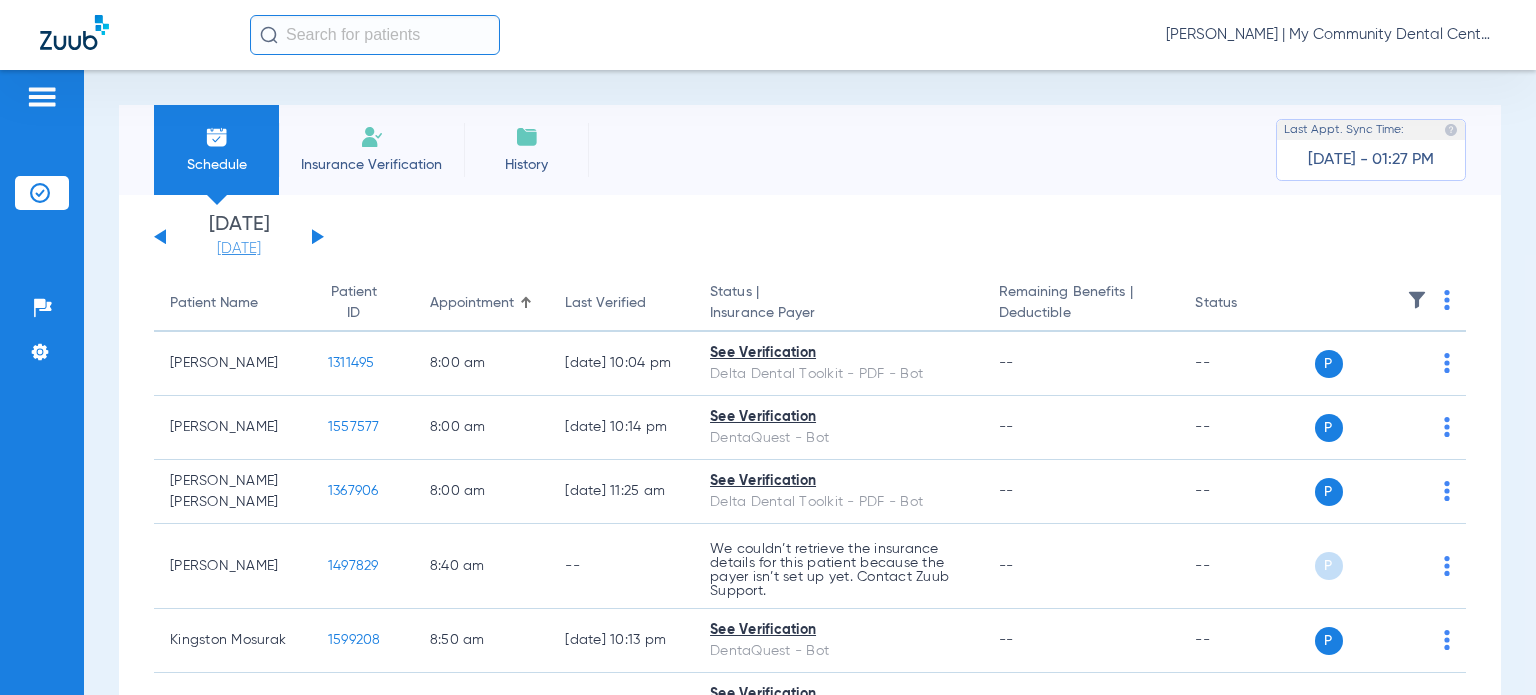click on "[DATE]" 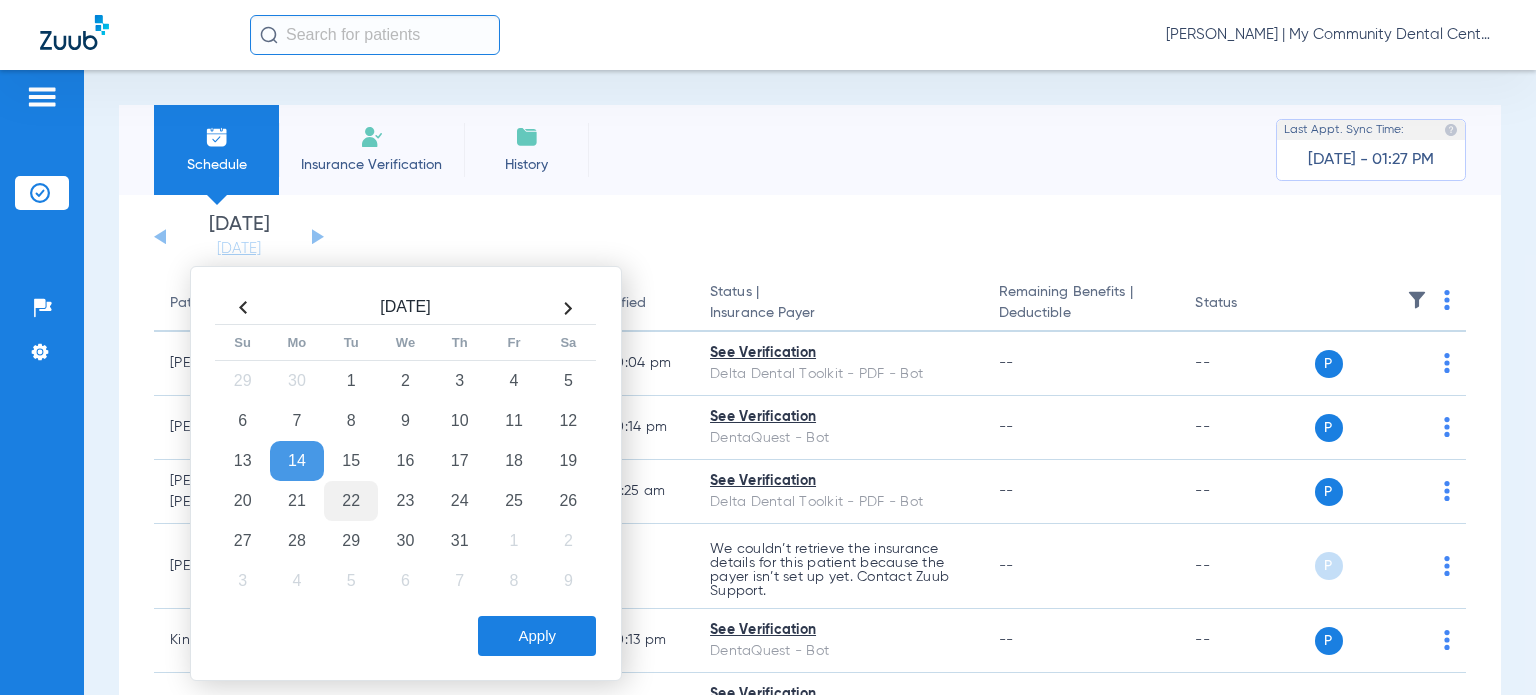 click on "22" 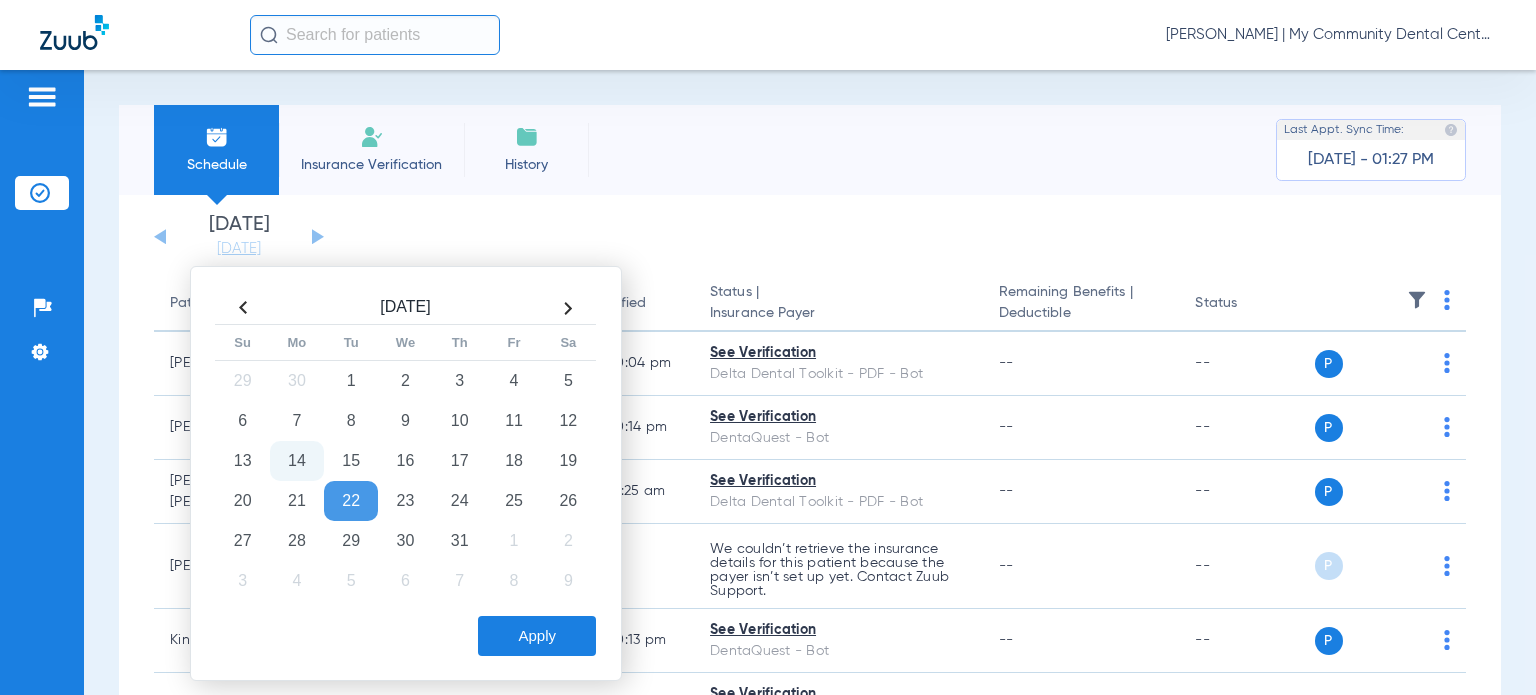 click on "Apply" 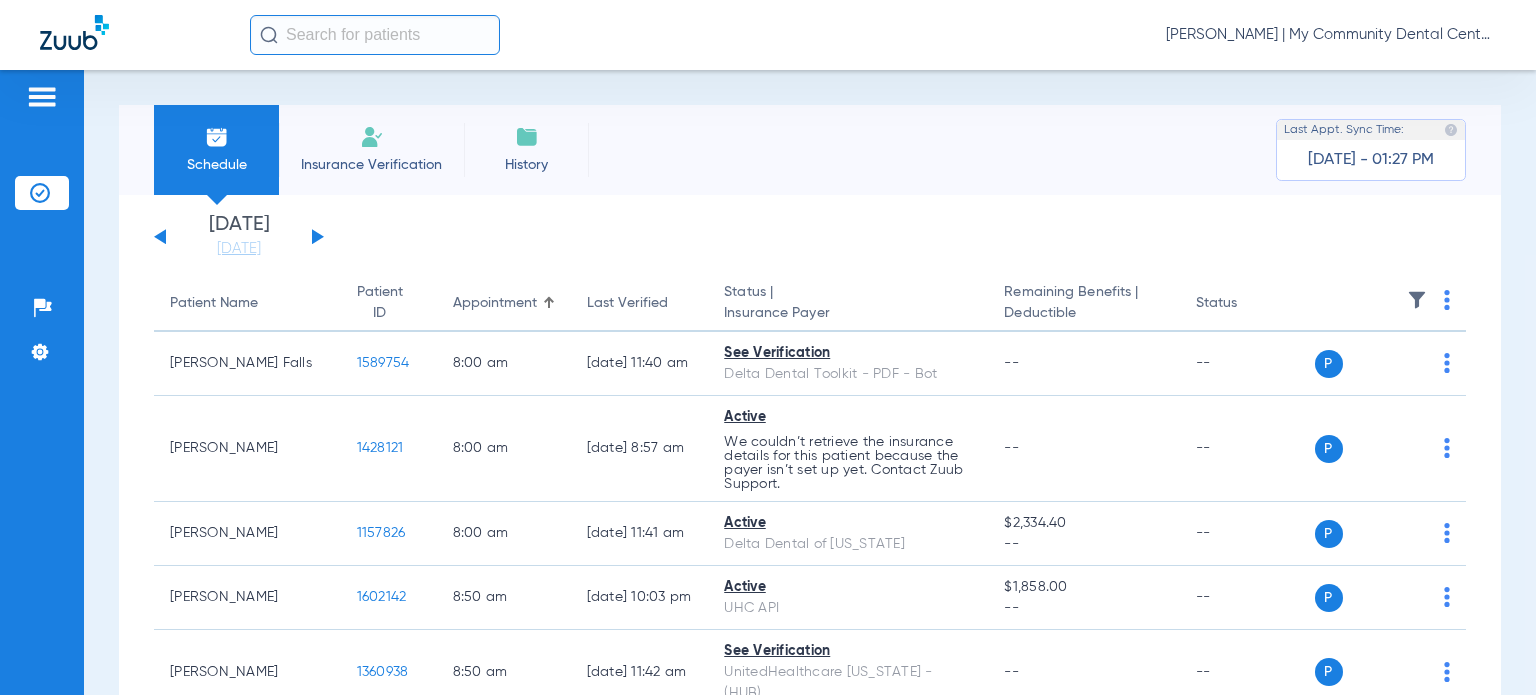 click 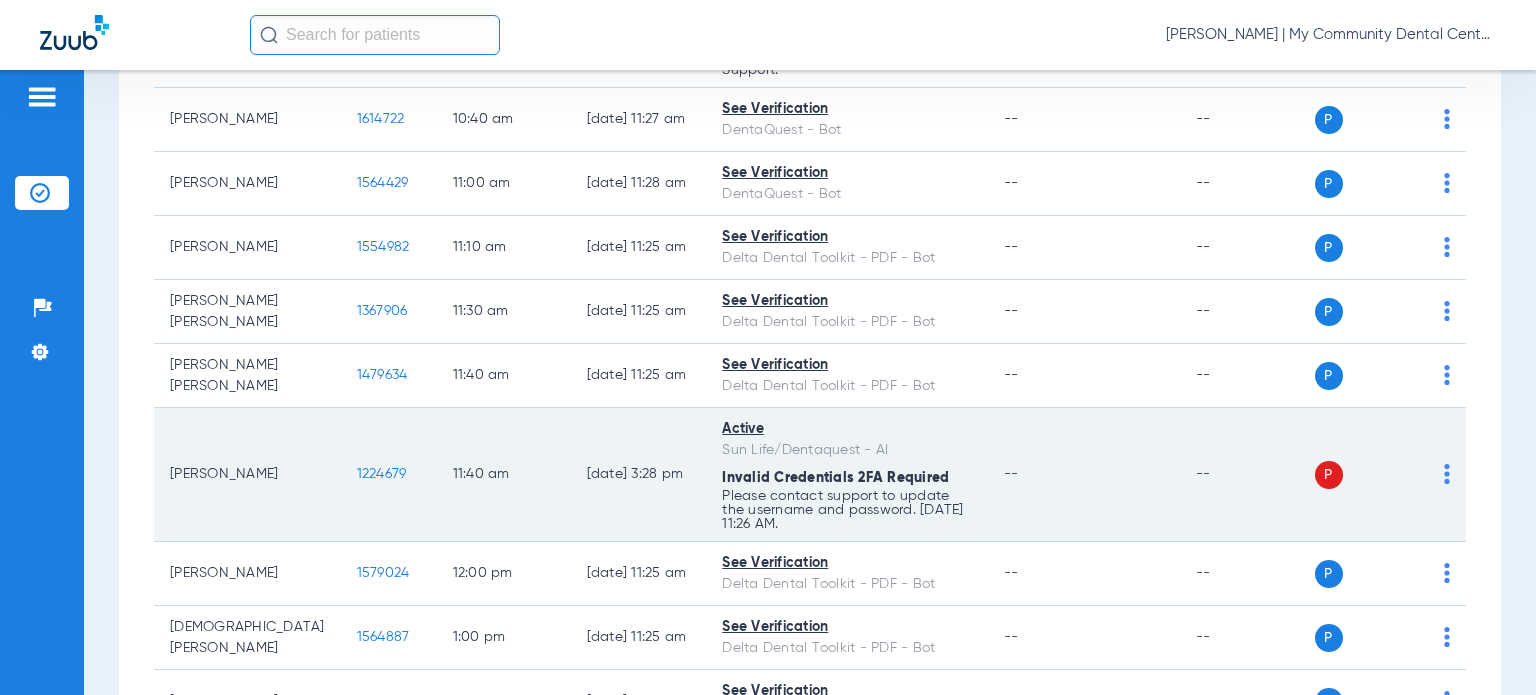 scroll, scrollTop: 1100, scrollLeft: 0, axis: vertical 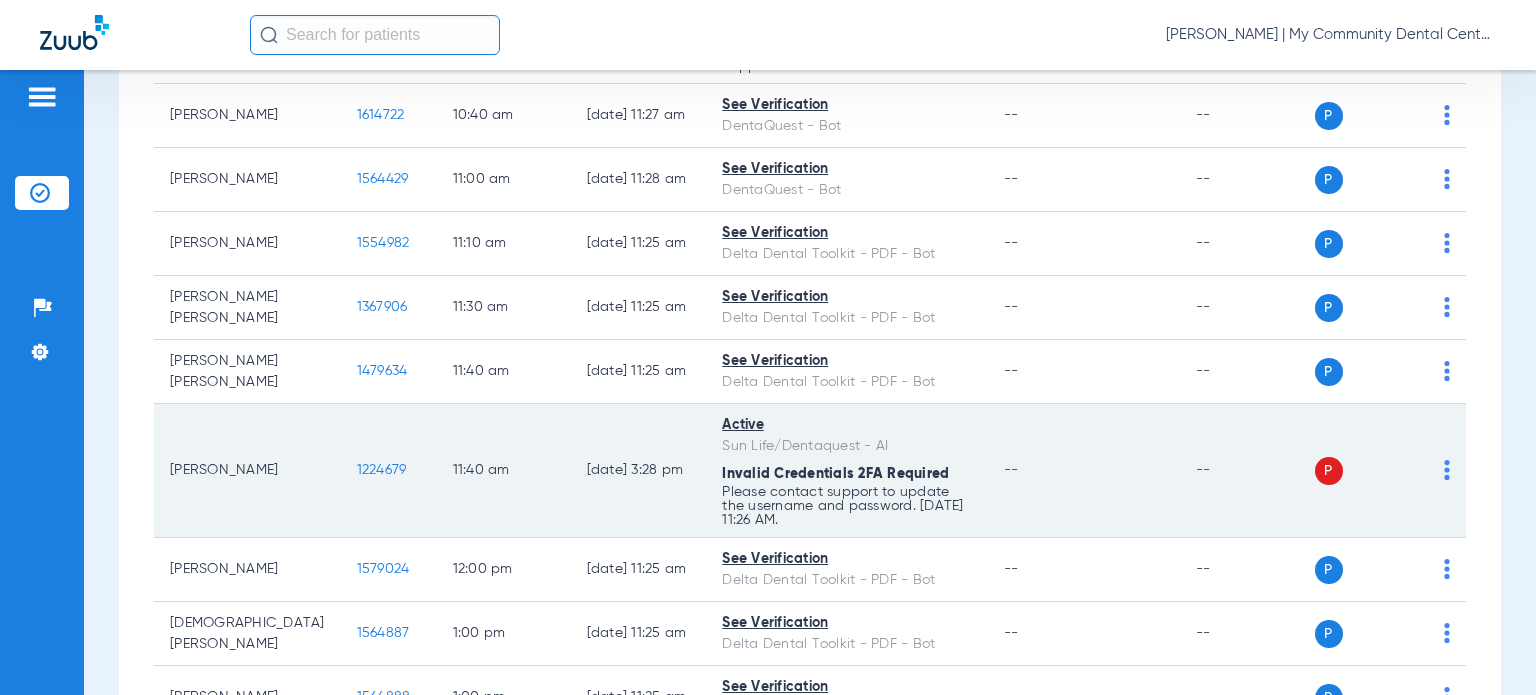 click on "P S" 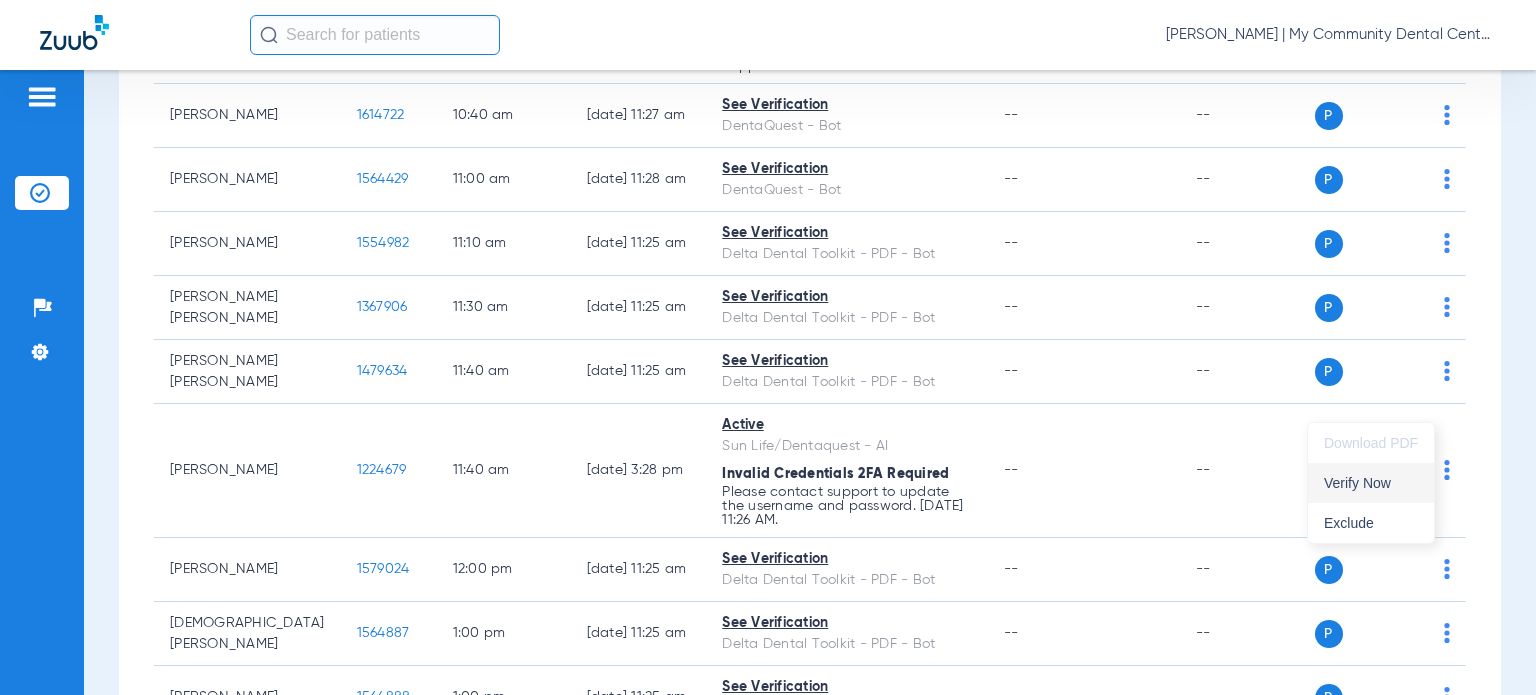 click on "Verify Now" at bounding box center (1371, 483) 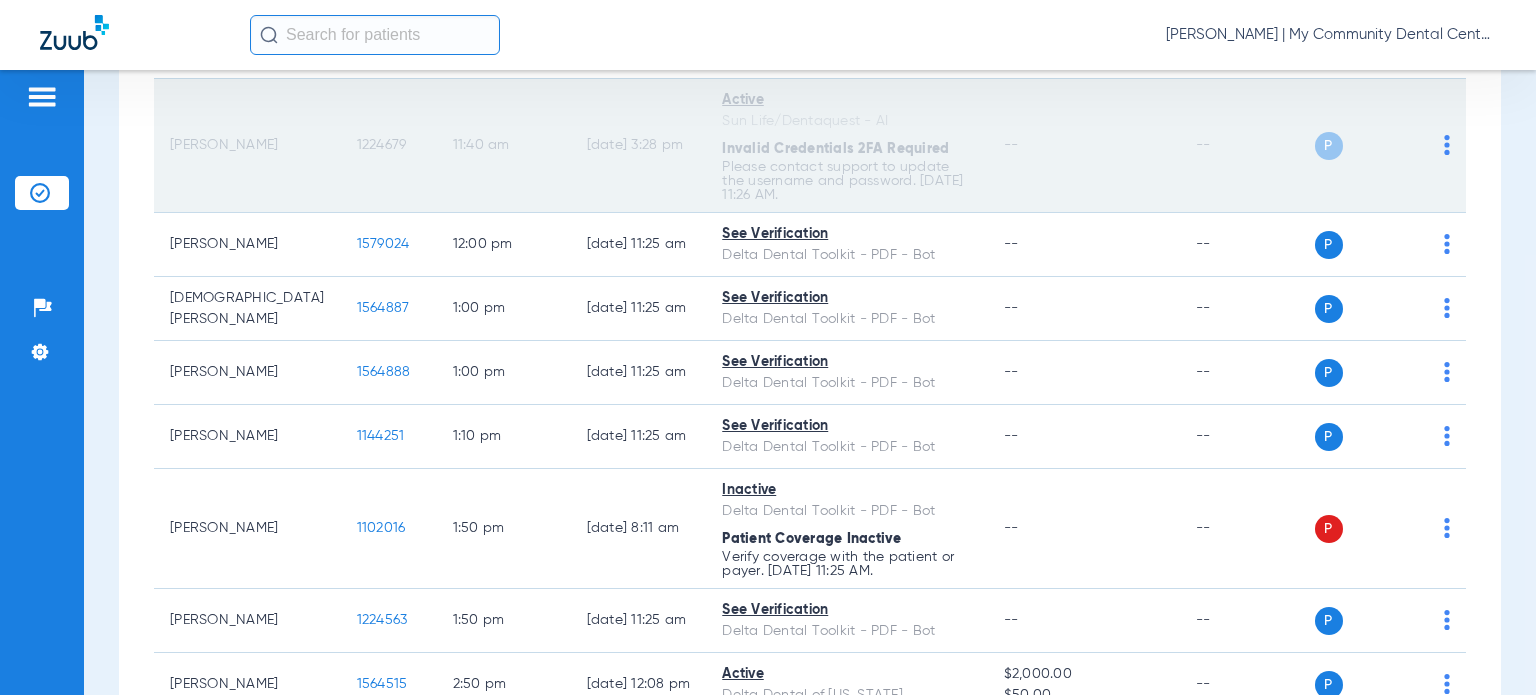 scroll, scrollTop: 1500, scrollLeft: 0, axis: vertical 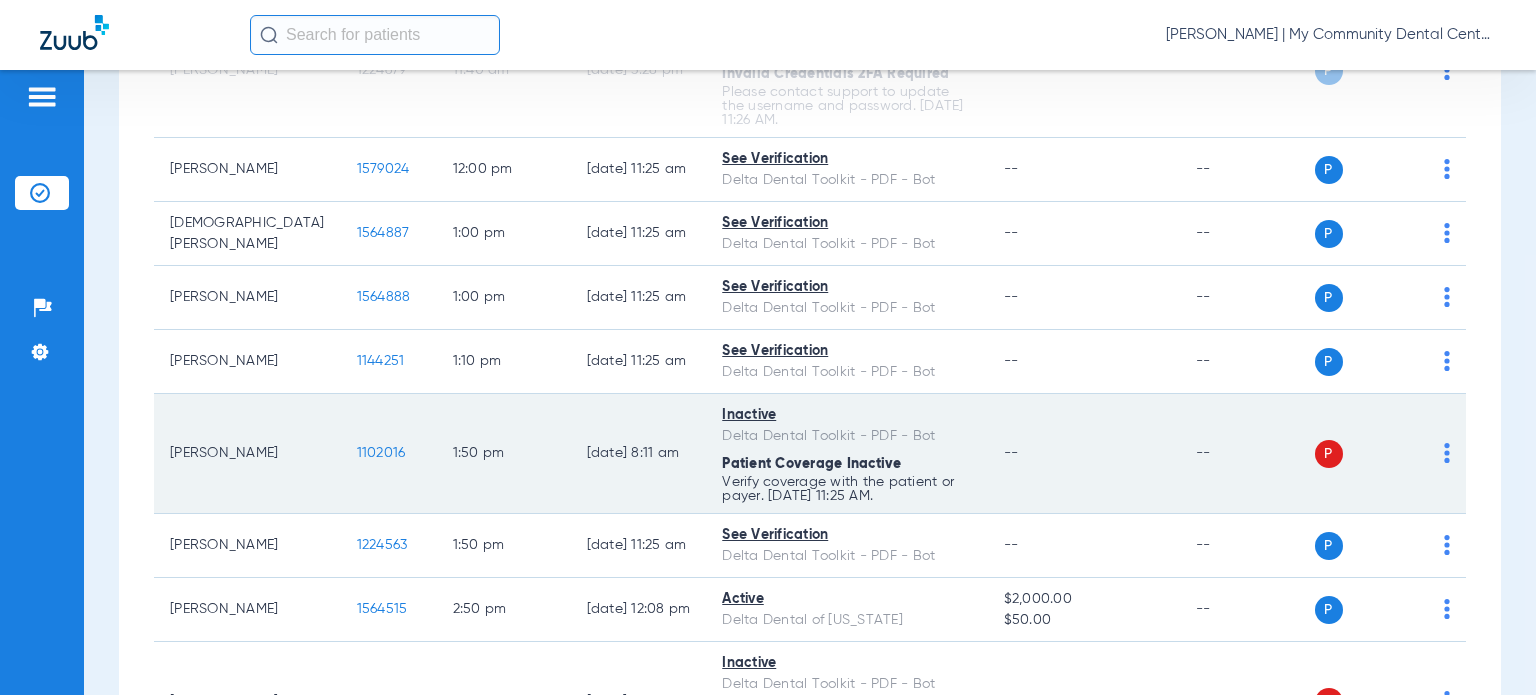 click on "P S" 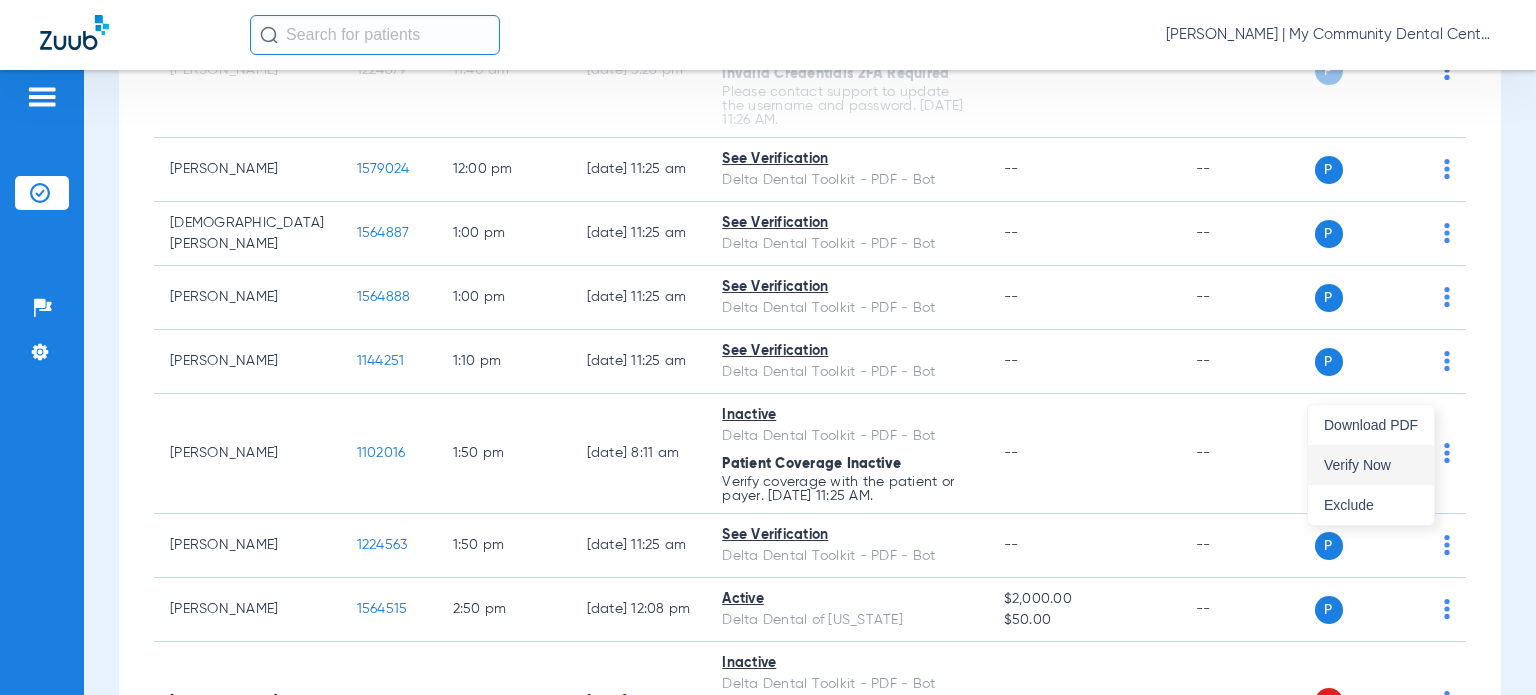click on "Verify Now" at bounding box center (1371, 465) 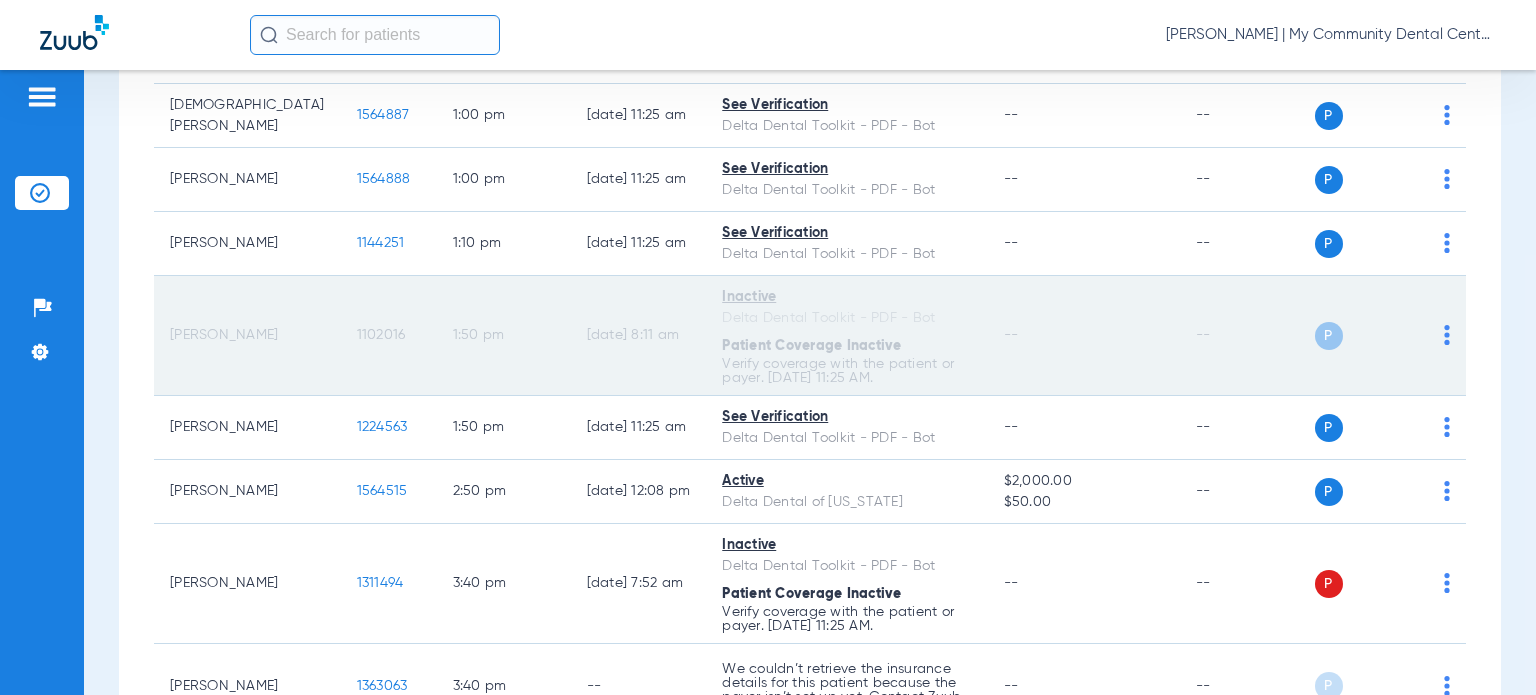 scroll, scrollTop: 1710, scrollLeft: 0, axis: vertical 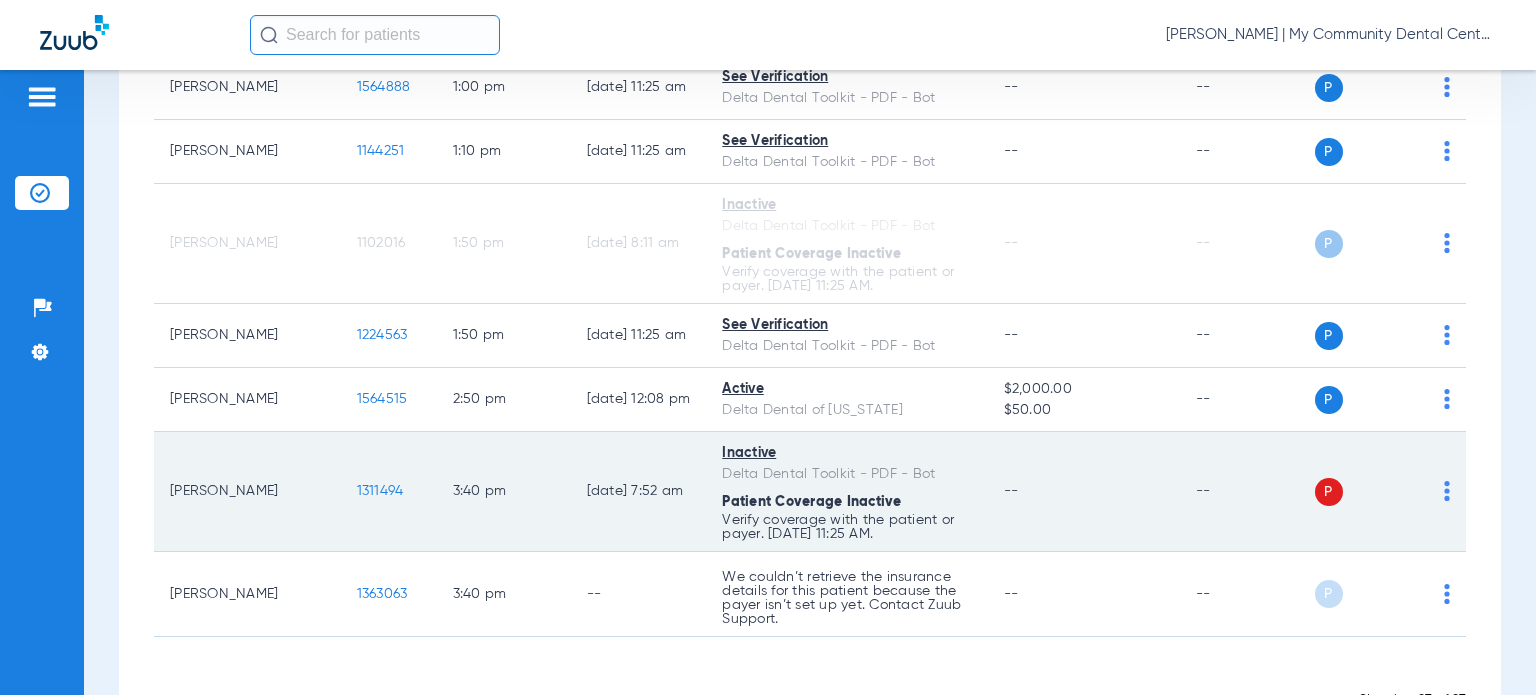 click 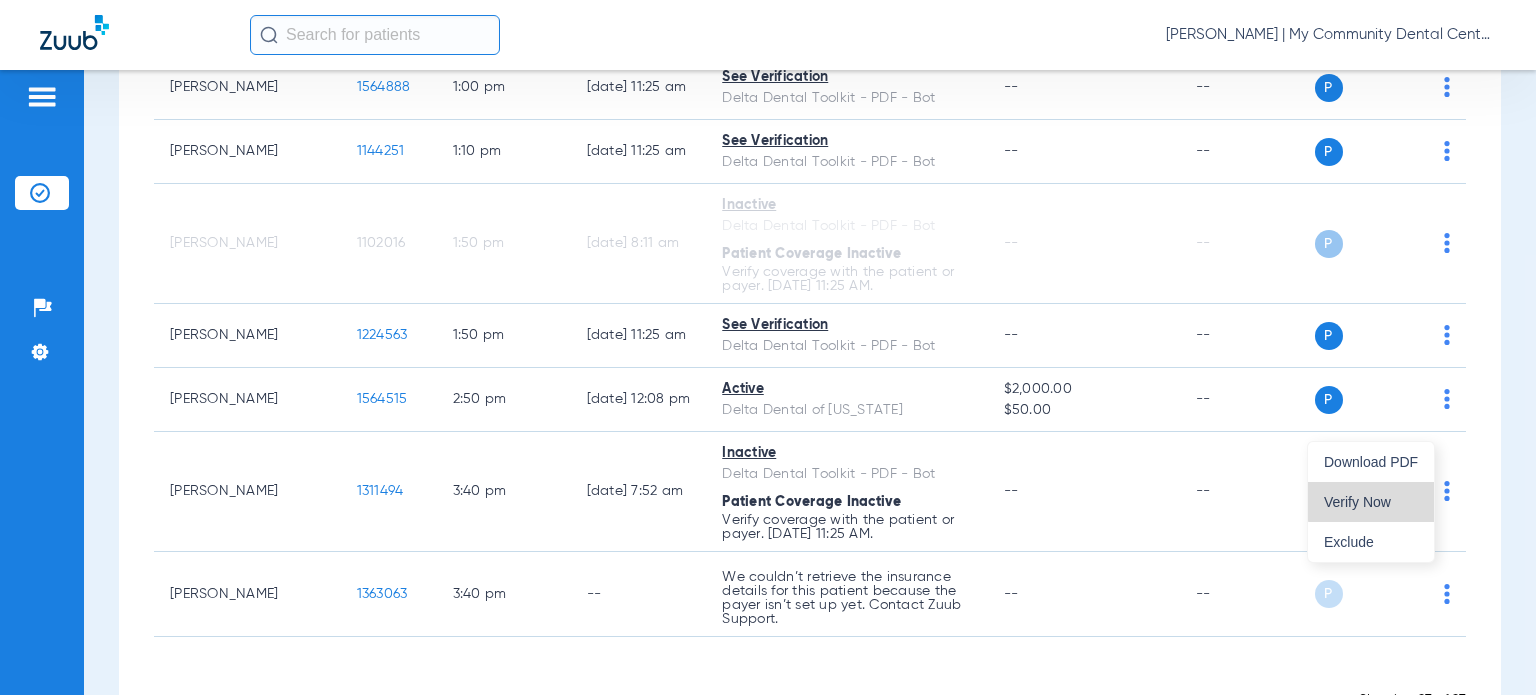 click on "Verify Now" at bounding box center [1371, 502] 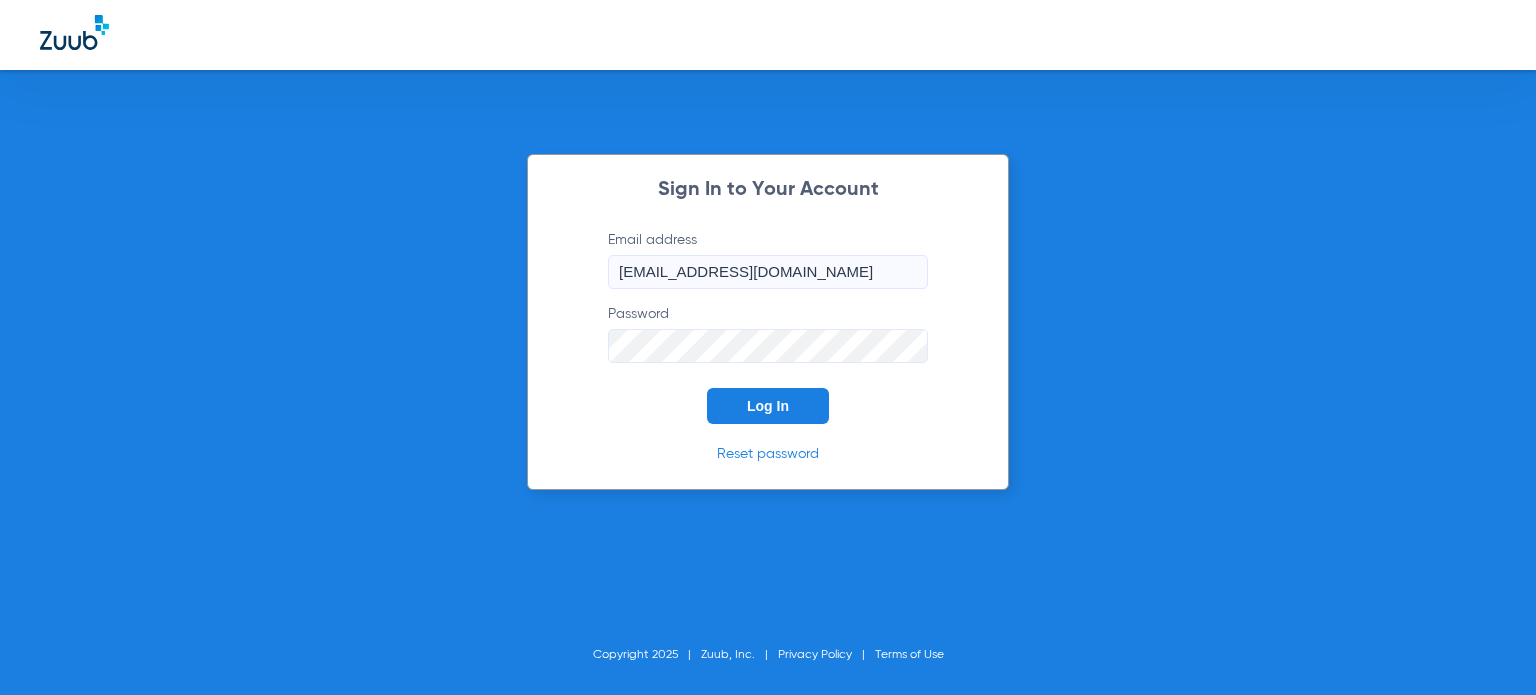 scroll, scrollTop: 0, scrollLeft: 0, axis: both 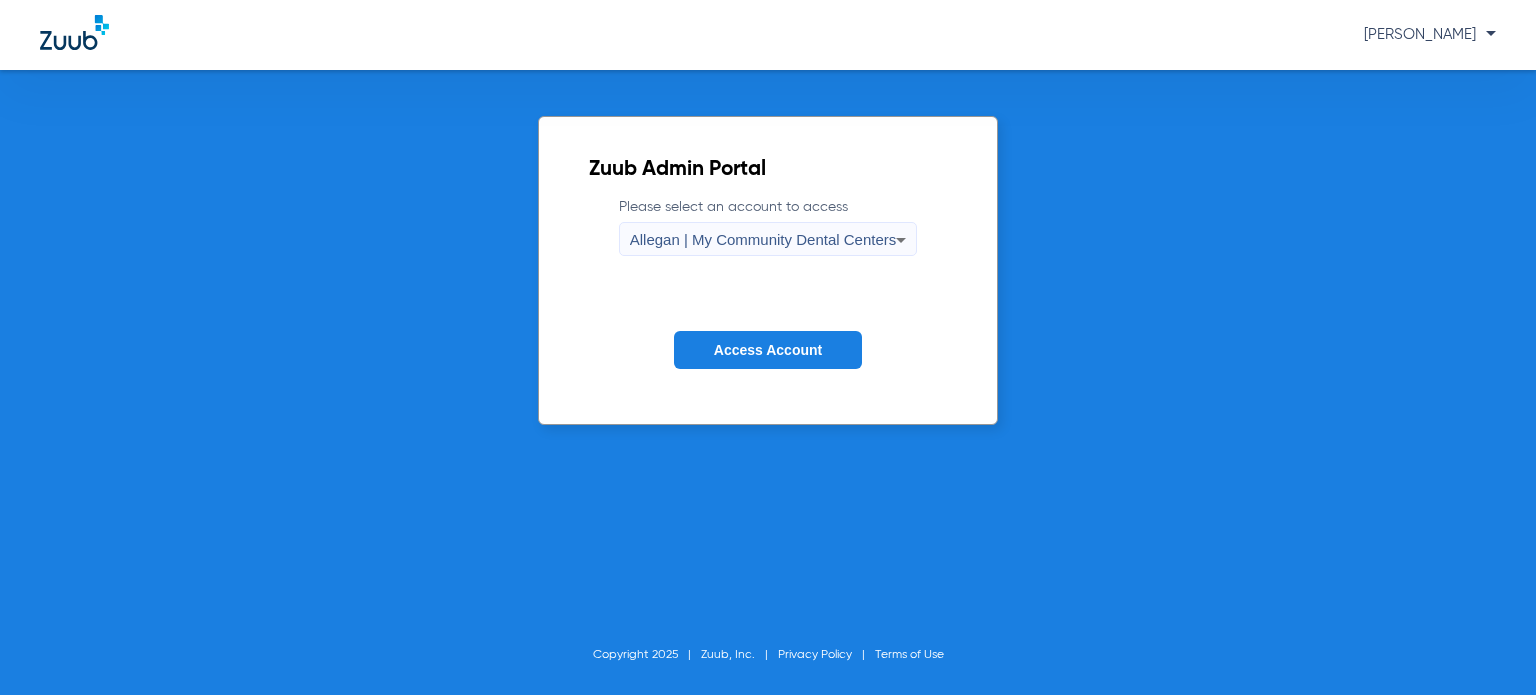 click on "Allegan | My Community Dental Centers" at bounding box center (763, 240) 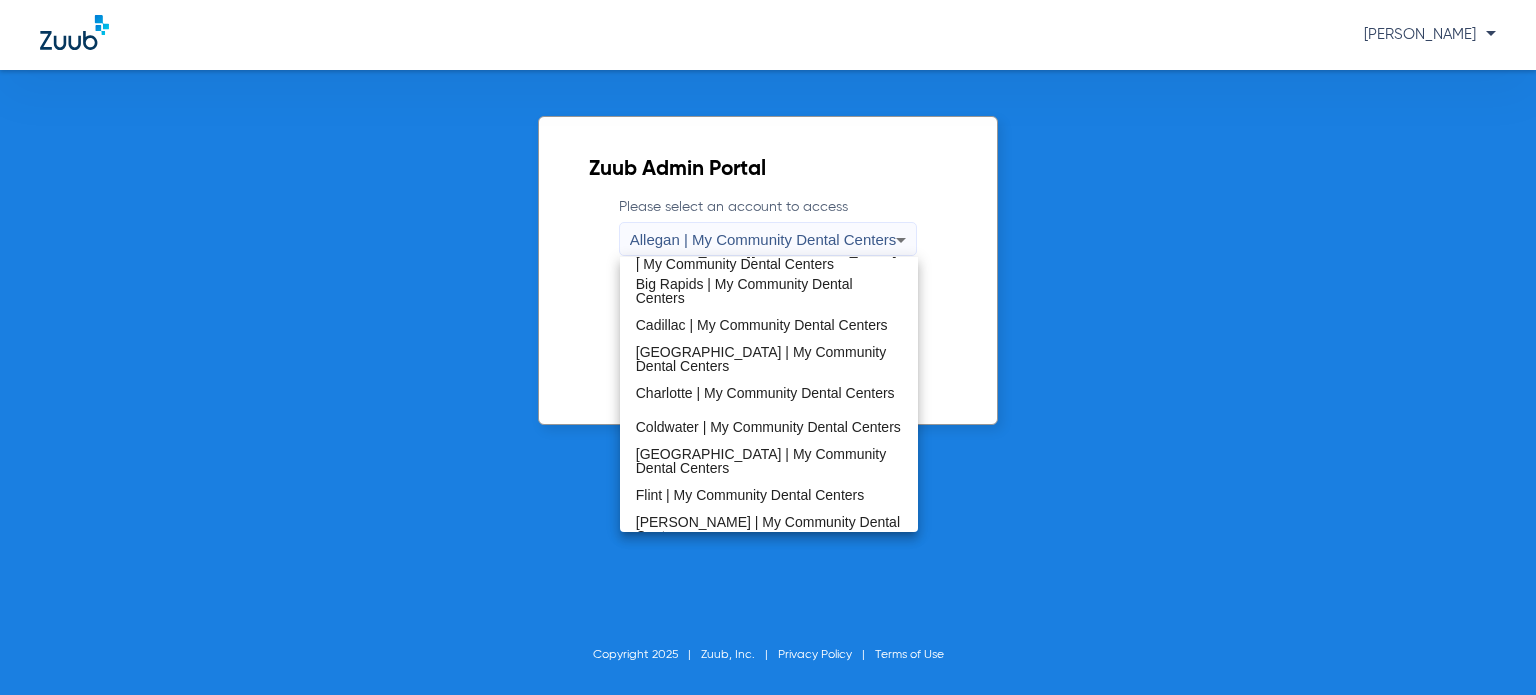 scroll, scrollTop: 643, scrollLeft: 0, axis: vertical 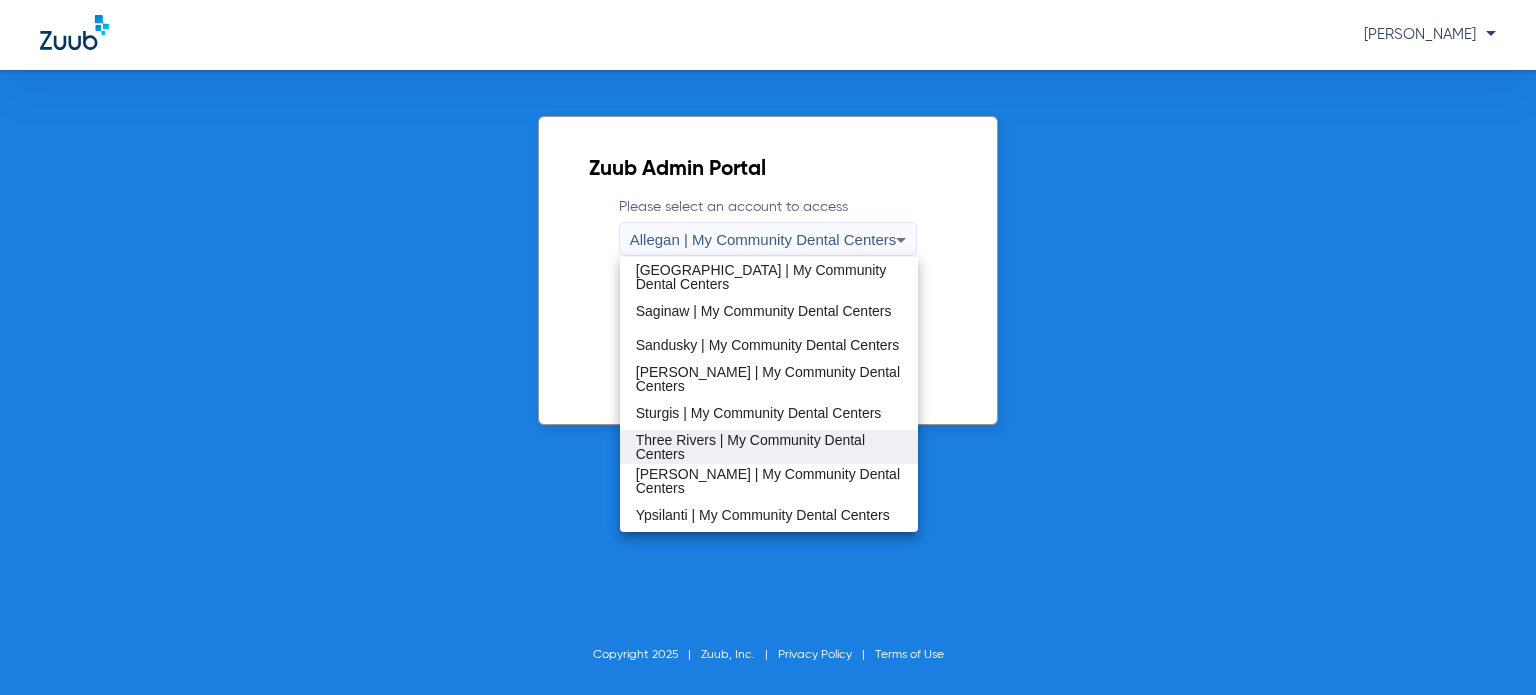 click on "Three Rivers | My Community Dental Centers" at bounding box center [769, 447] 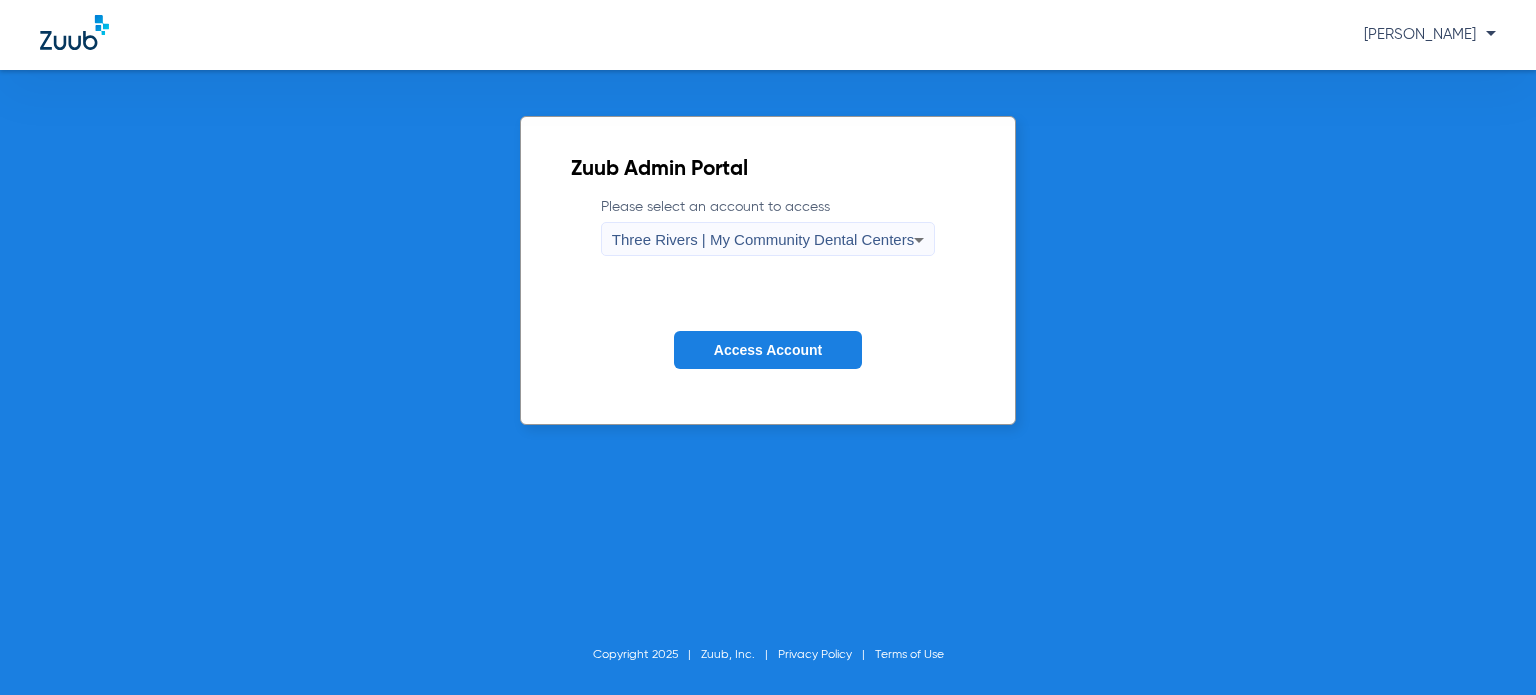 click on "Access Account" 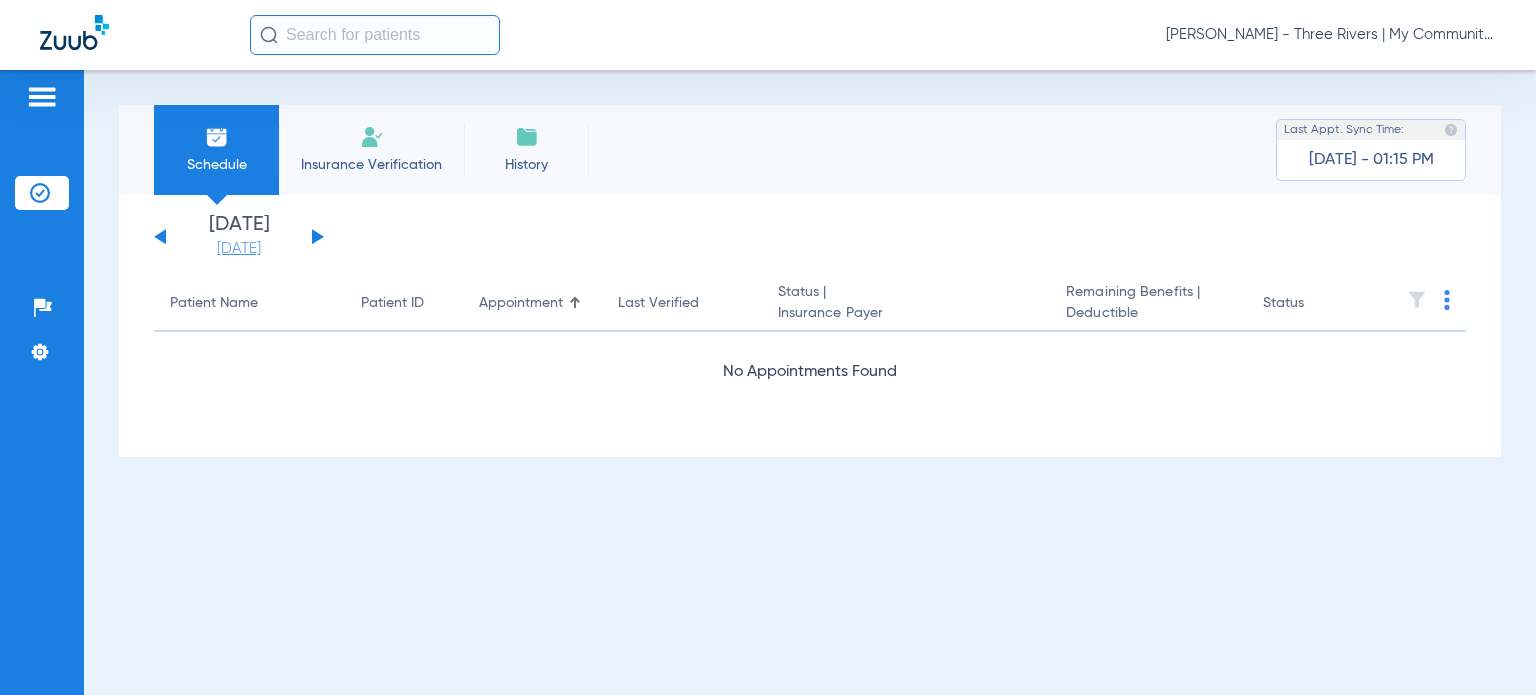 click on "[DATE]" 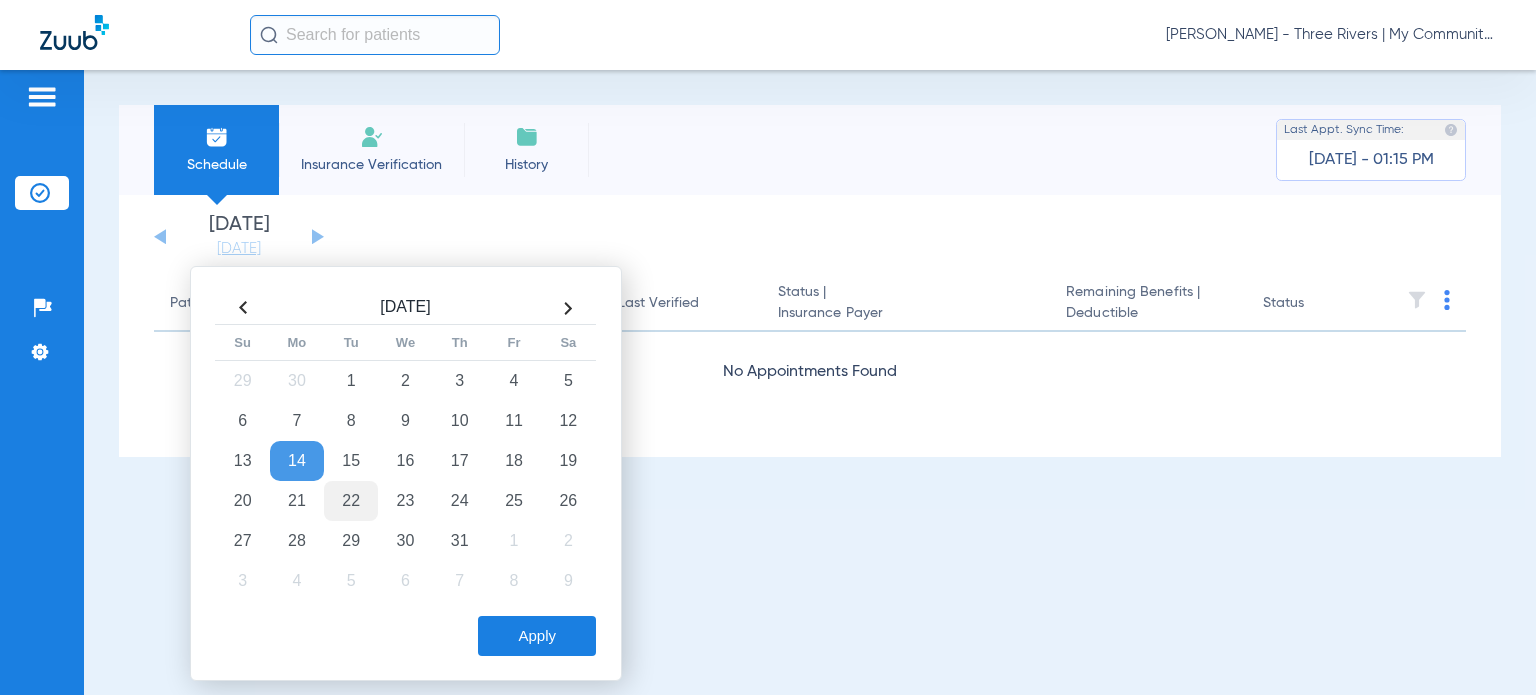 click on "22" 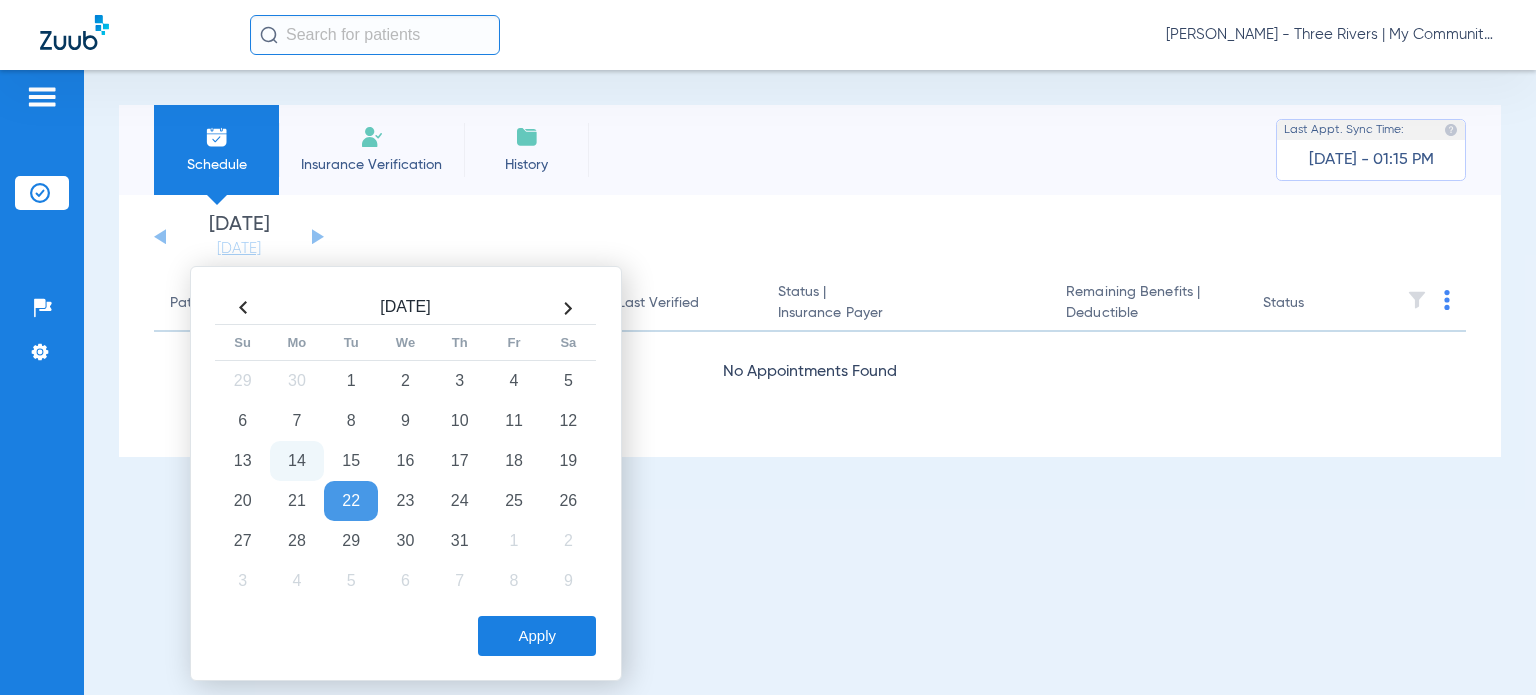 click on "Apply" 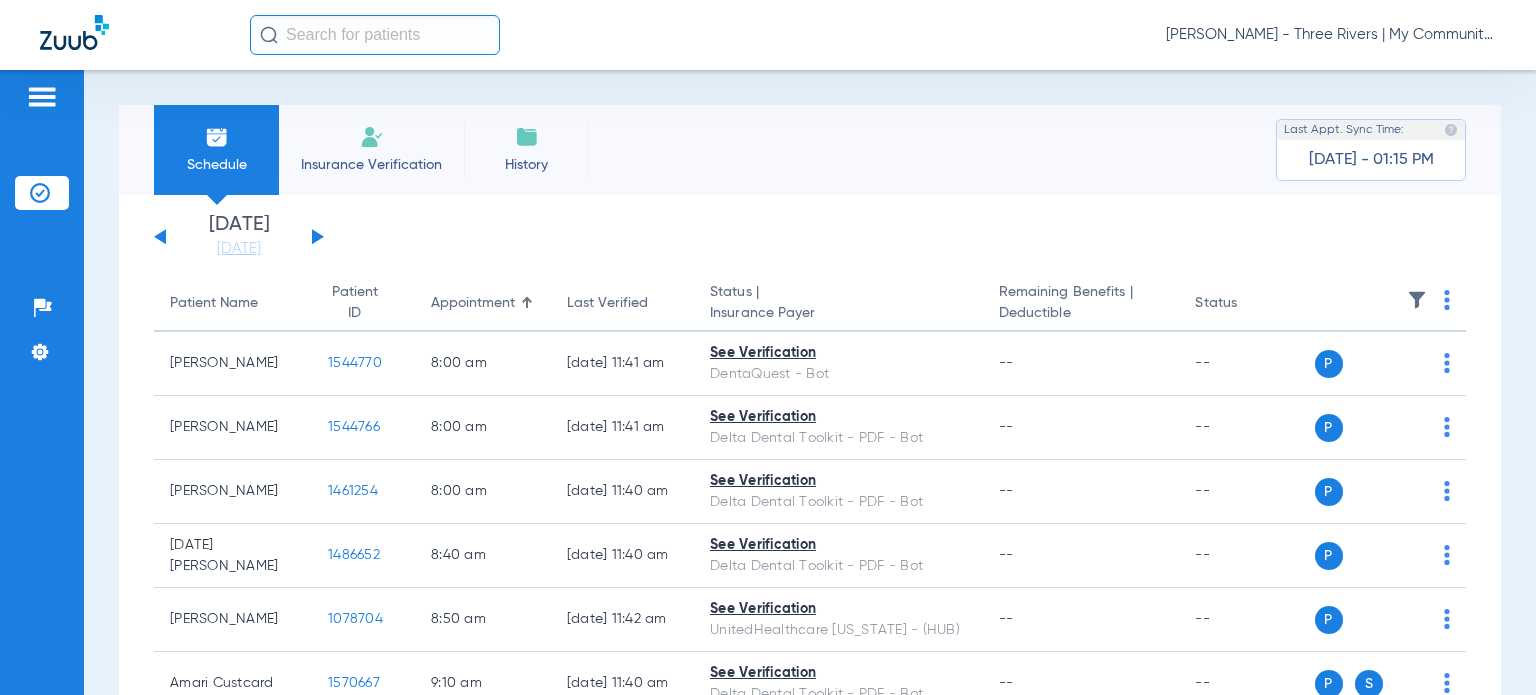 click 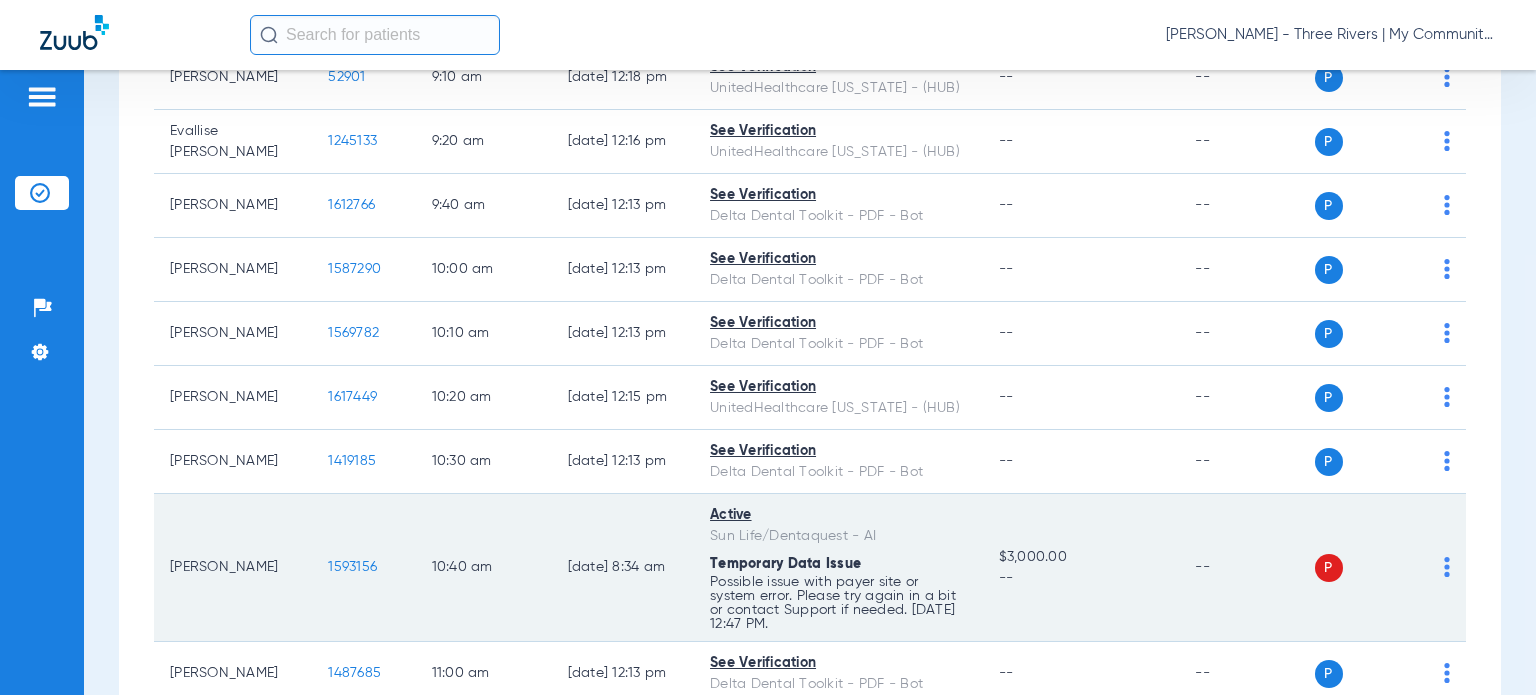 scroll, scrollTop: 800, scrollLeft: 0, axis: vertical 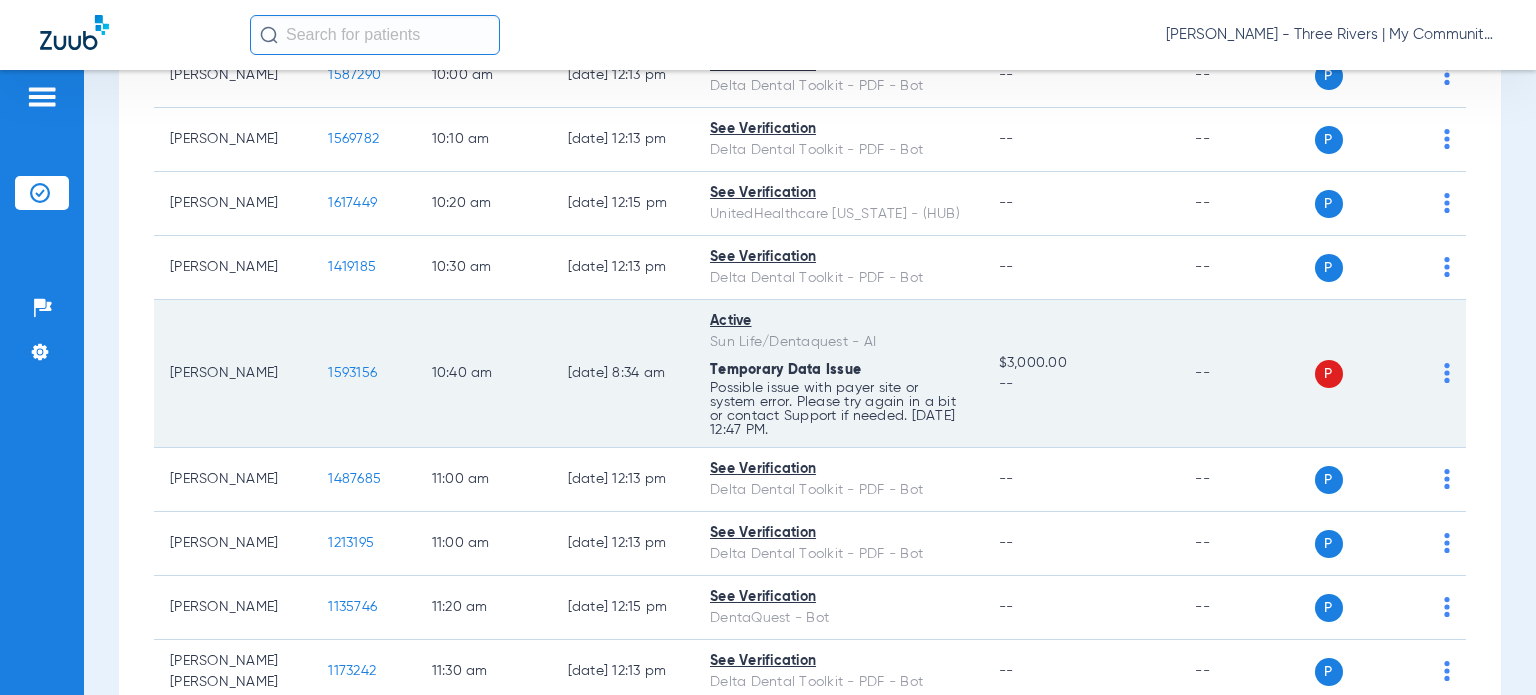 click 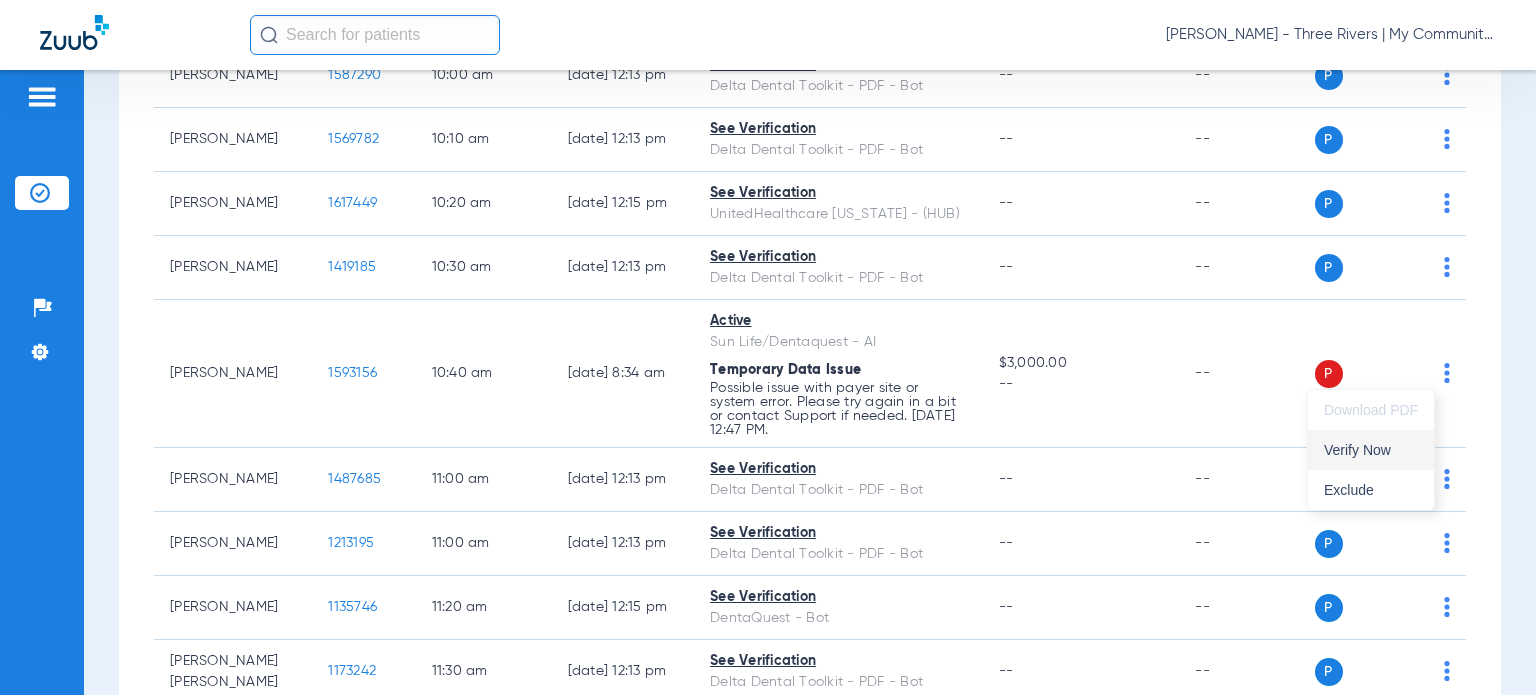 click on "Verify Now" at bounding box center (1371, 450) 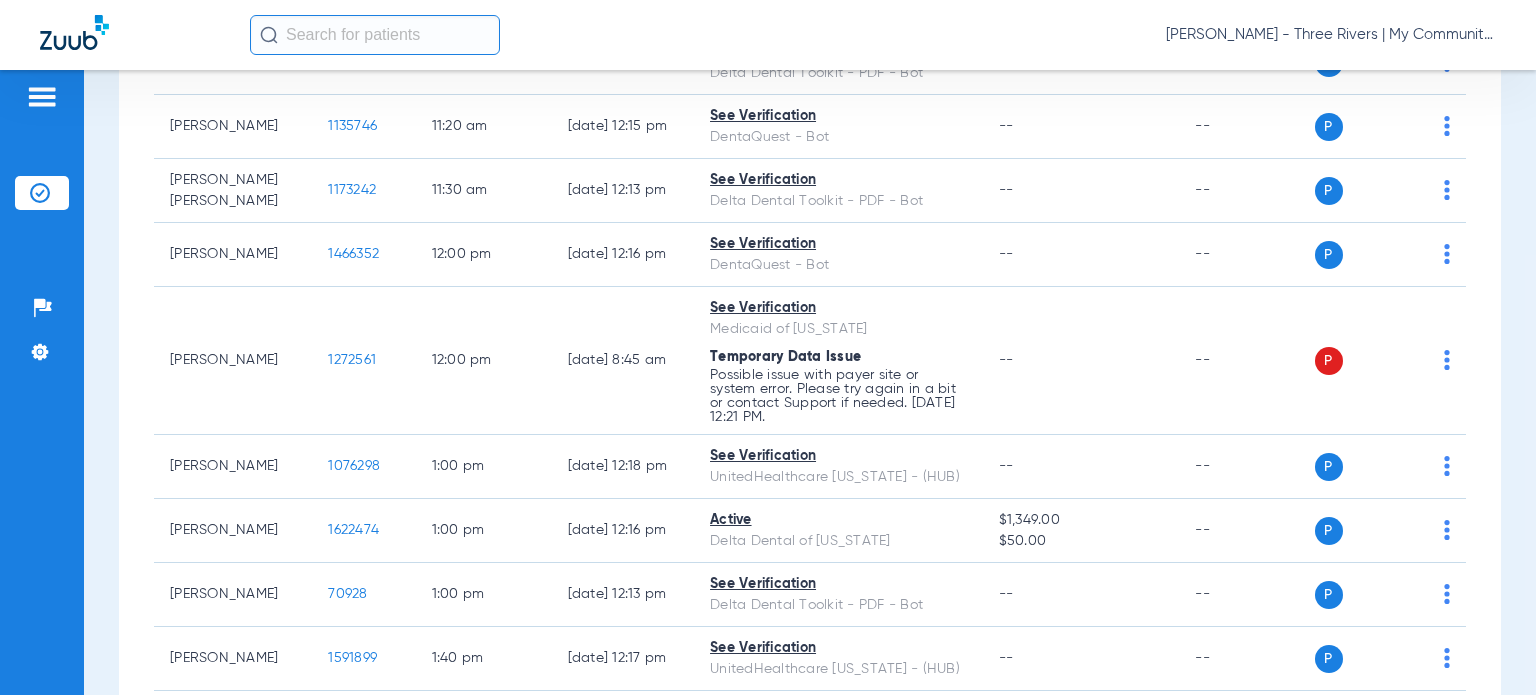 scroll, scrollTop: 1300, scrollLeft: 0, axis: vertical 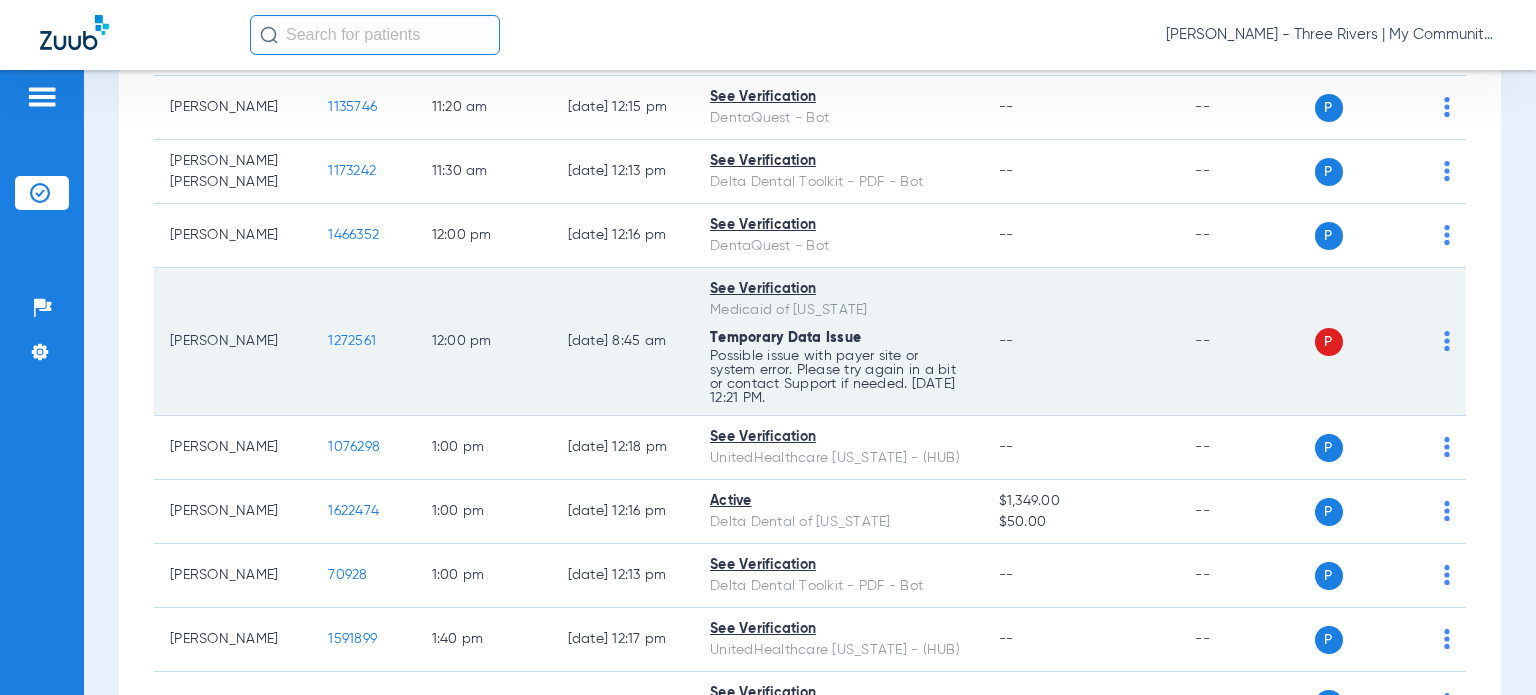 click 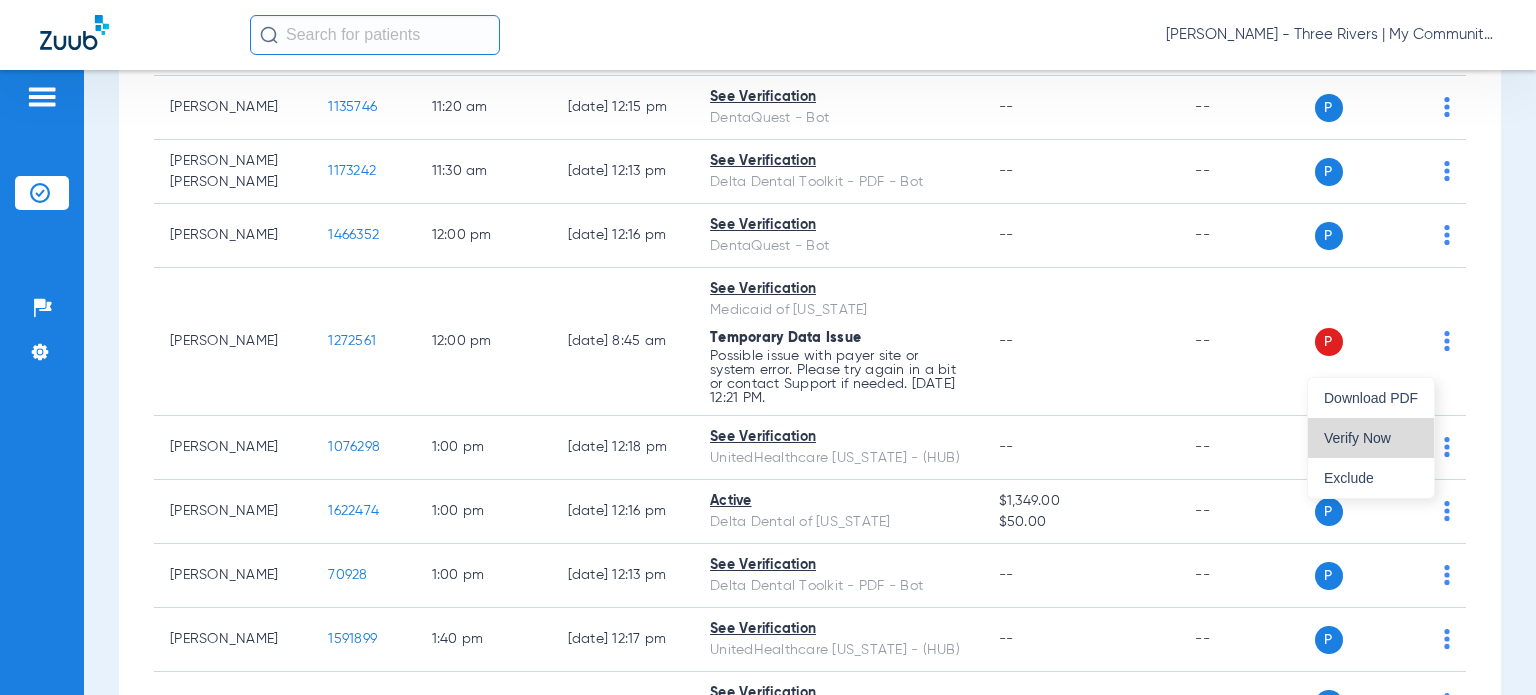 click on "Verify Now" at bounding box center [1371, 438] 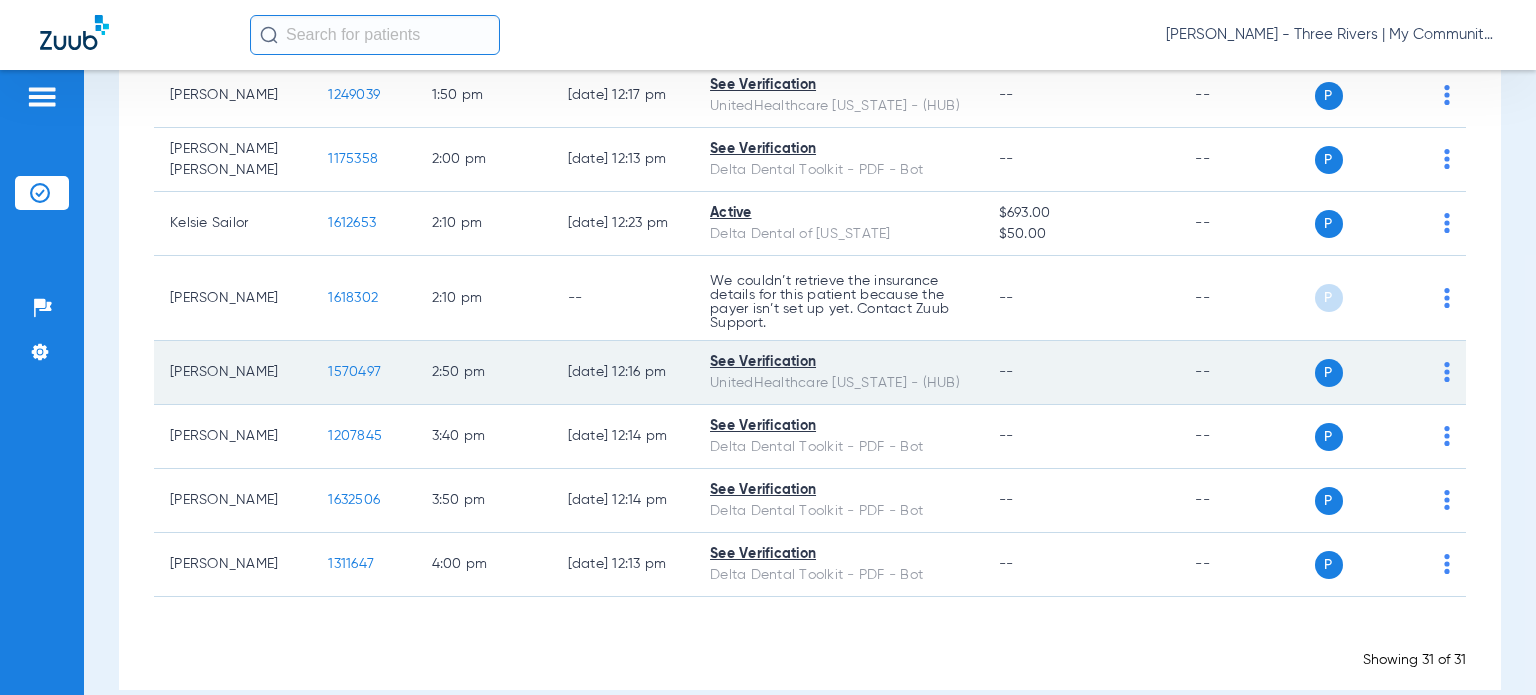 scroll, scrollTop: 1952, scrollLeft: 0, axis: vertical 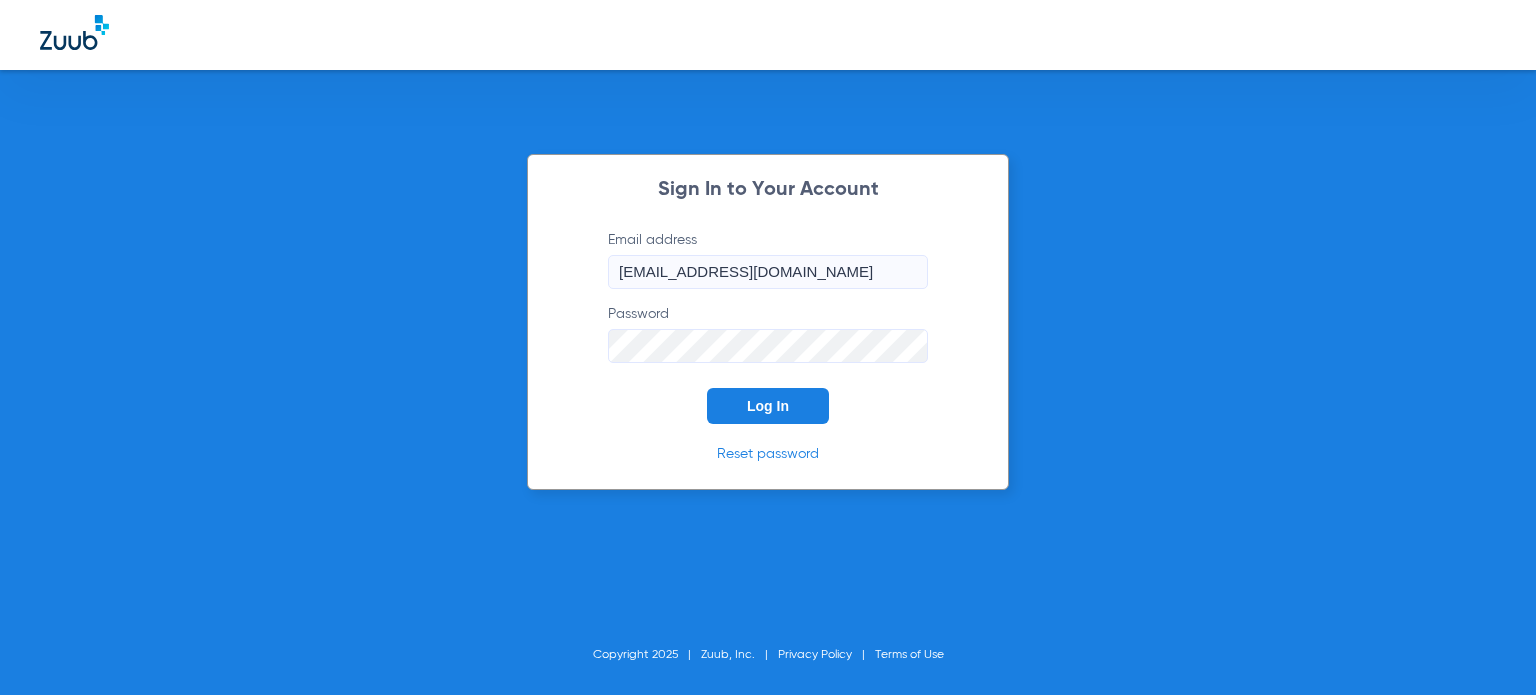 click on "Log In" 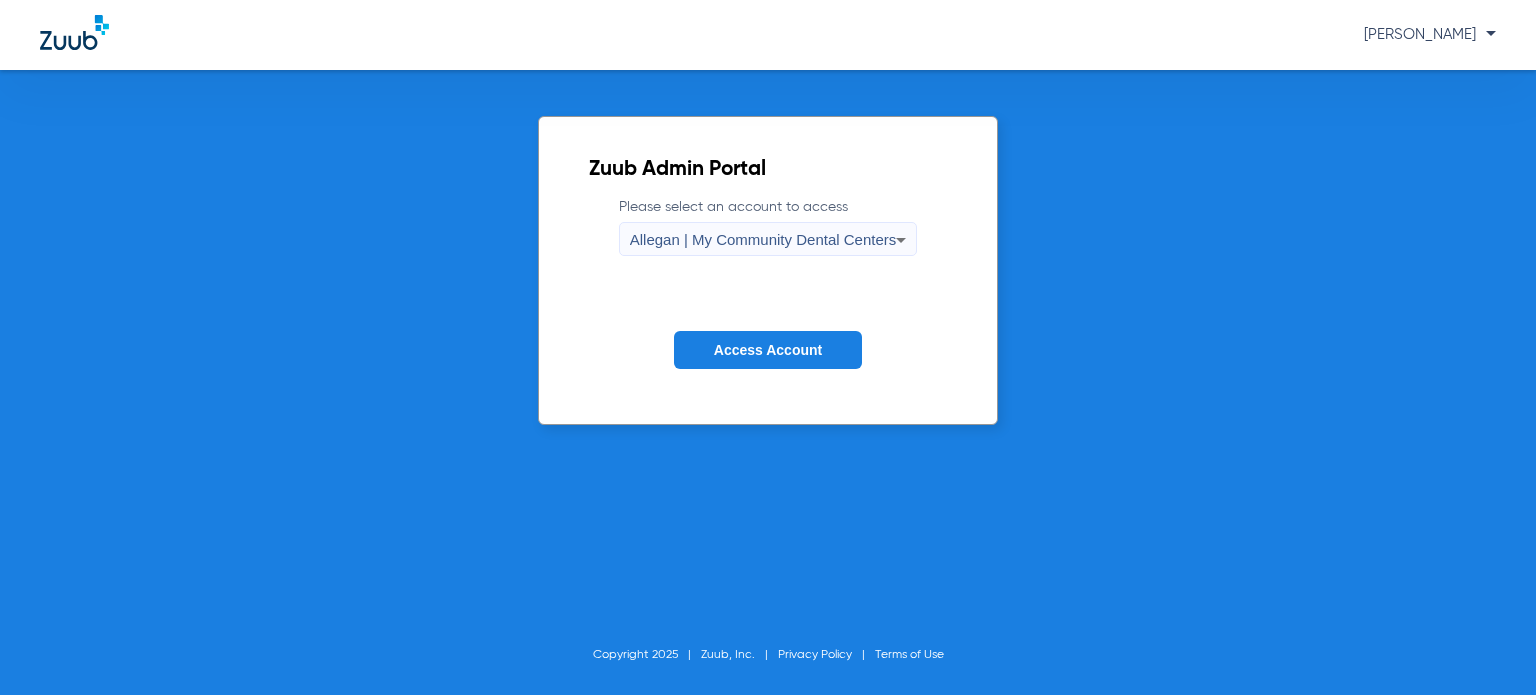 click on "Allegan | My Community Dental Centers" at bounding box center (763, 239) 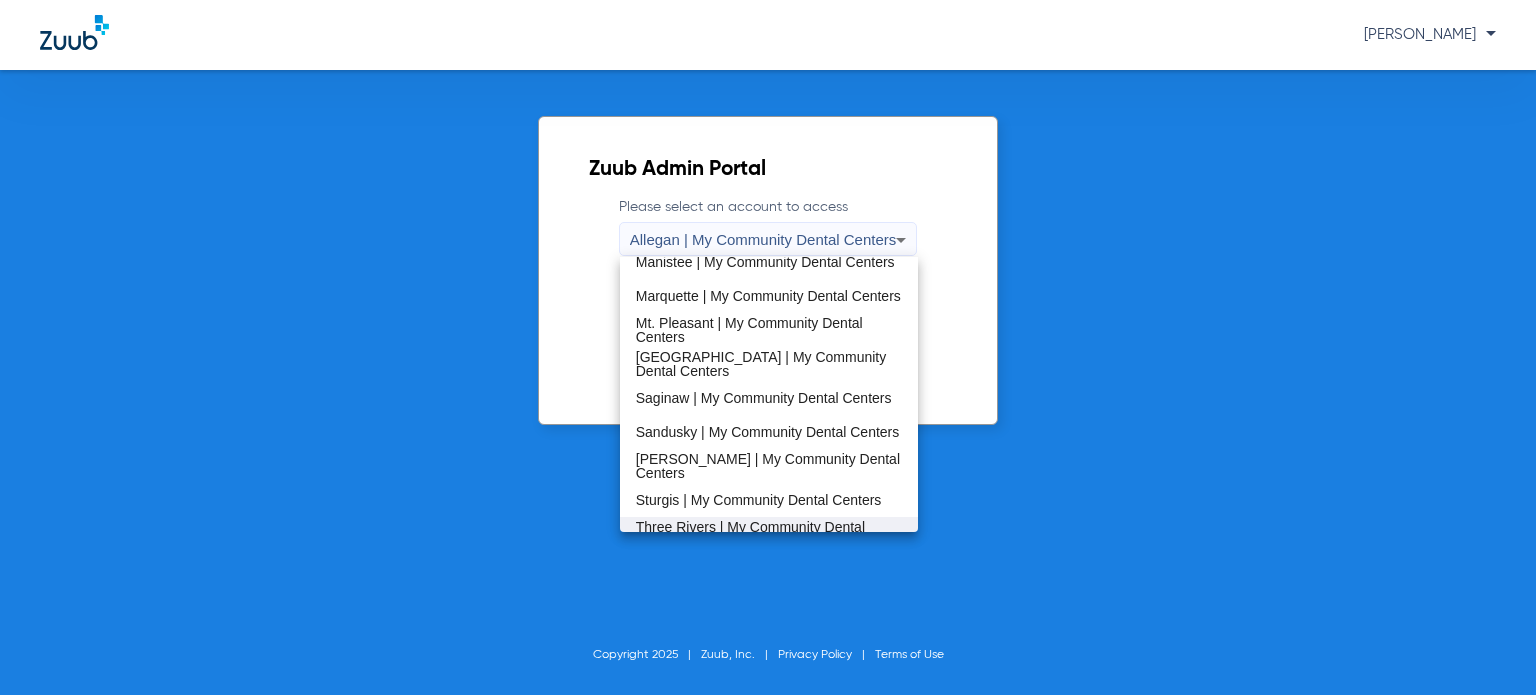 scroll, scrollTop: 643, scrollLeft: 0, axis: vertical 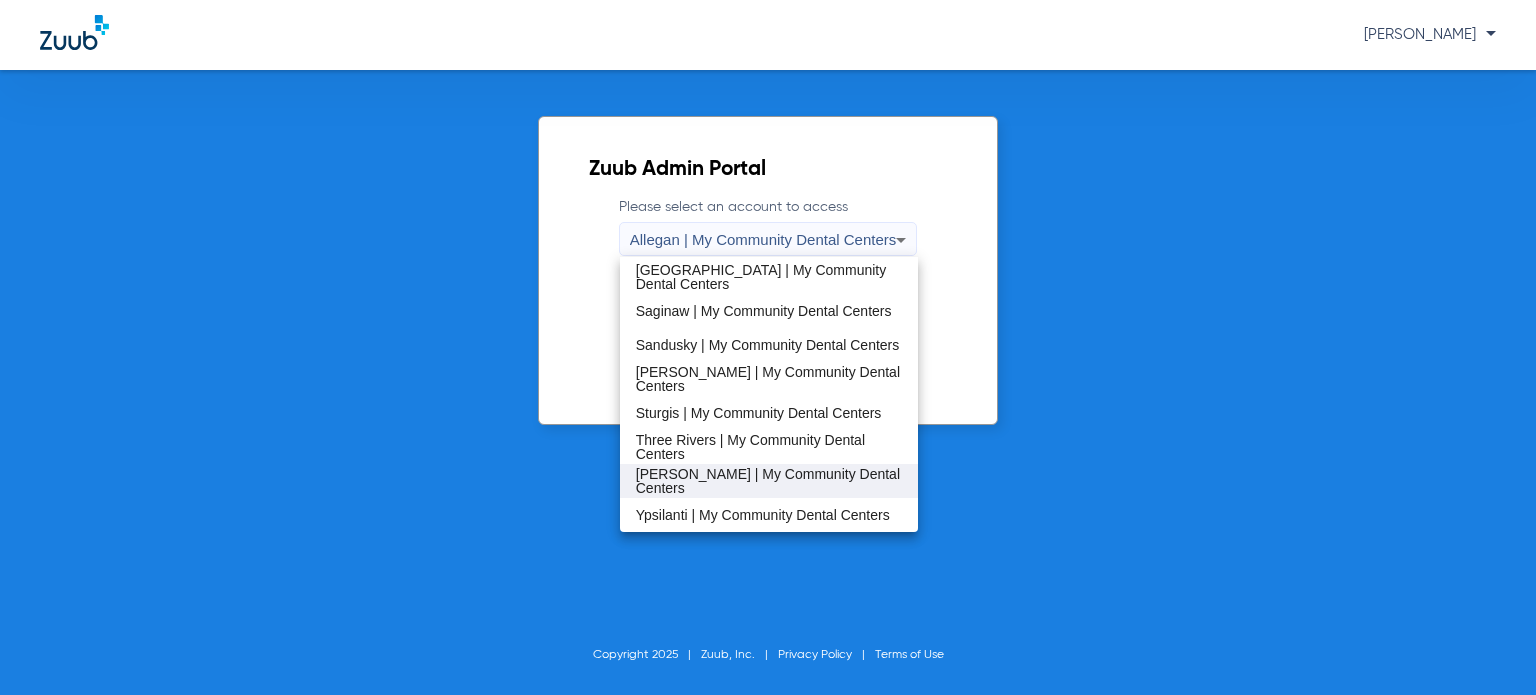 click on "[PERSON_NAME] | My Community Dental Centers" at bounding box center (769, 481) 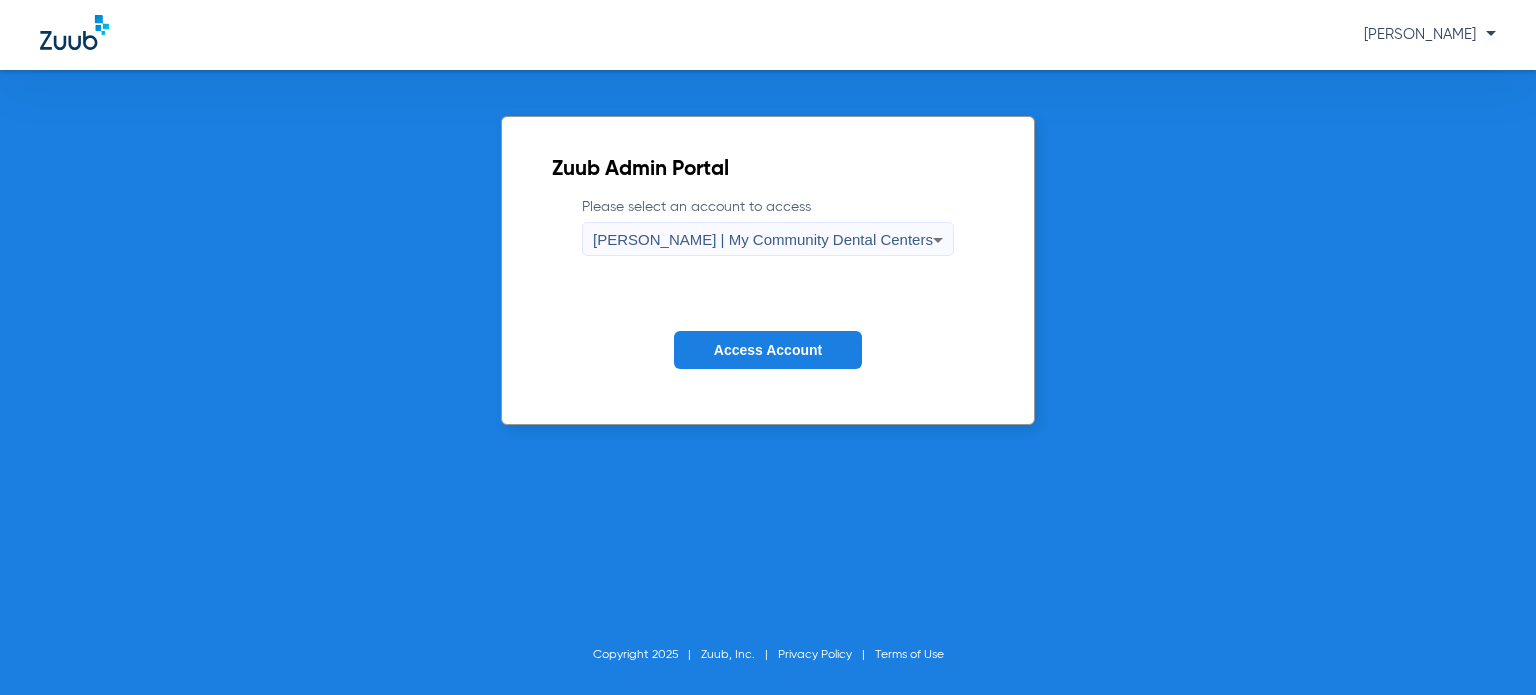 click on "Access Account" 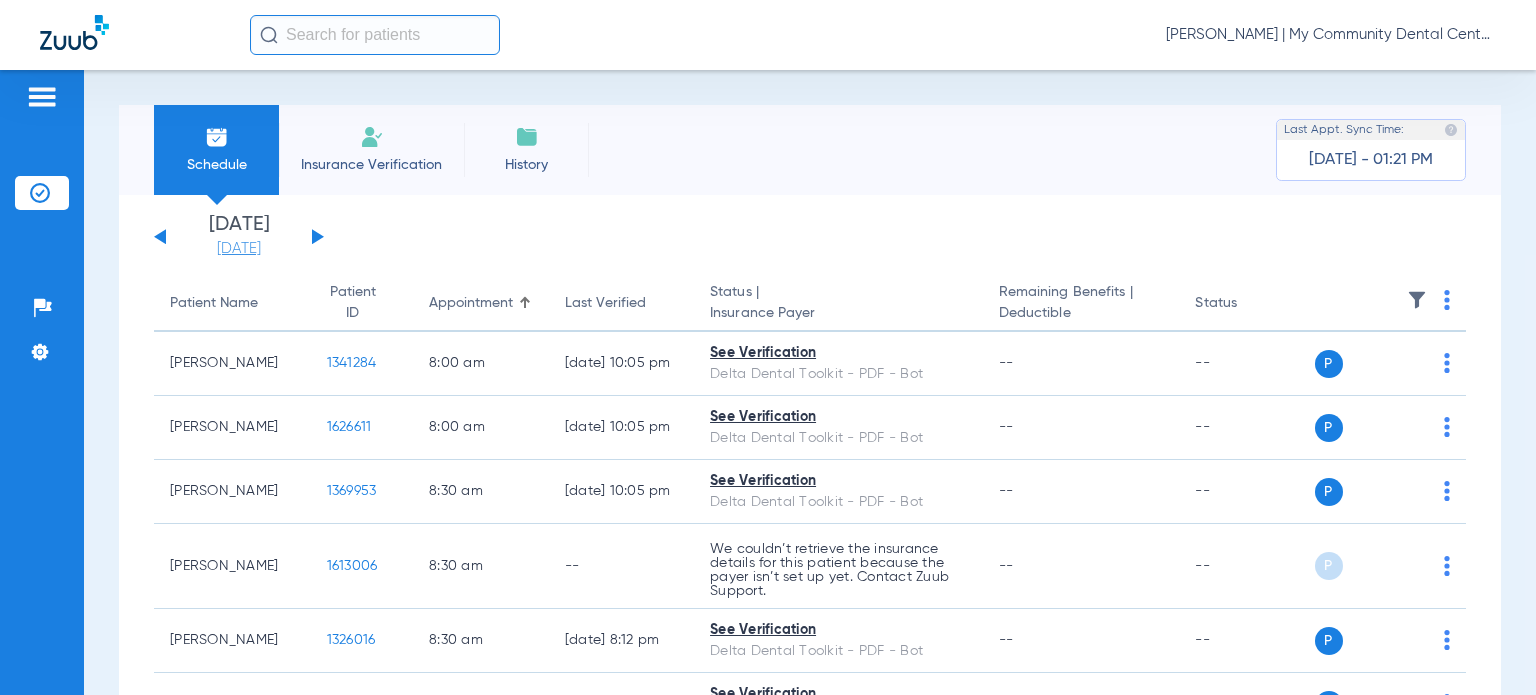 click on "[DATE]" 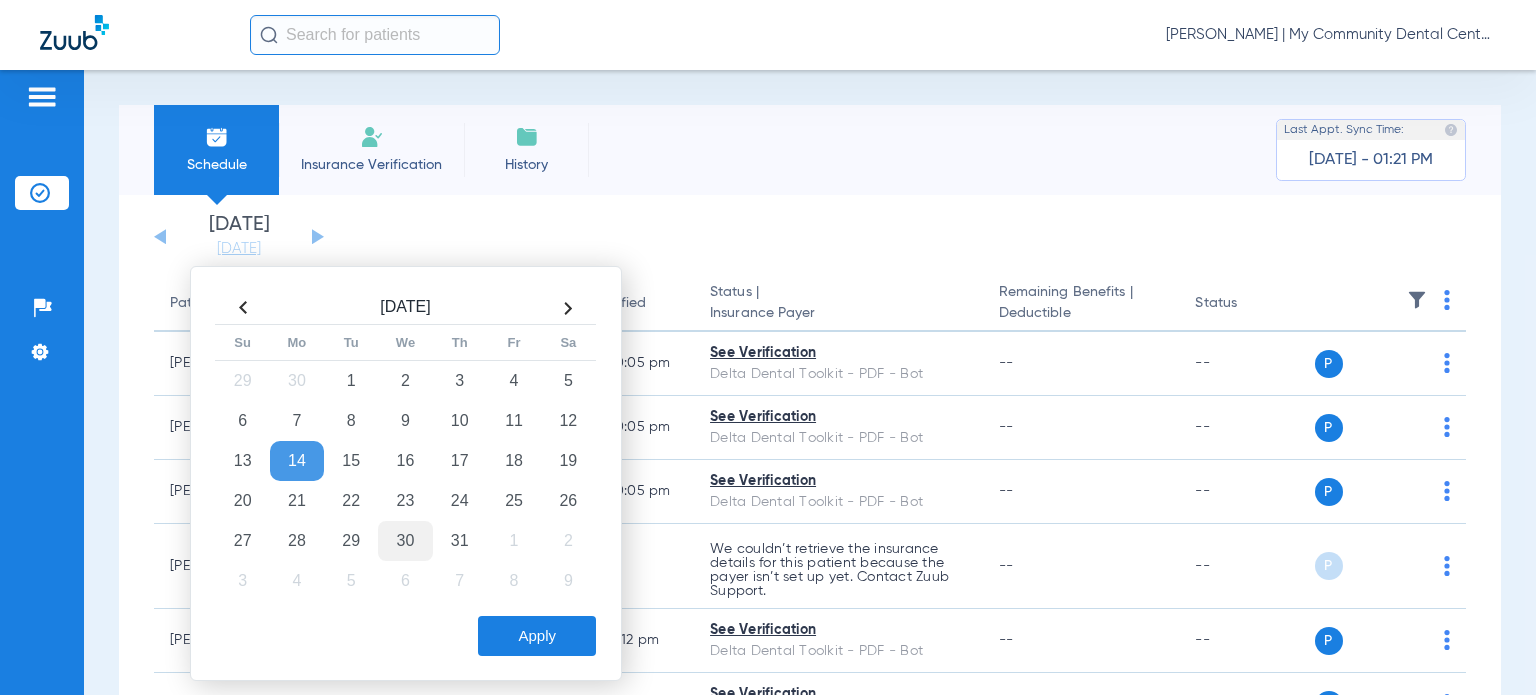 drag, startPoint x: 356, startPoint y: 497, endPoint x: 384, endPoint y: 552, distance: 61.7171 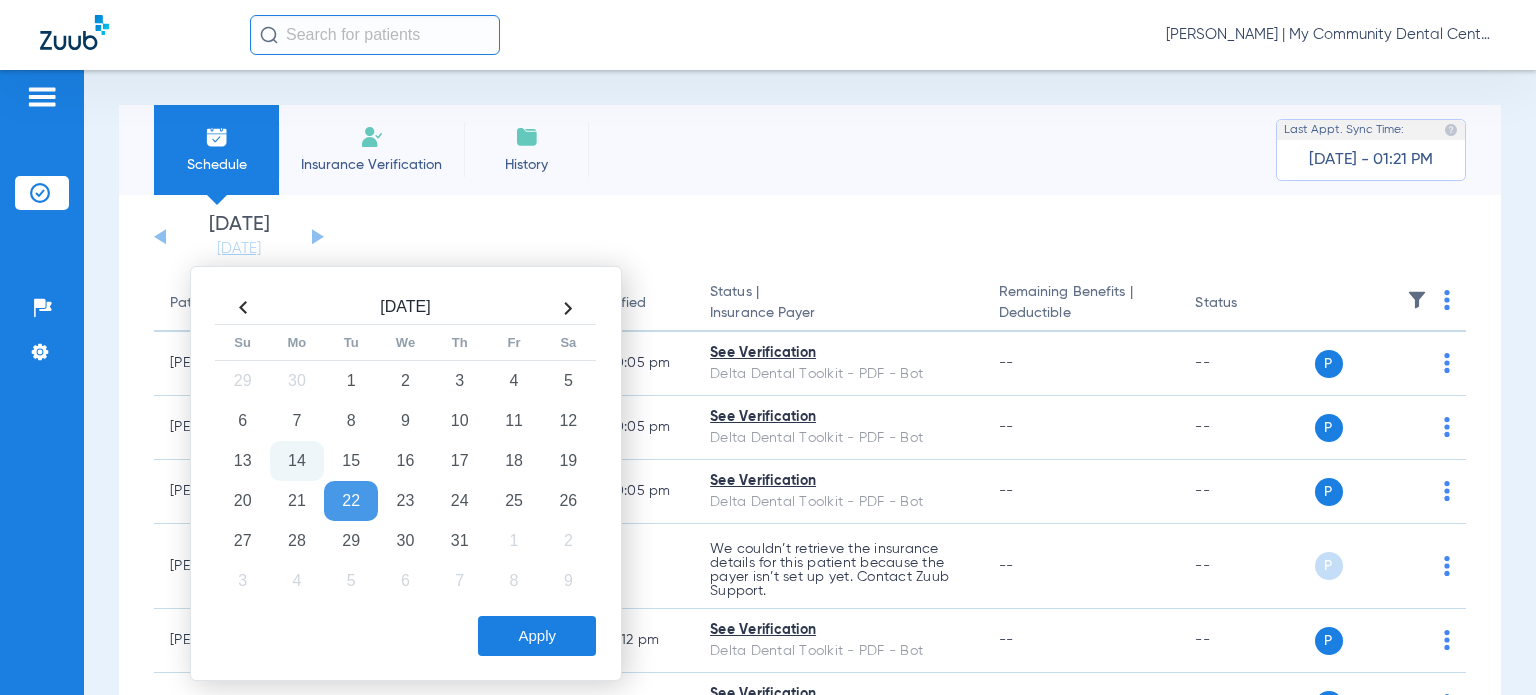 click on "Apply" 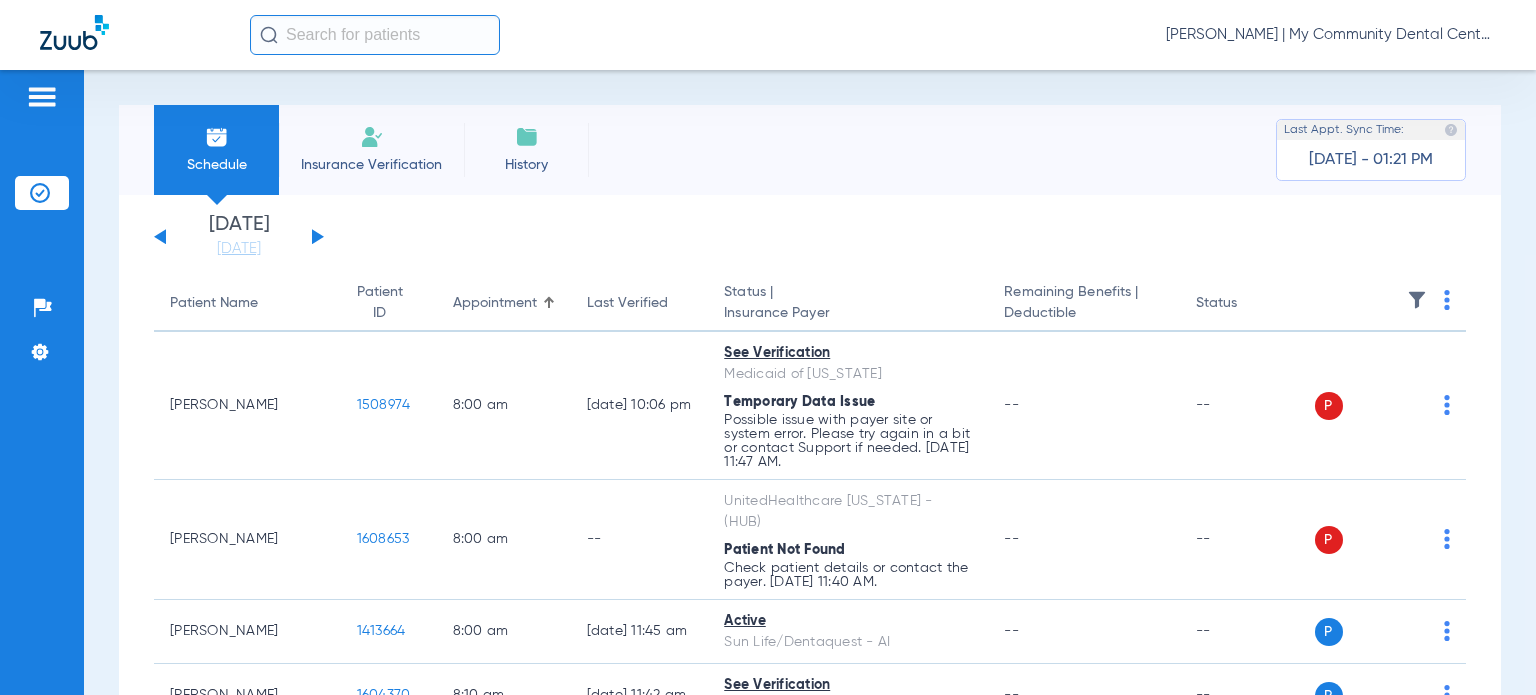 click 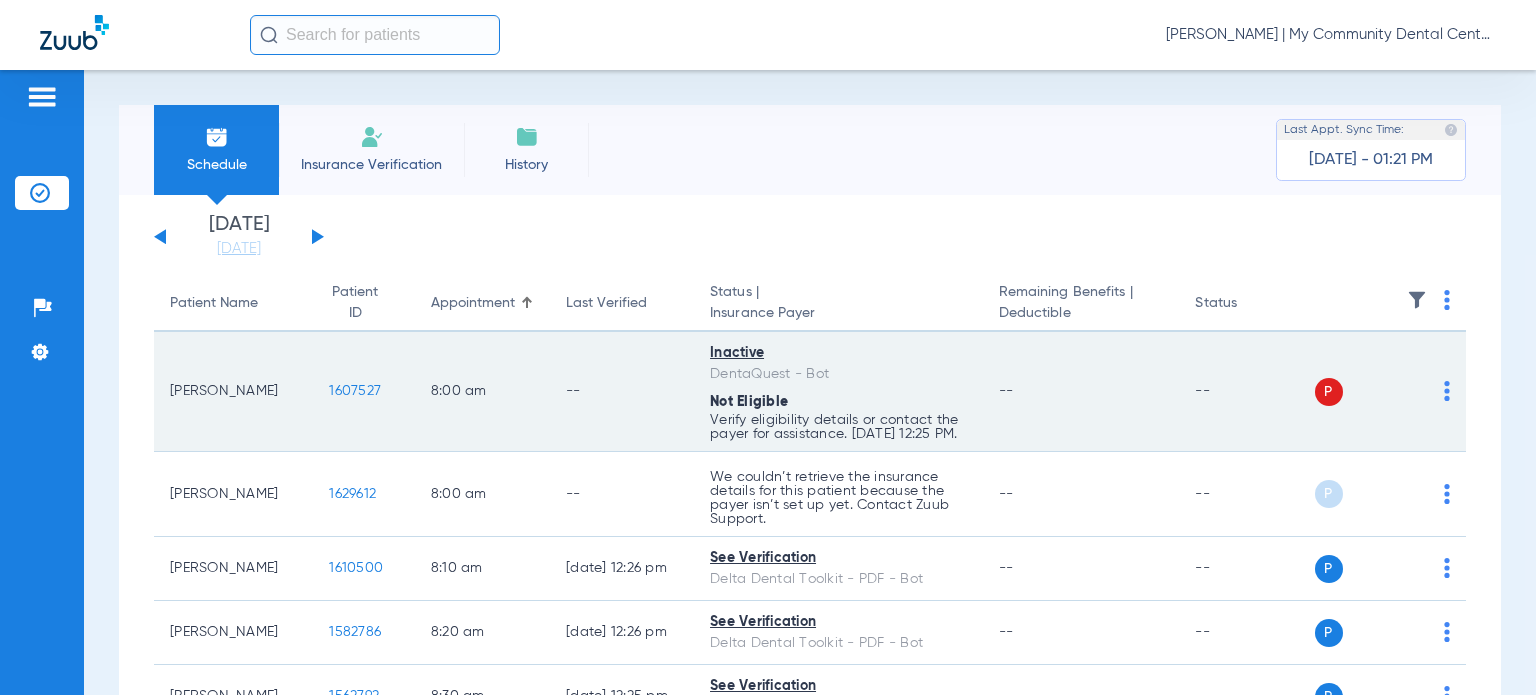click 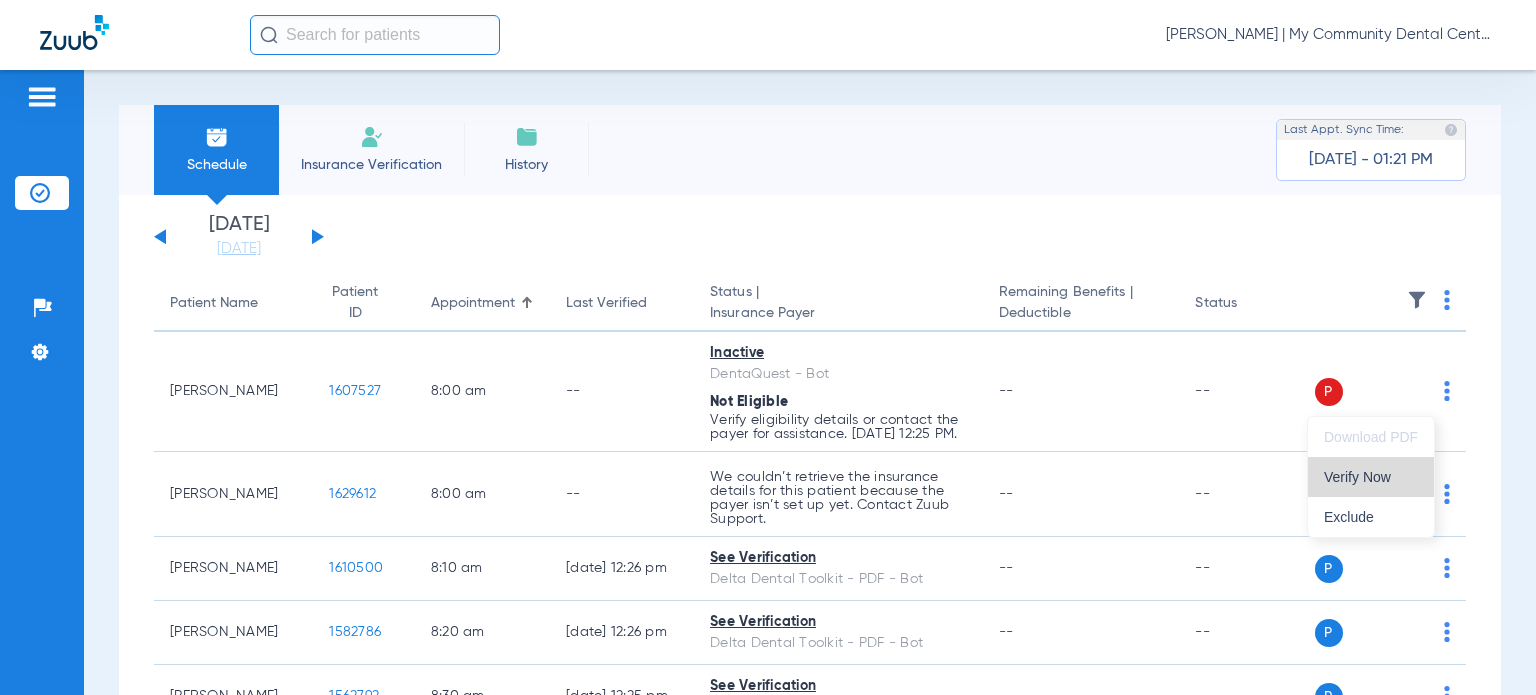 click on "Verify Now" at bounding box center (1371, 477) 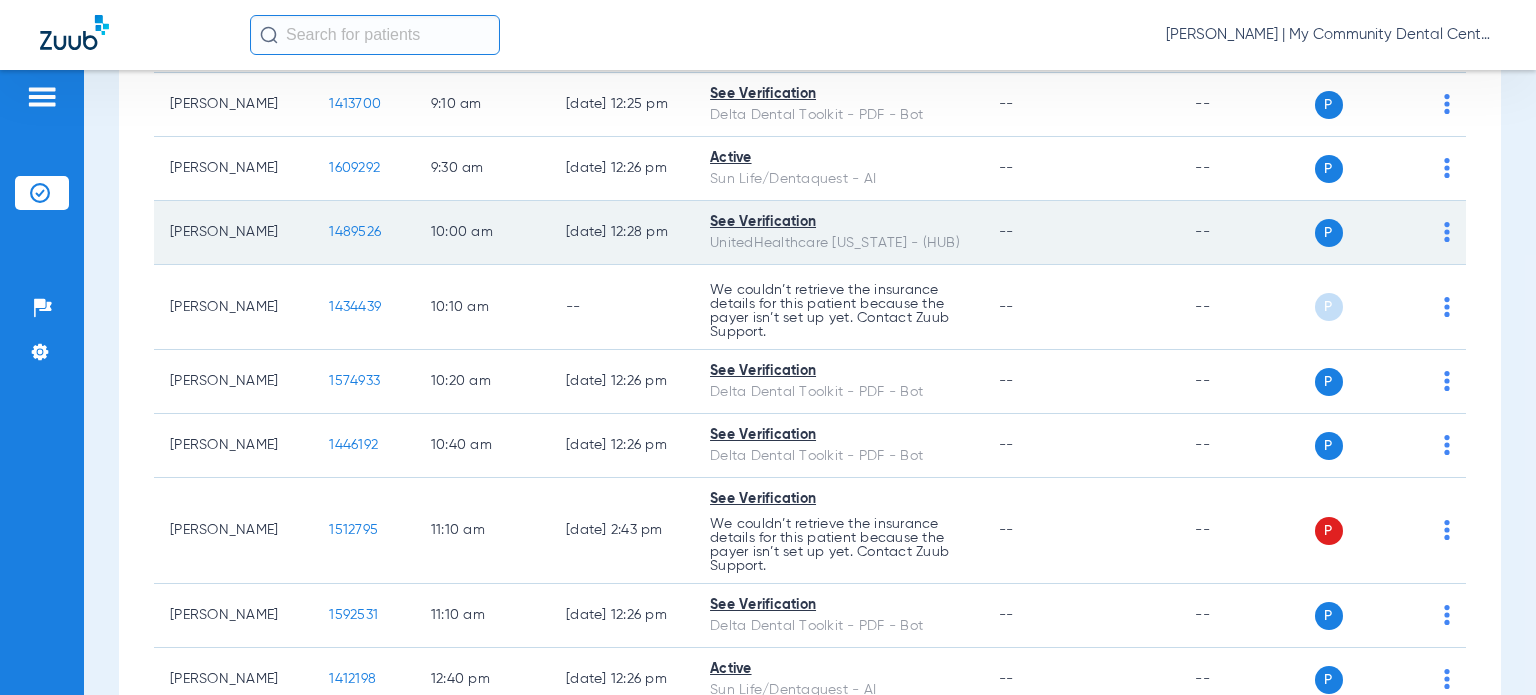 scroll, scrollTop: 700, scrollLeft: 0, axis: vertical 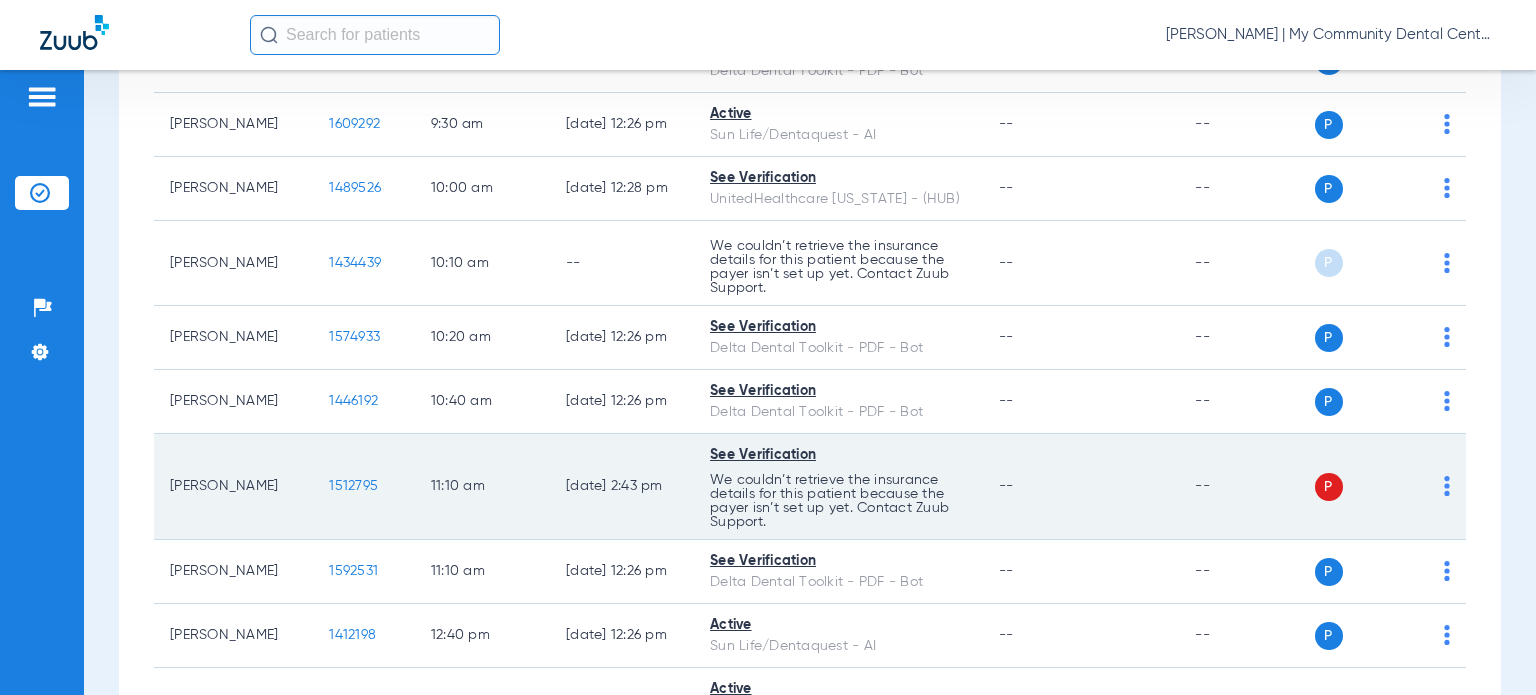 click 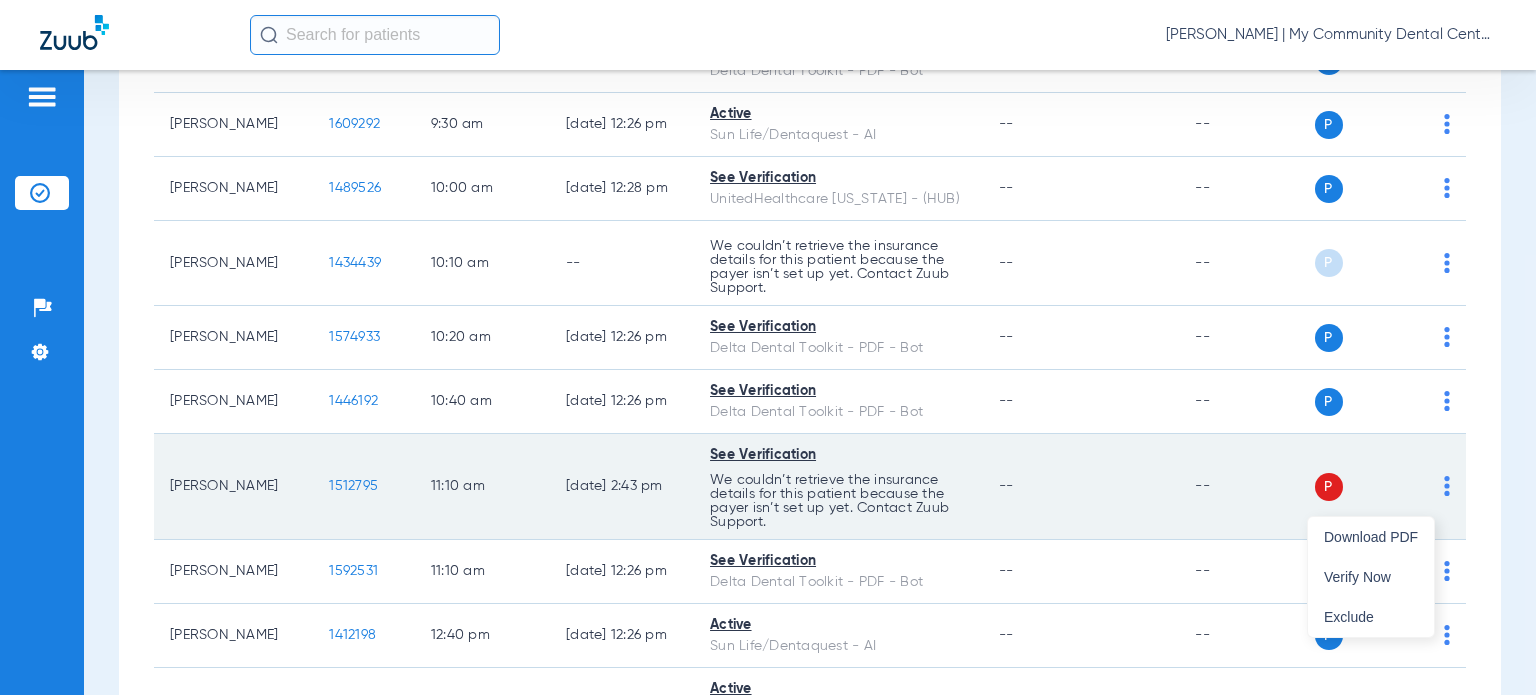 click on "Verify Now" at bounding box center [1371, 577] 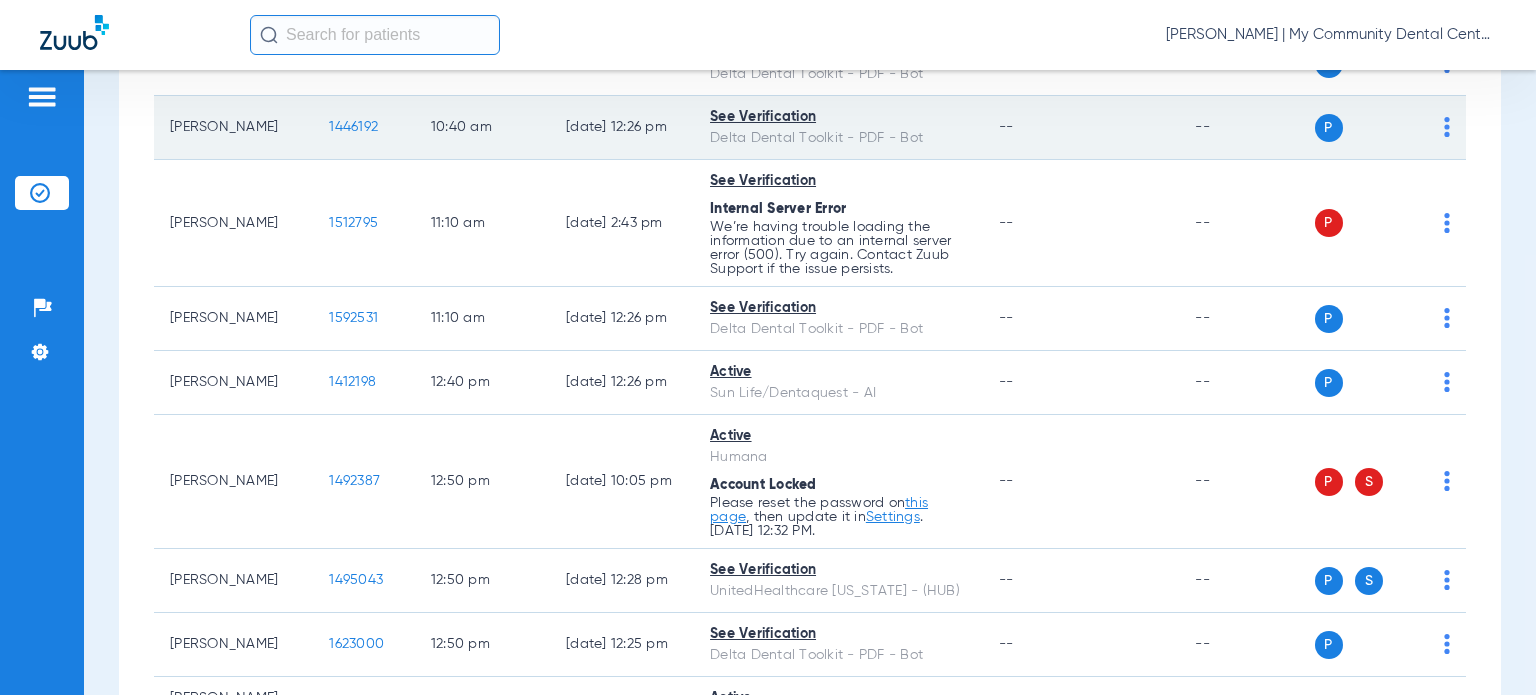 scroll, scrollTop: 1000, scrollLeft: 0, axis: vertical 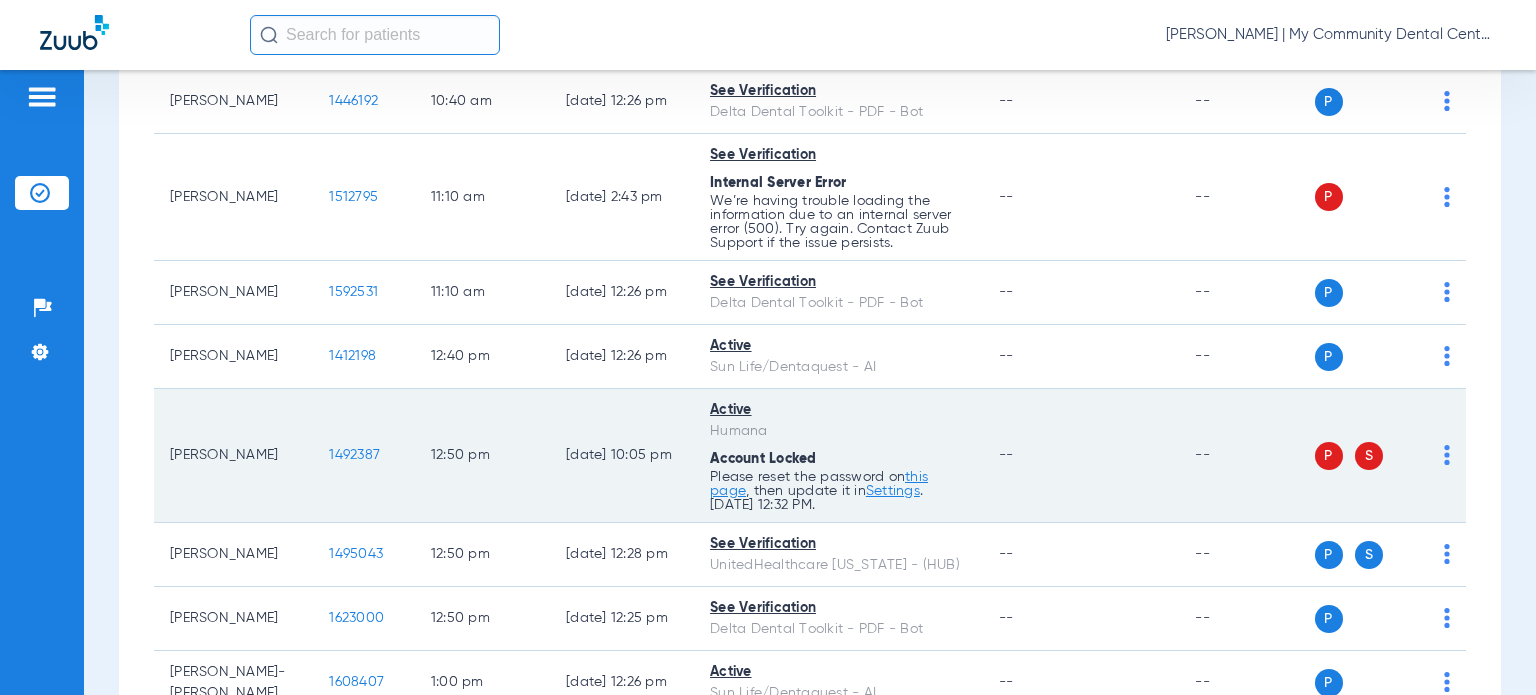 click 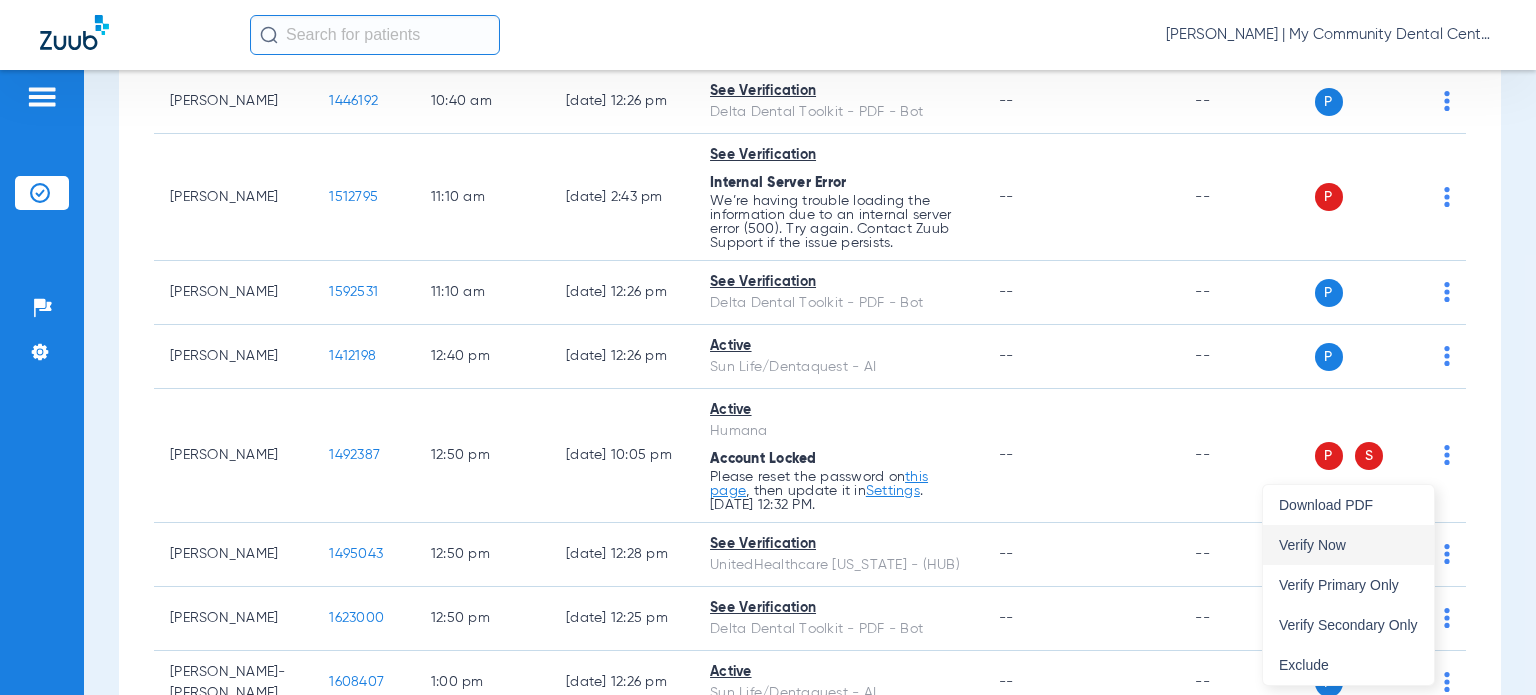 click on "Verify Now" at bounding box center [1348, 545] 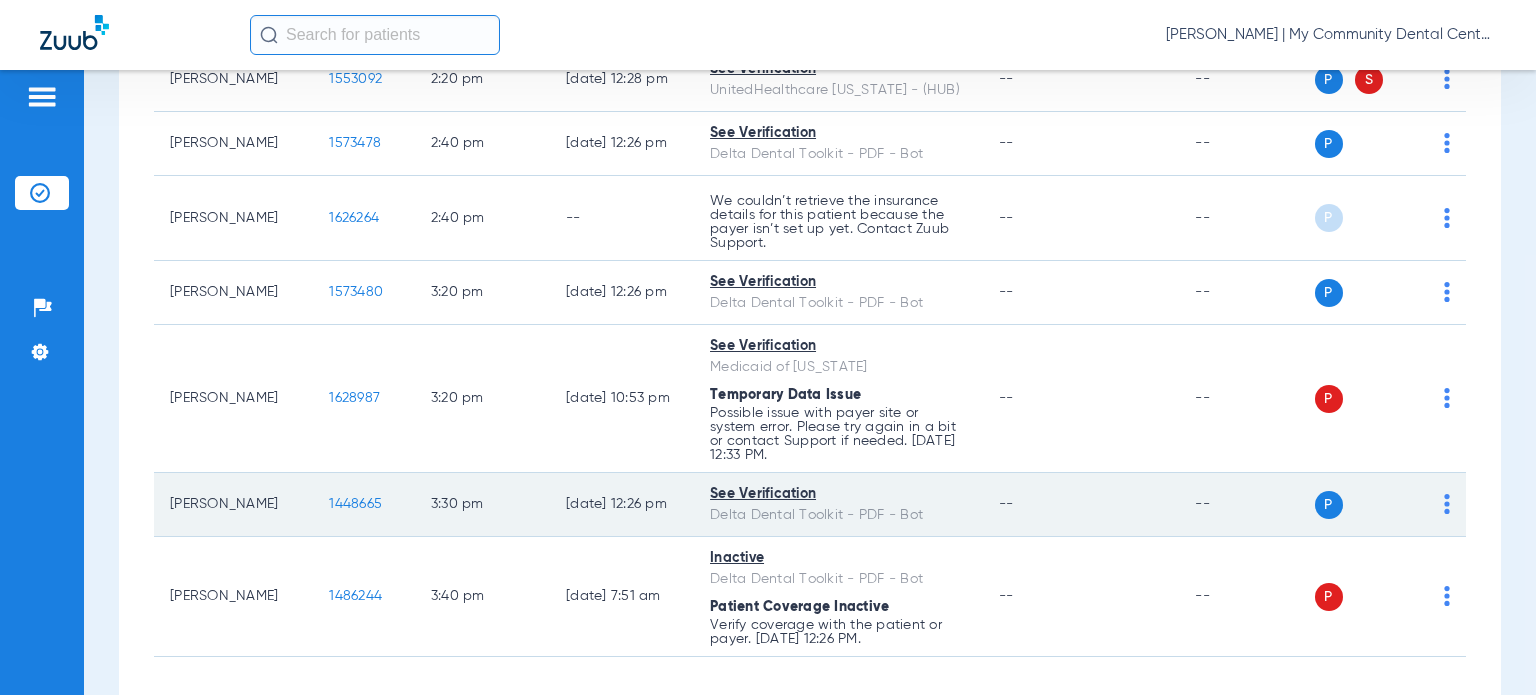 scroll, scrollTop: 2000, scrollLeft: 0, axis: vertical 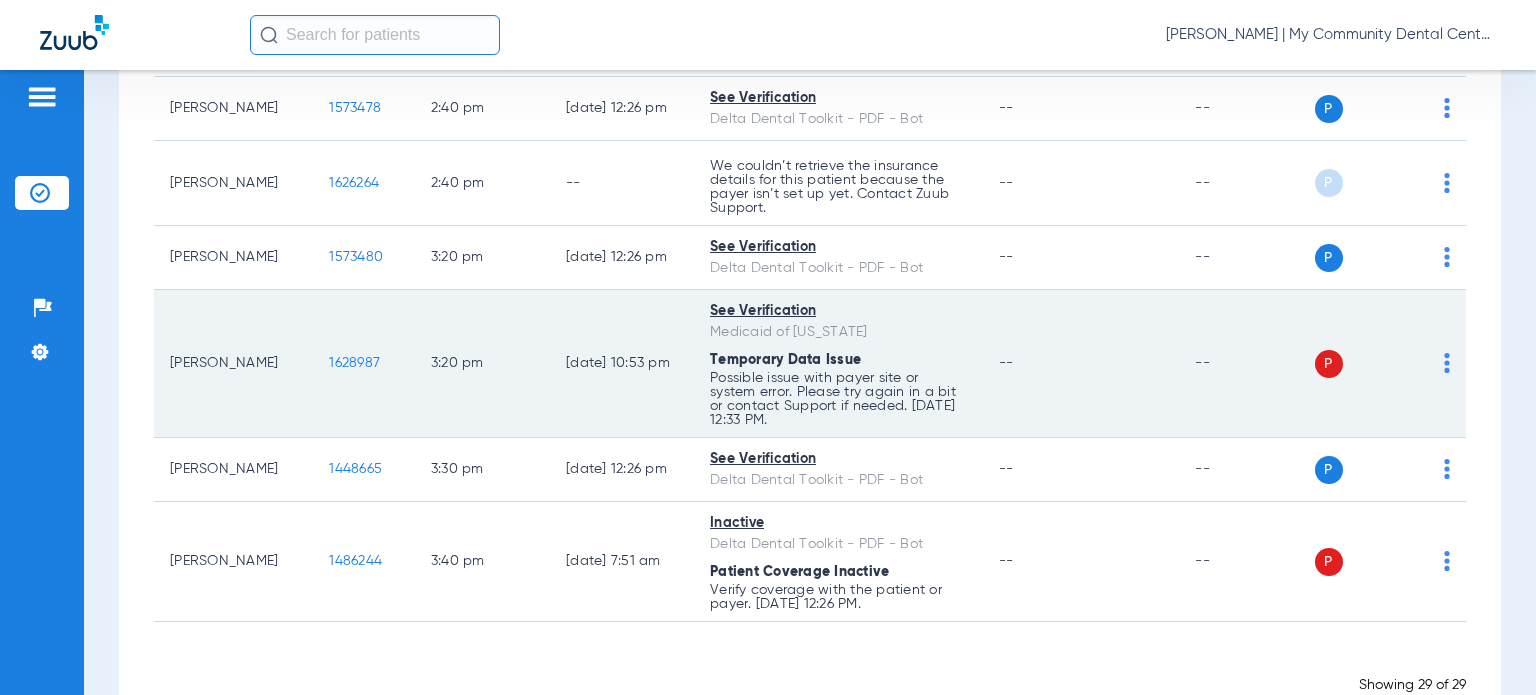click 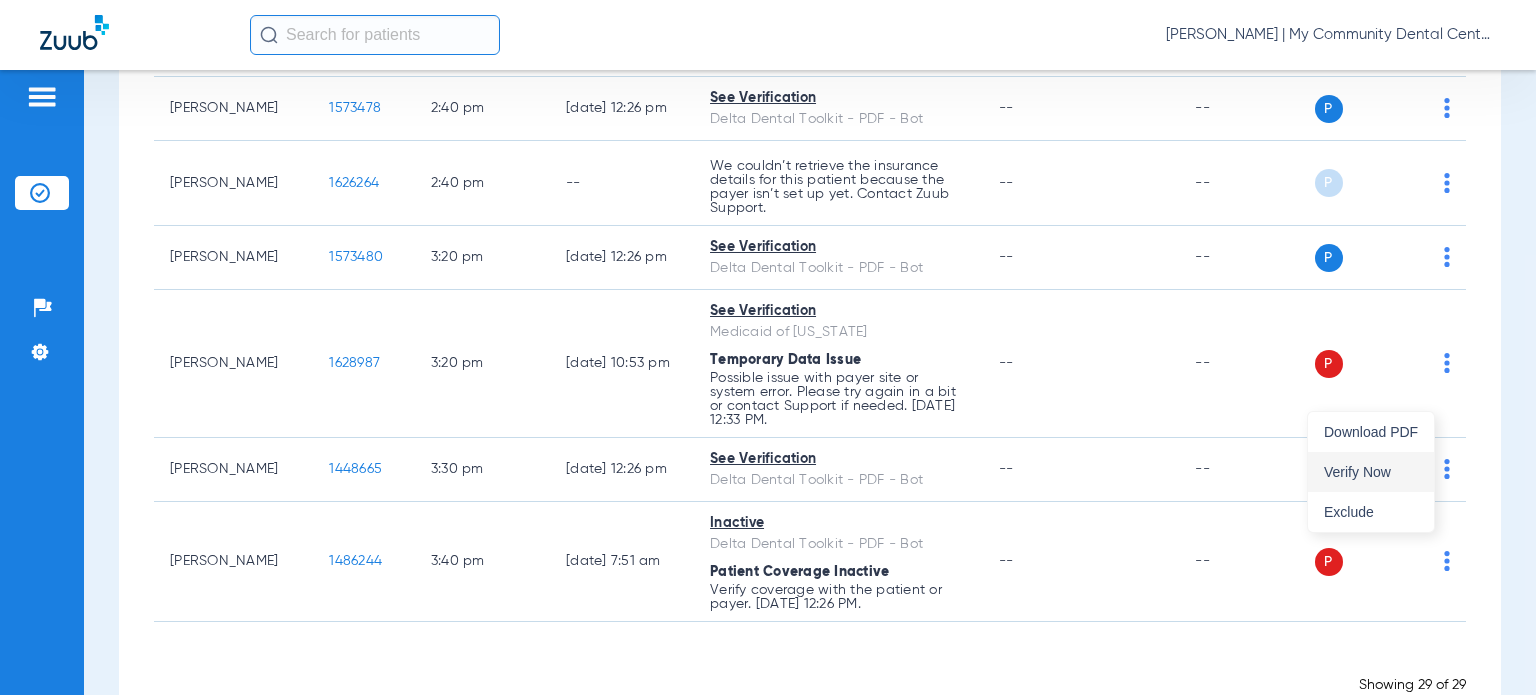 click on "Verify Now" at bounding box center (1371, 472) 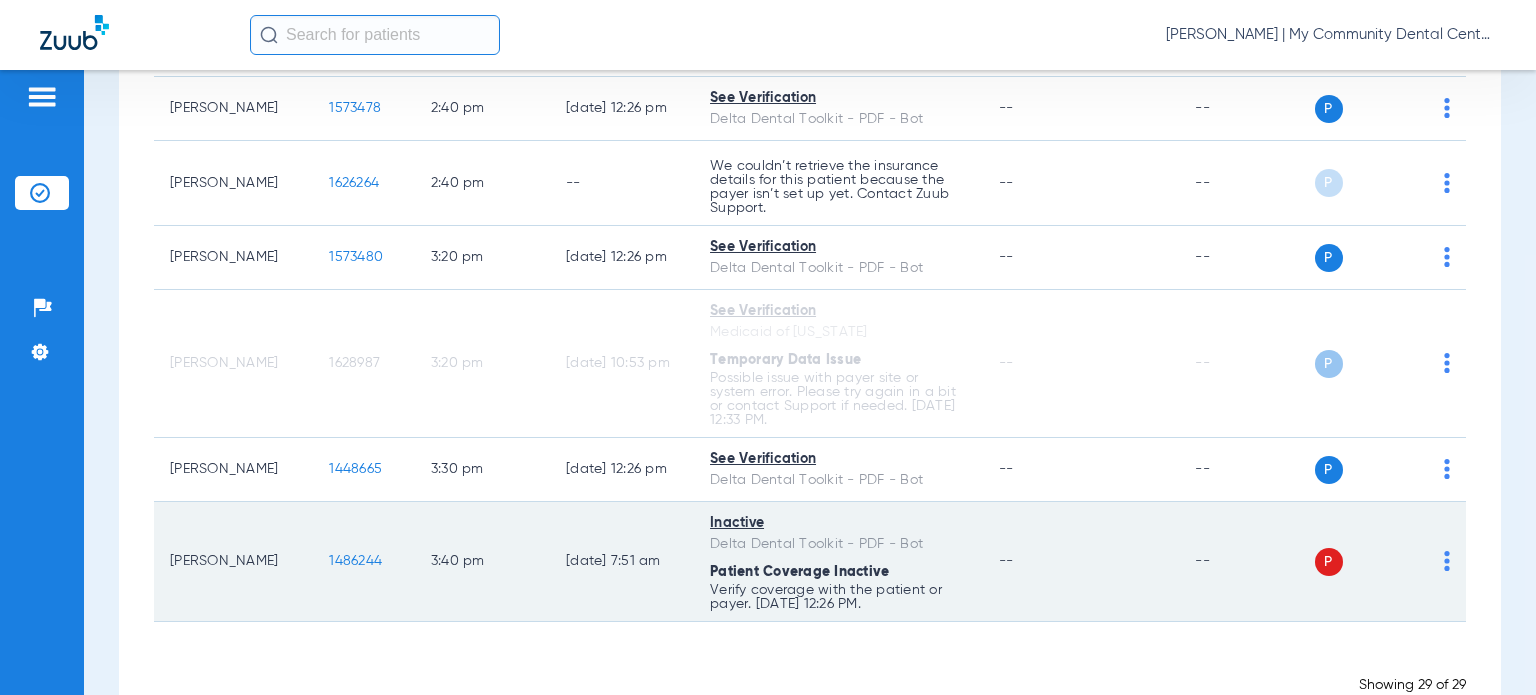 click 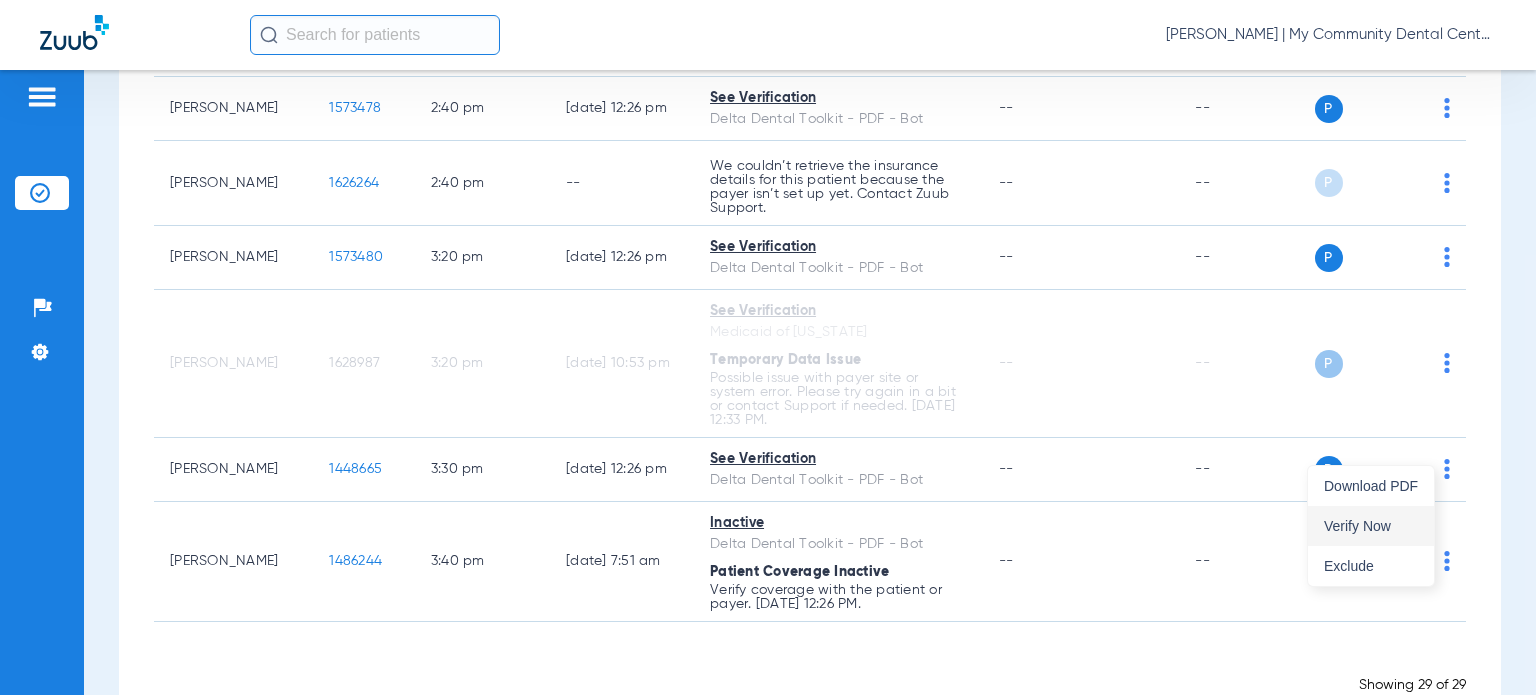 click on "Verify Now" at bounding box center [1371, 526] 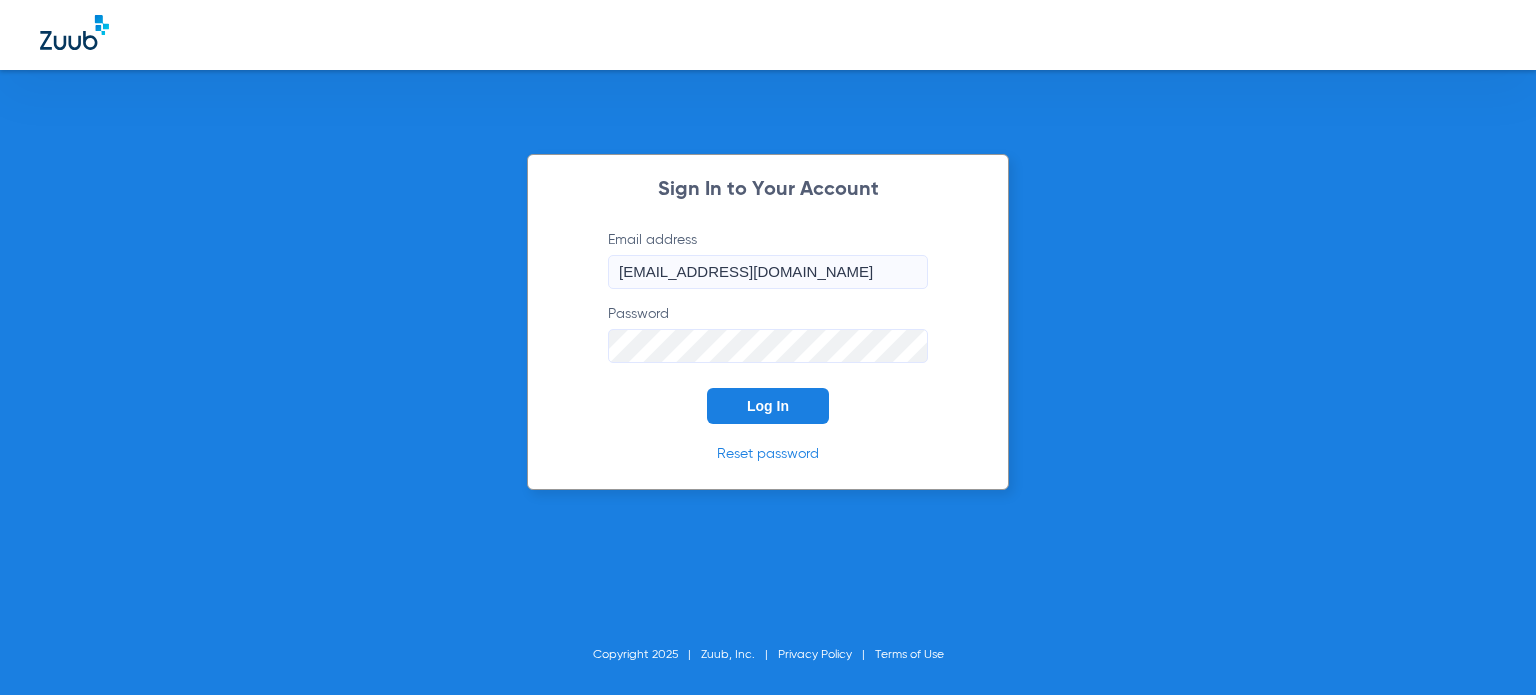 scroll, scrollTop: 0, scrollLeft: 0, axis: both 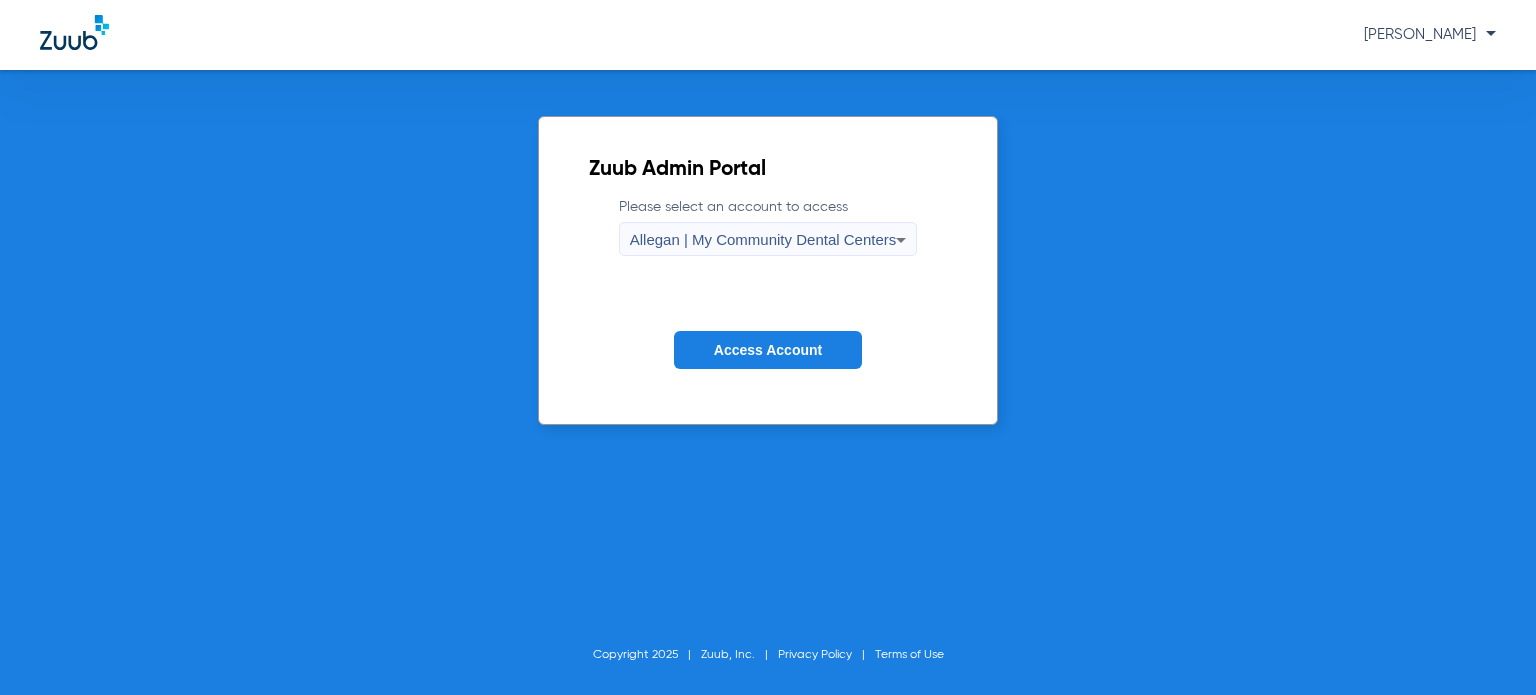 click on "Allegan | My Community Dental Centers" at bounding box center [763, 239] 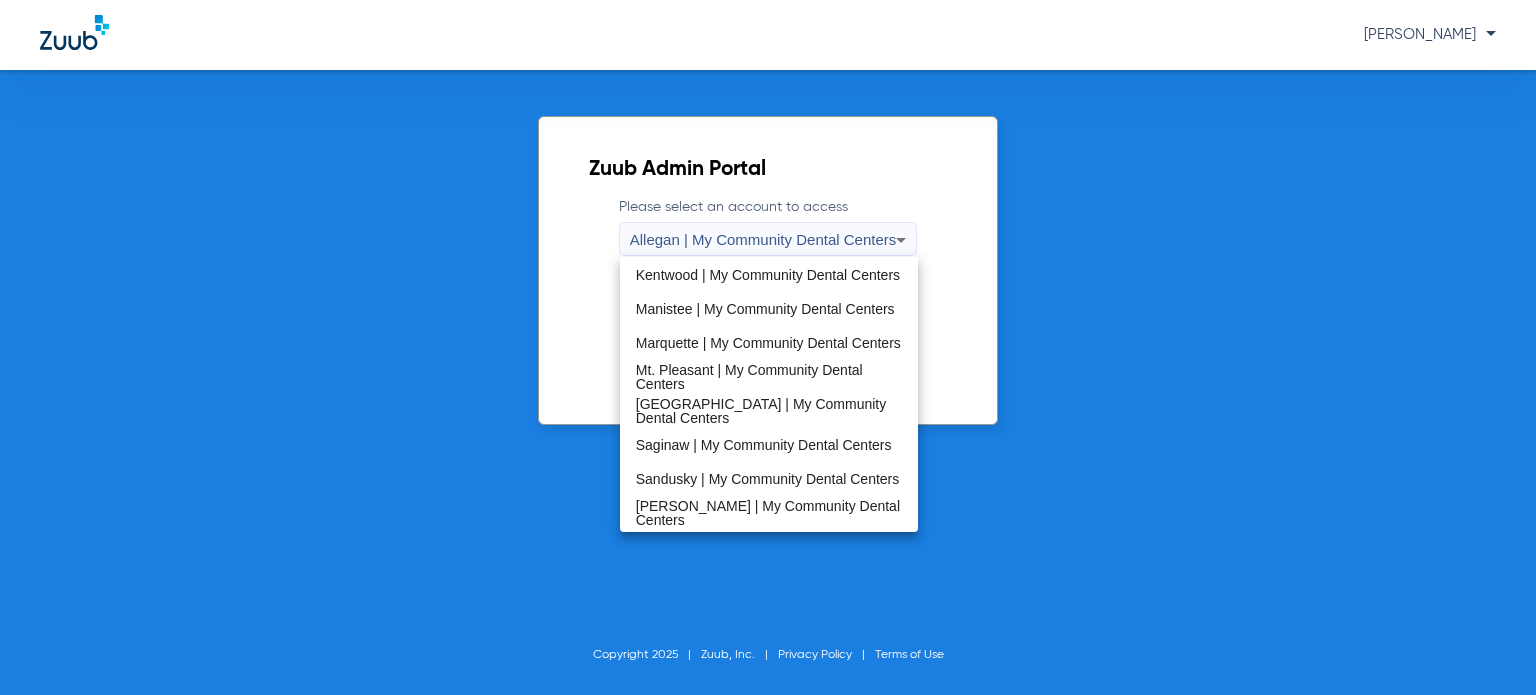 scroll, scrollTop: 643, scrollLeft: 0, axis: vertical 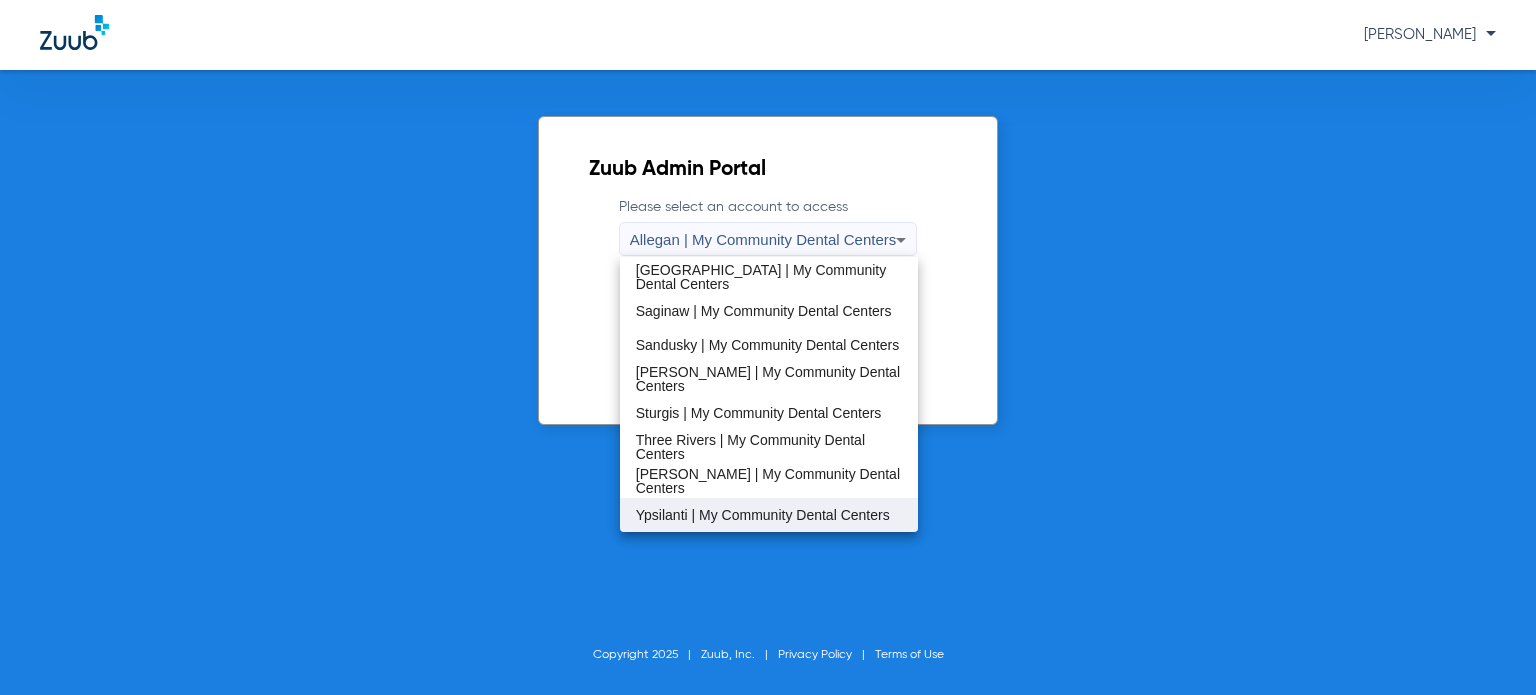 click on "Ypsilanti | My Community Dental Centers" at bounding box center [763, 515] 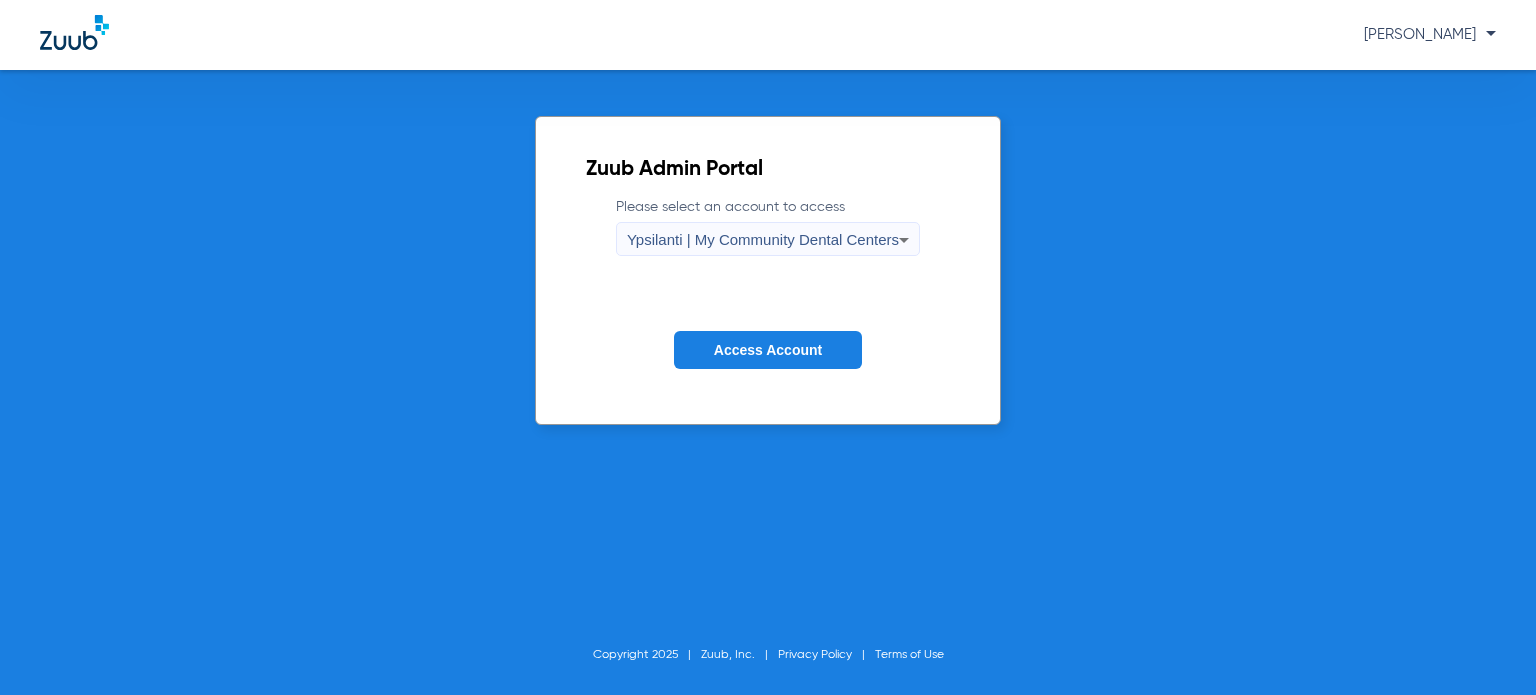 click on "Access Account" 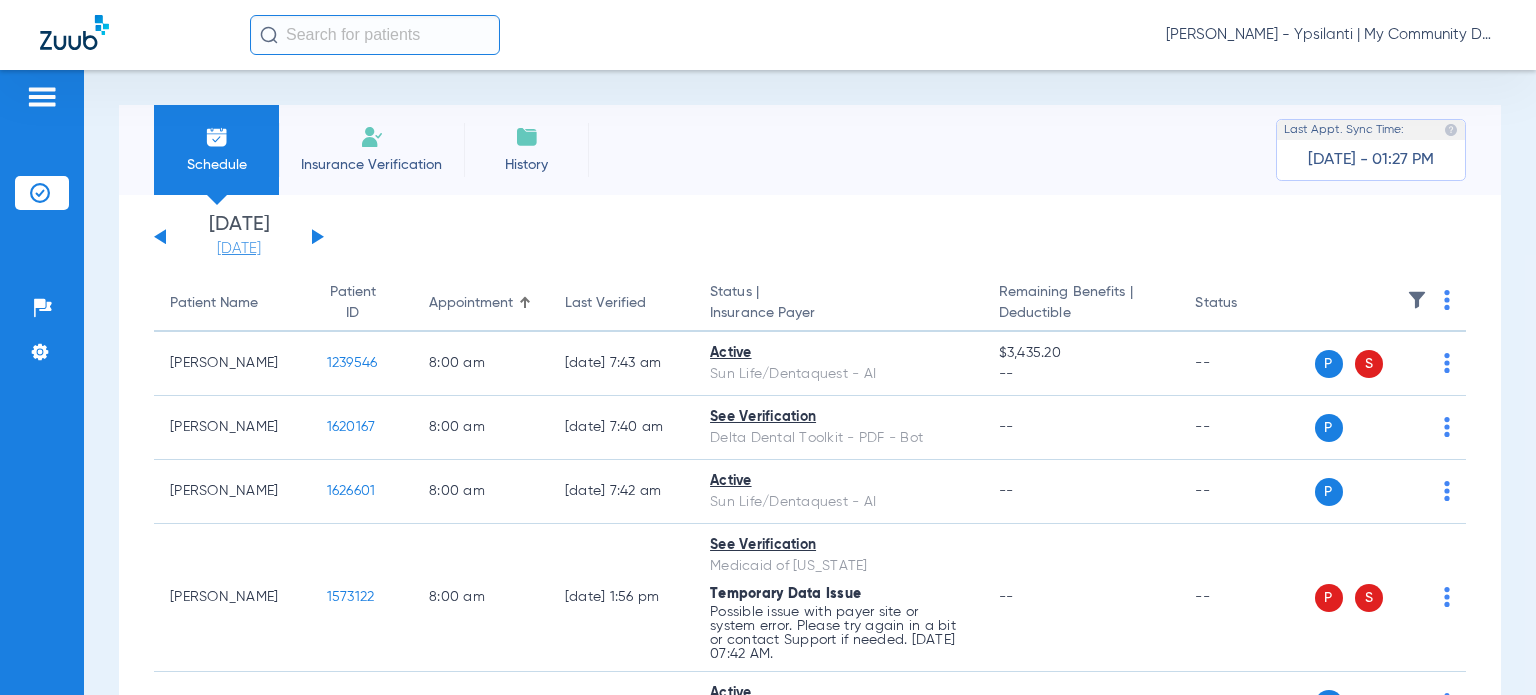 click on "[DATE]" 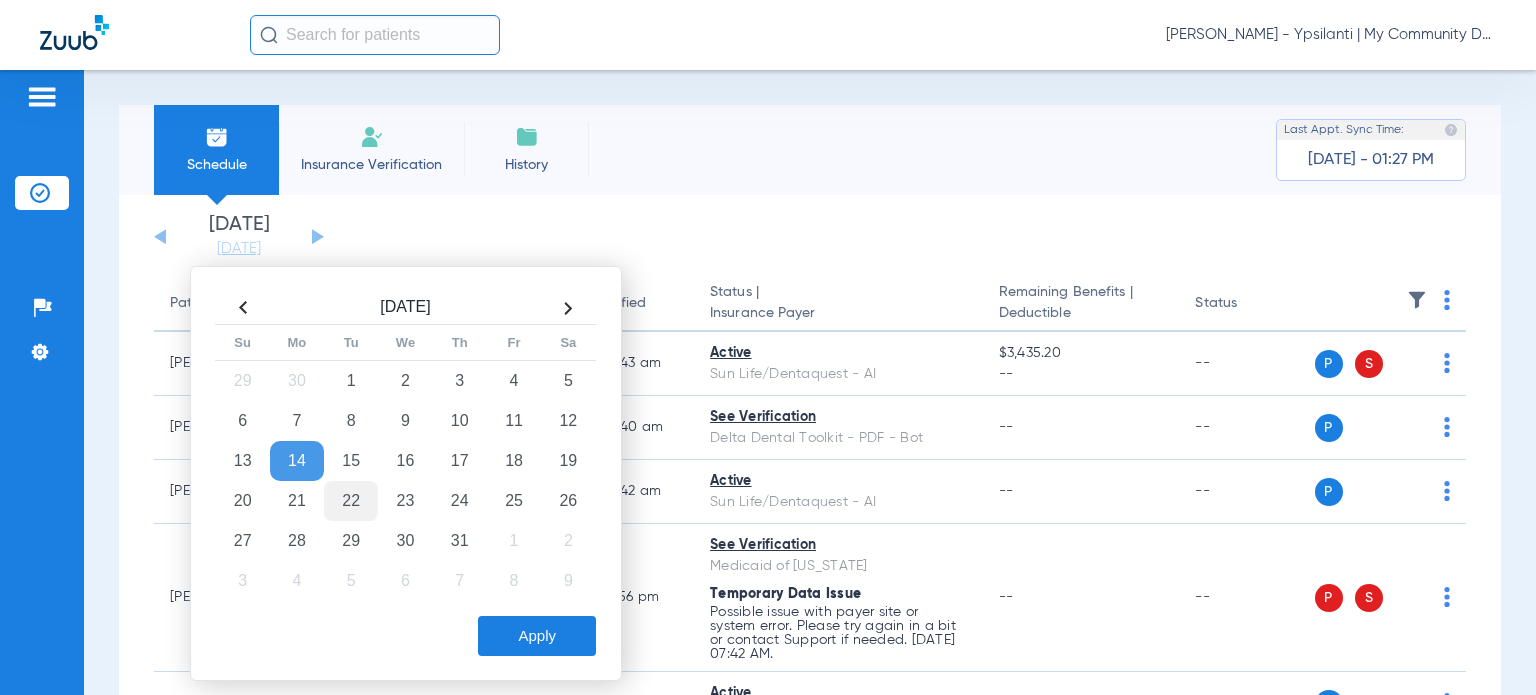 click on "22" 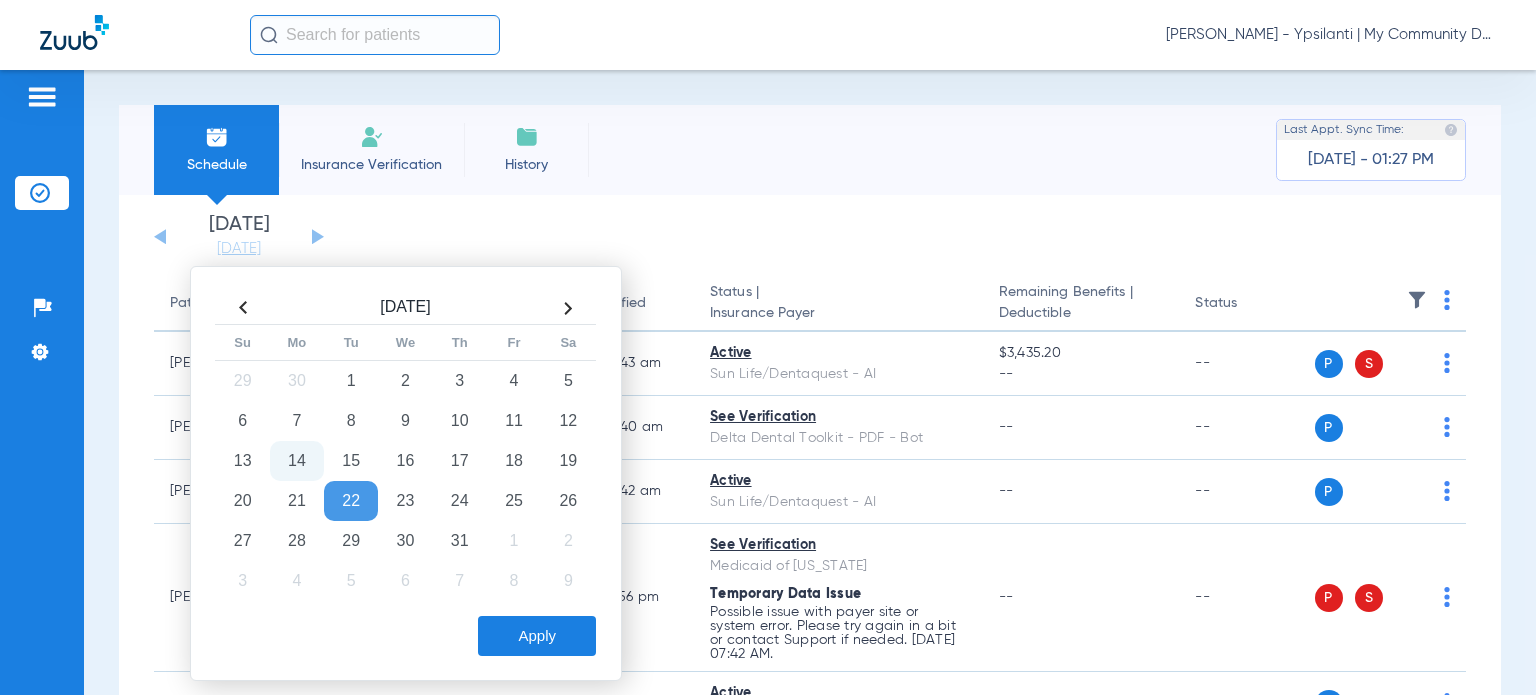 click on "Apply" 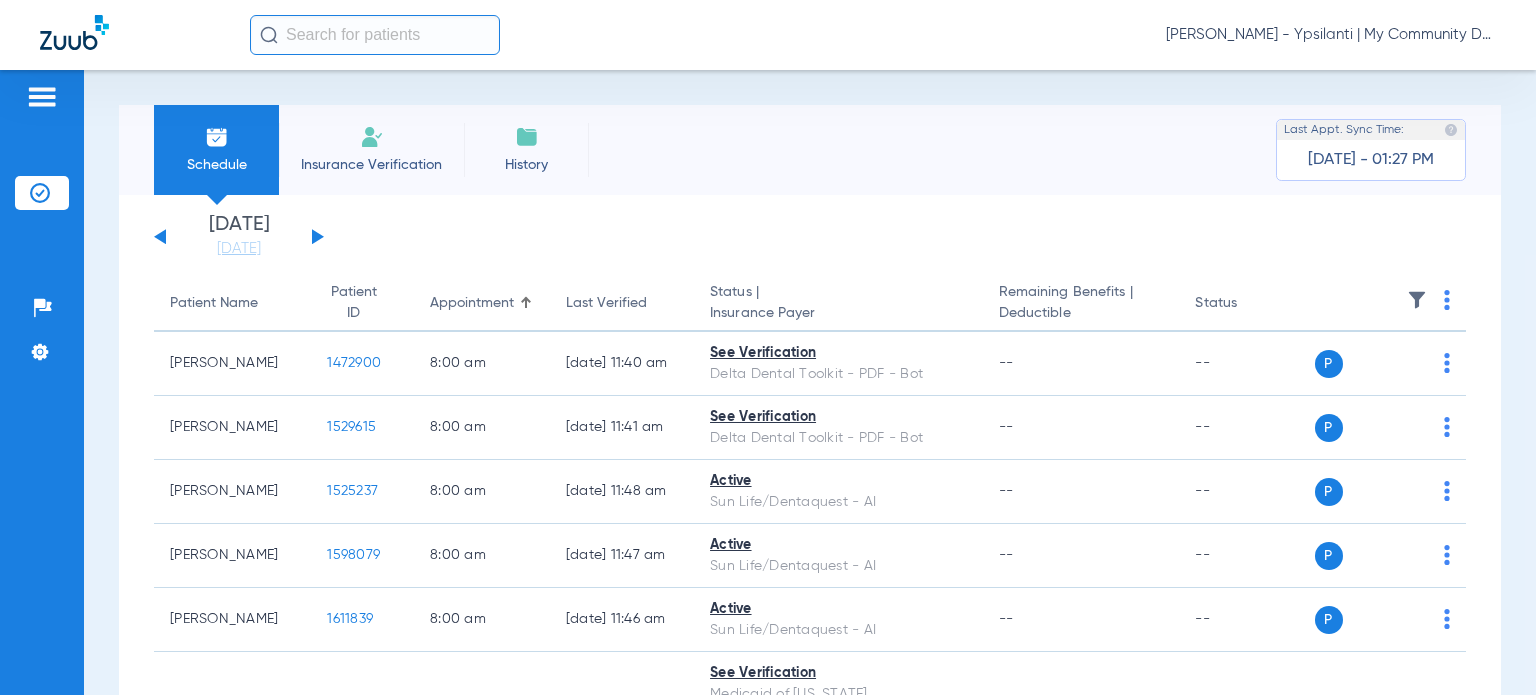 click 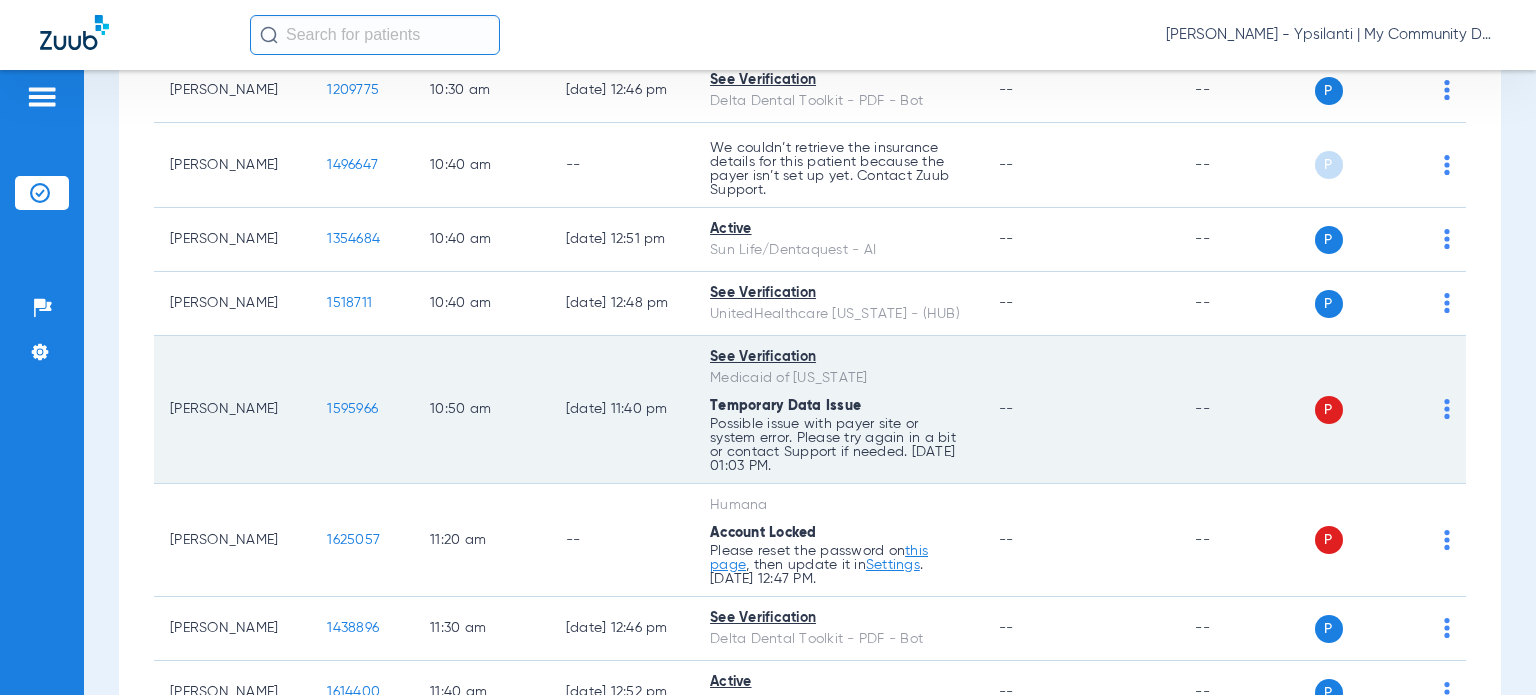 scroll, scrollTop: 1300, scrollLeft: 0, axis: vertical 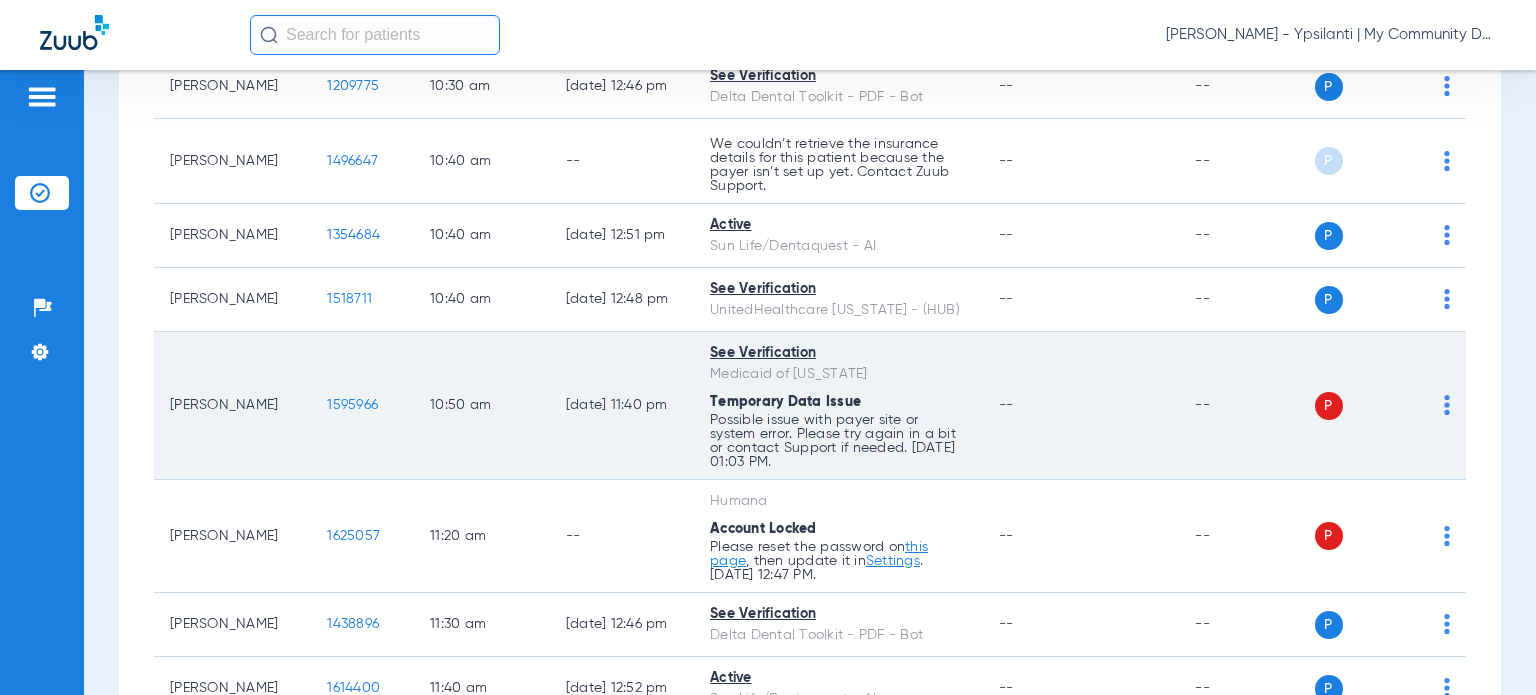 click 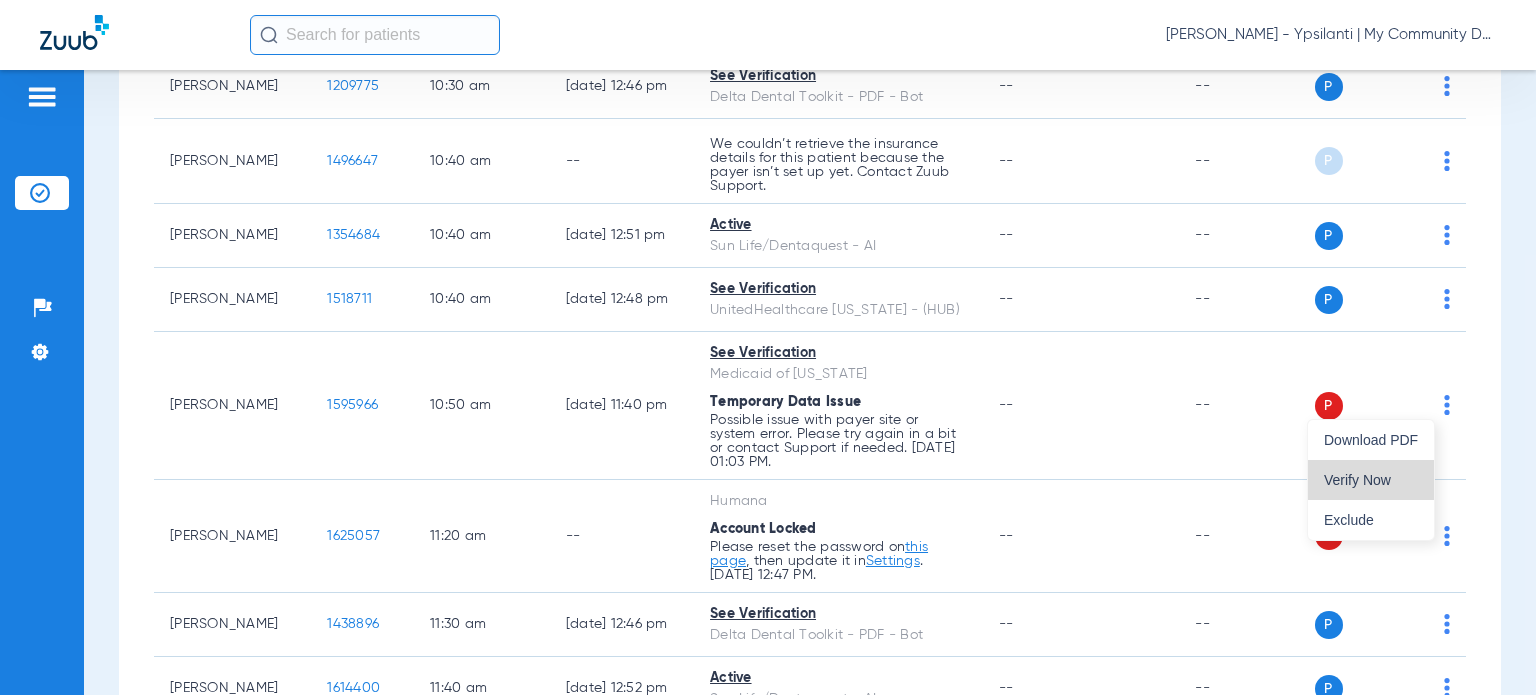 click on "Verify Now" at bounding box center [1371, 480] 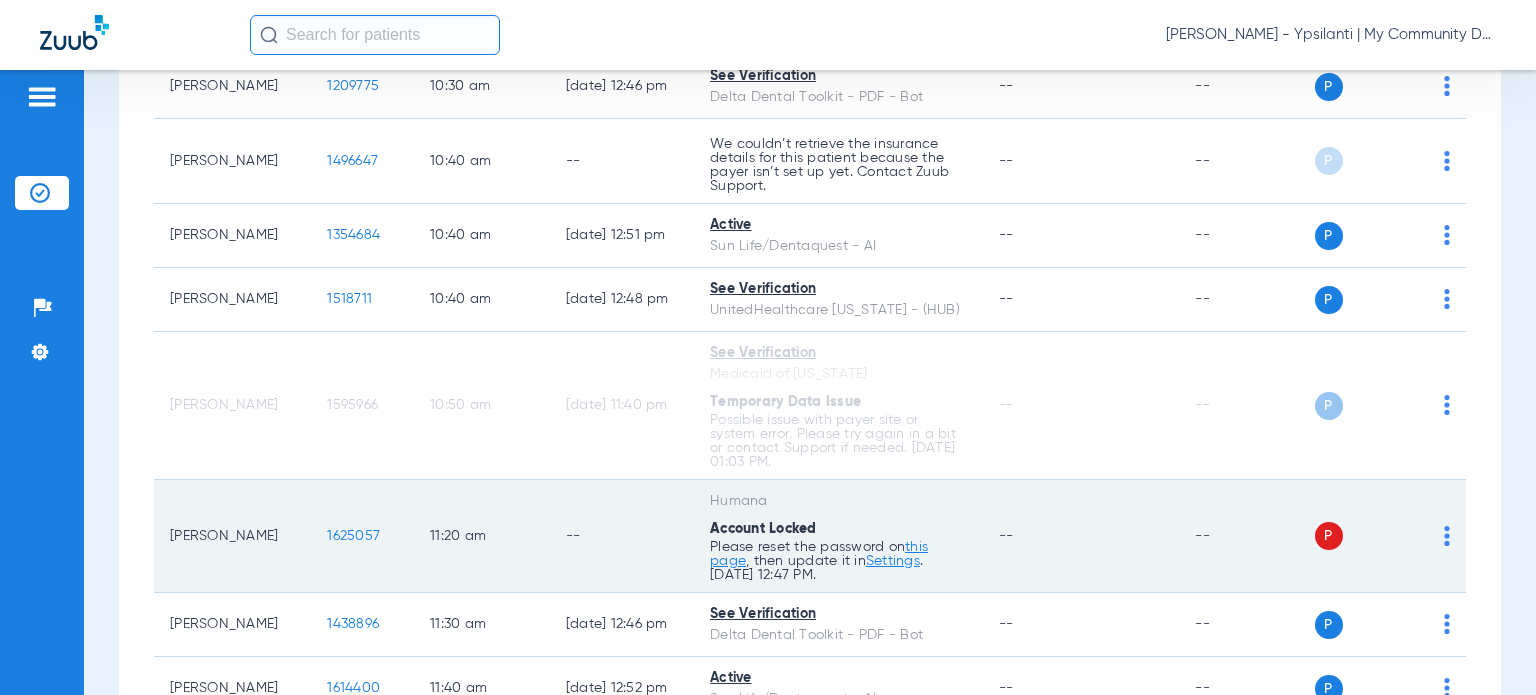 click on "P S" 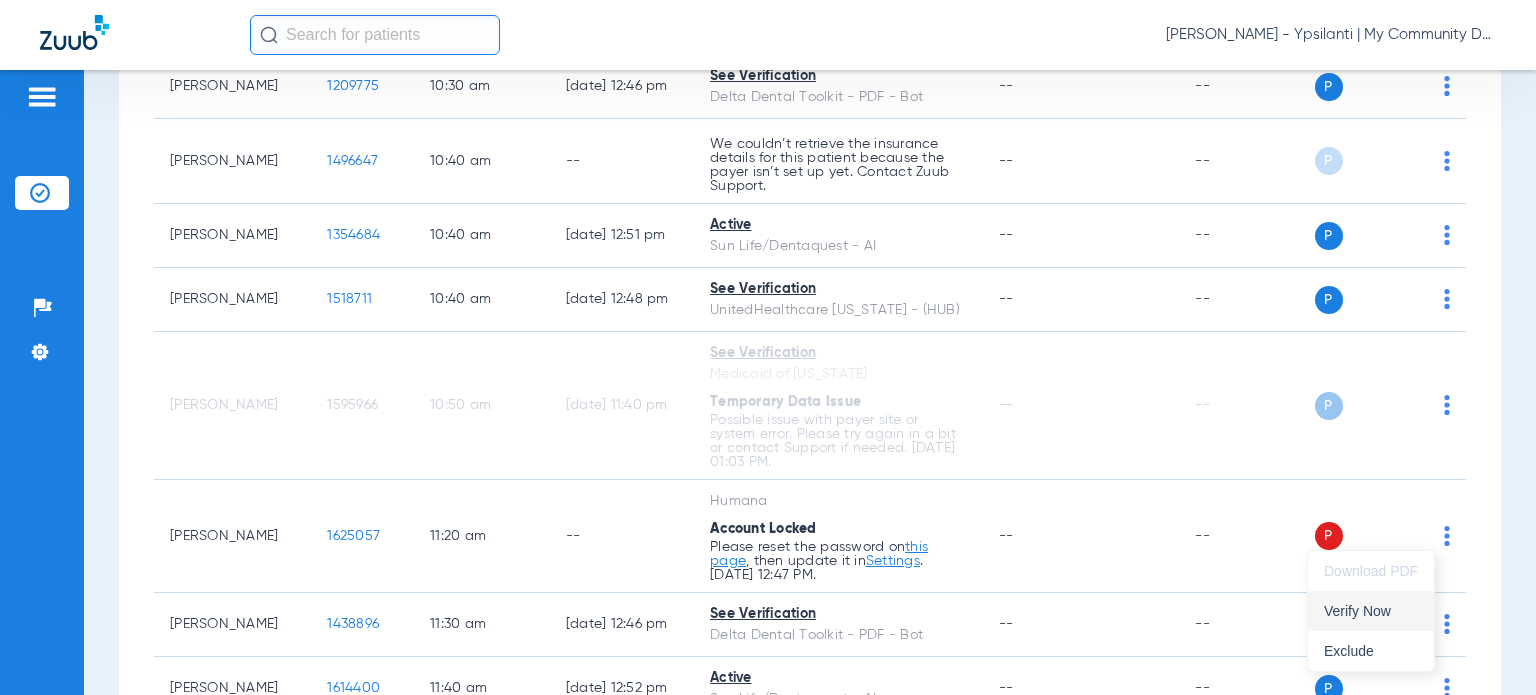 click on "Verify Now" at bounding box center [1371, 611] 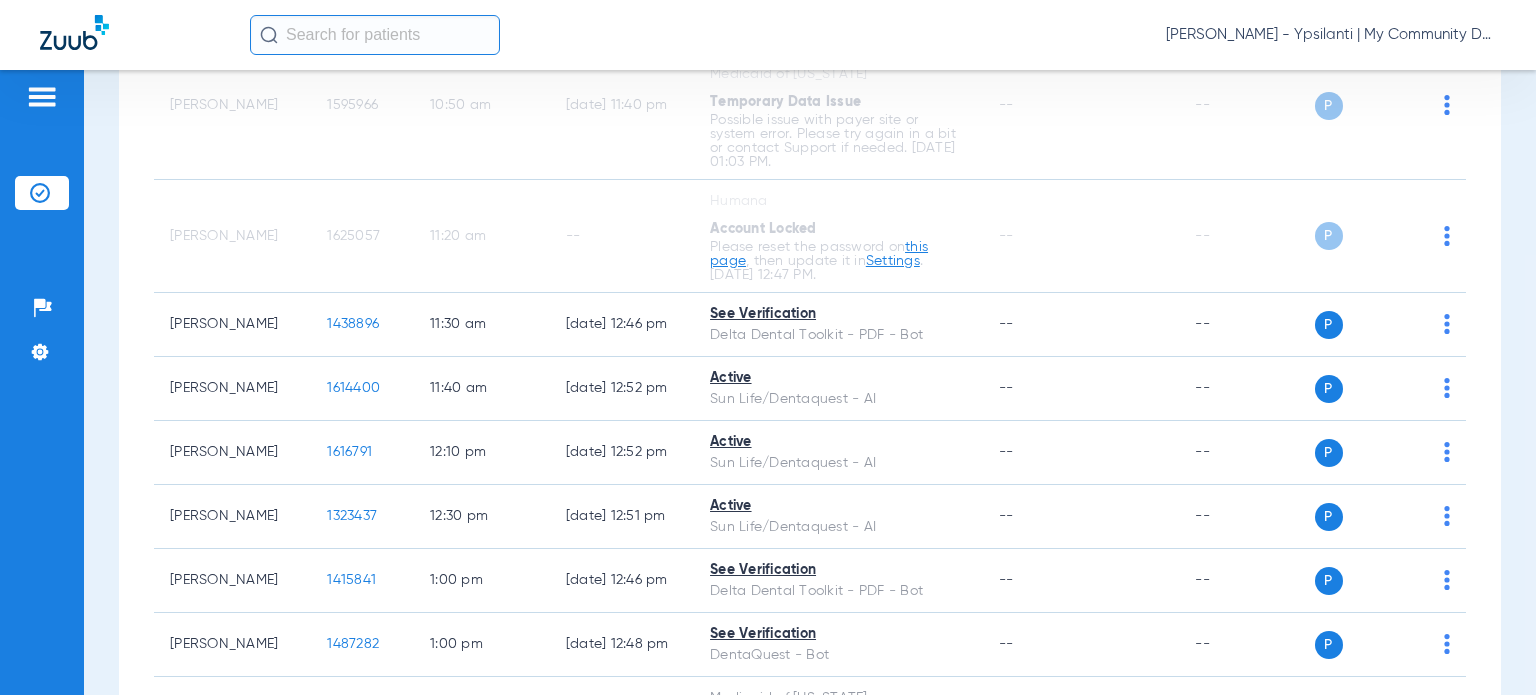 scroll, scrollTop: 2000, scrollLeft: 0, axis: vertical 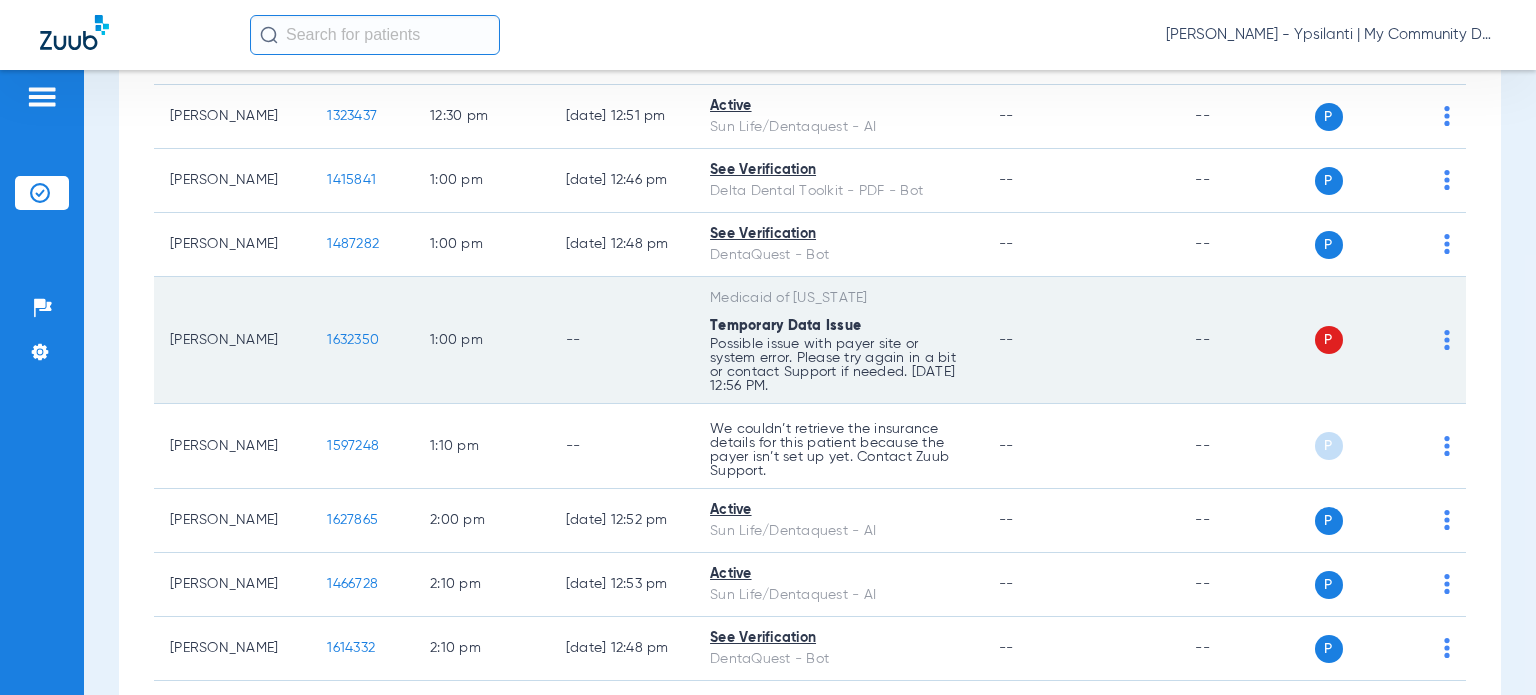 click 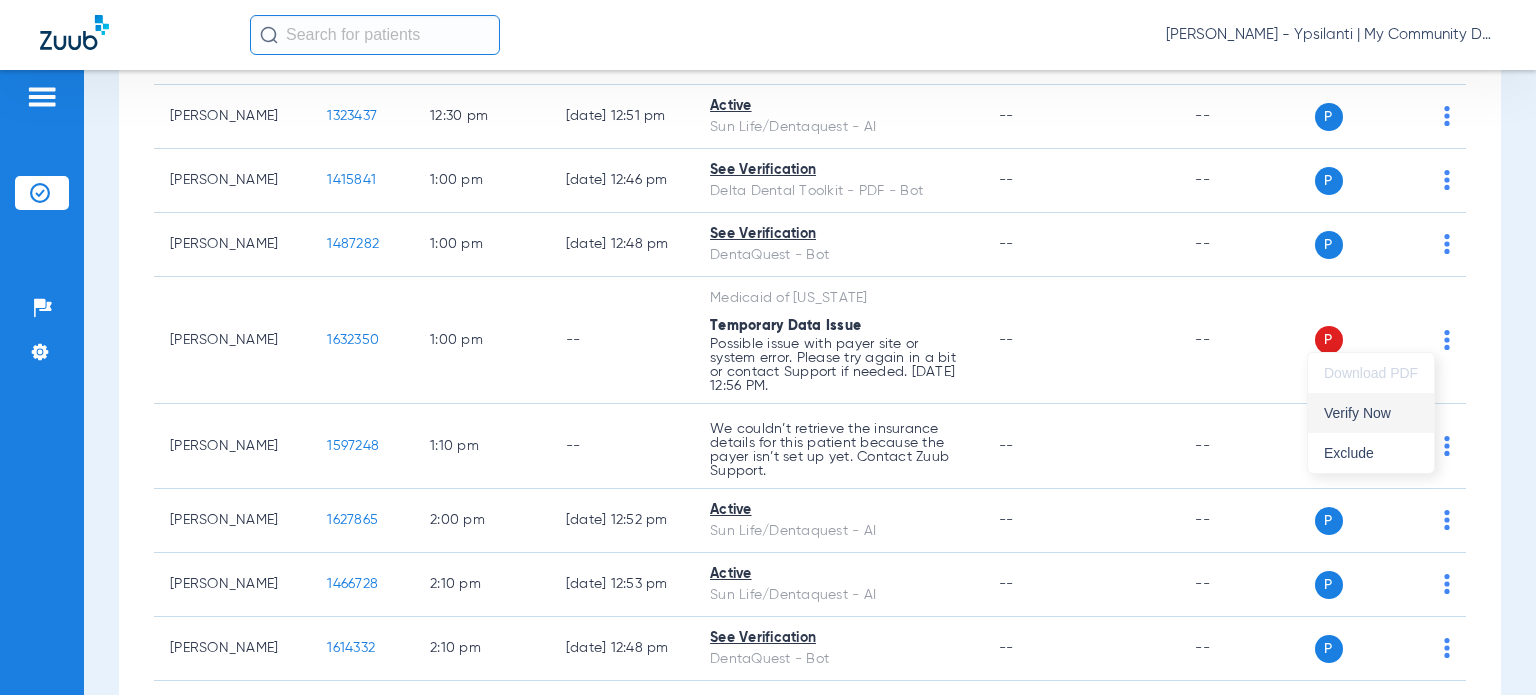 click on "Verify Now" at bounding box center (1371, 413) 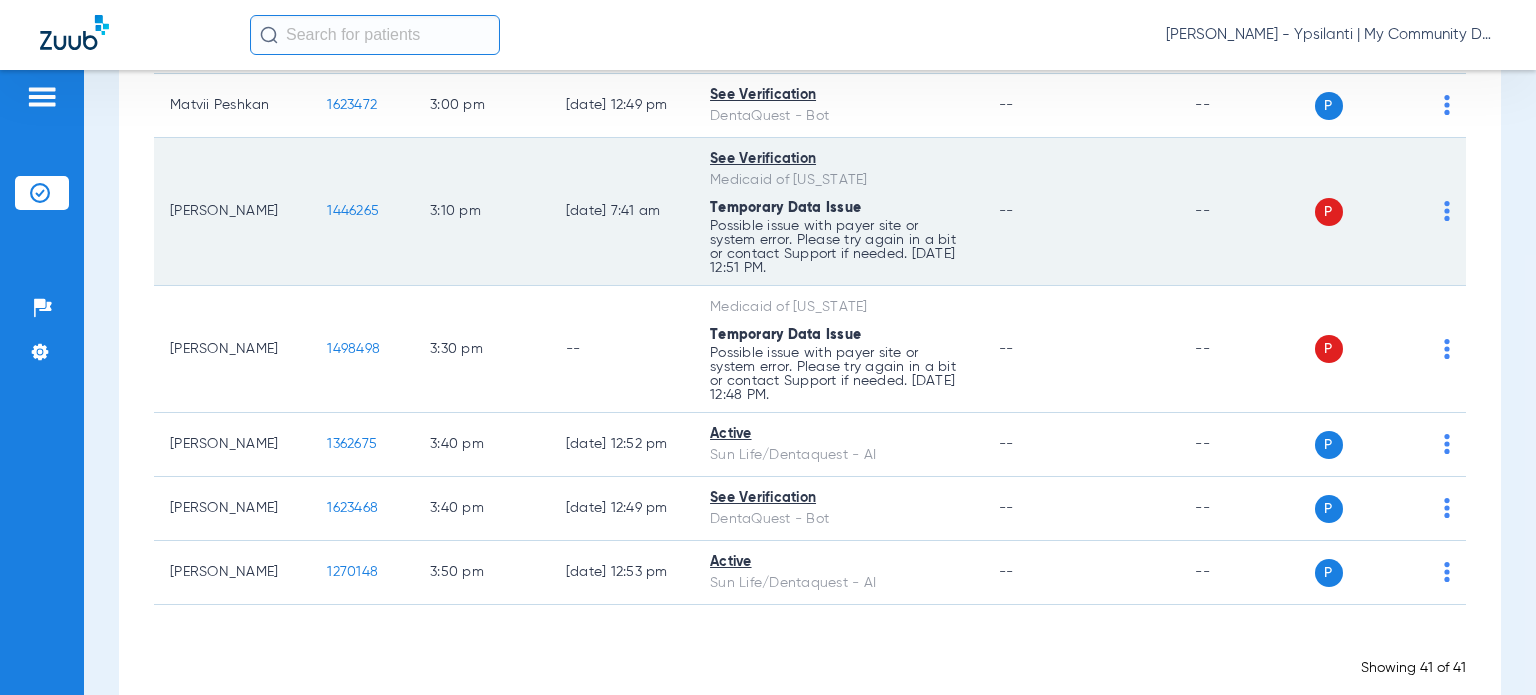 scroll, scrollTop: 2800, scrollLeft: 0, axis: vertical 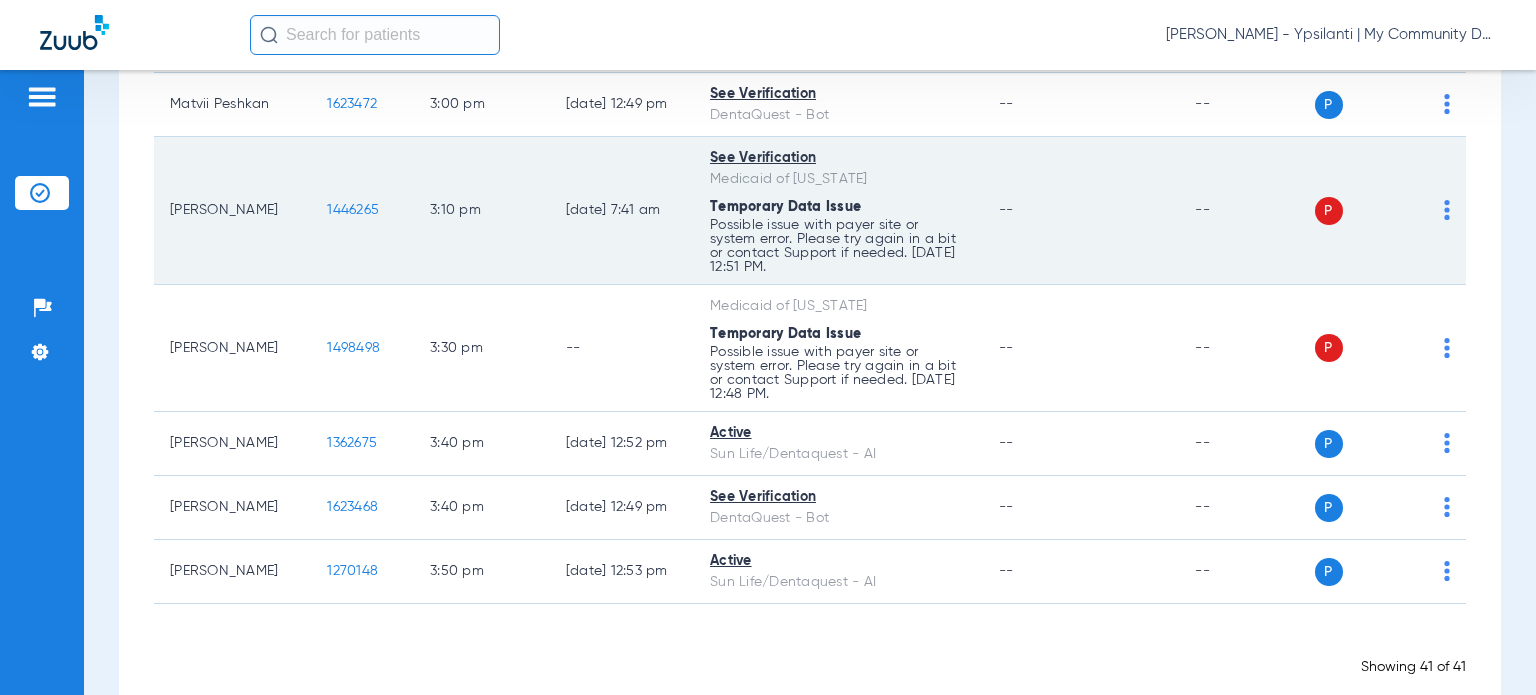 click 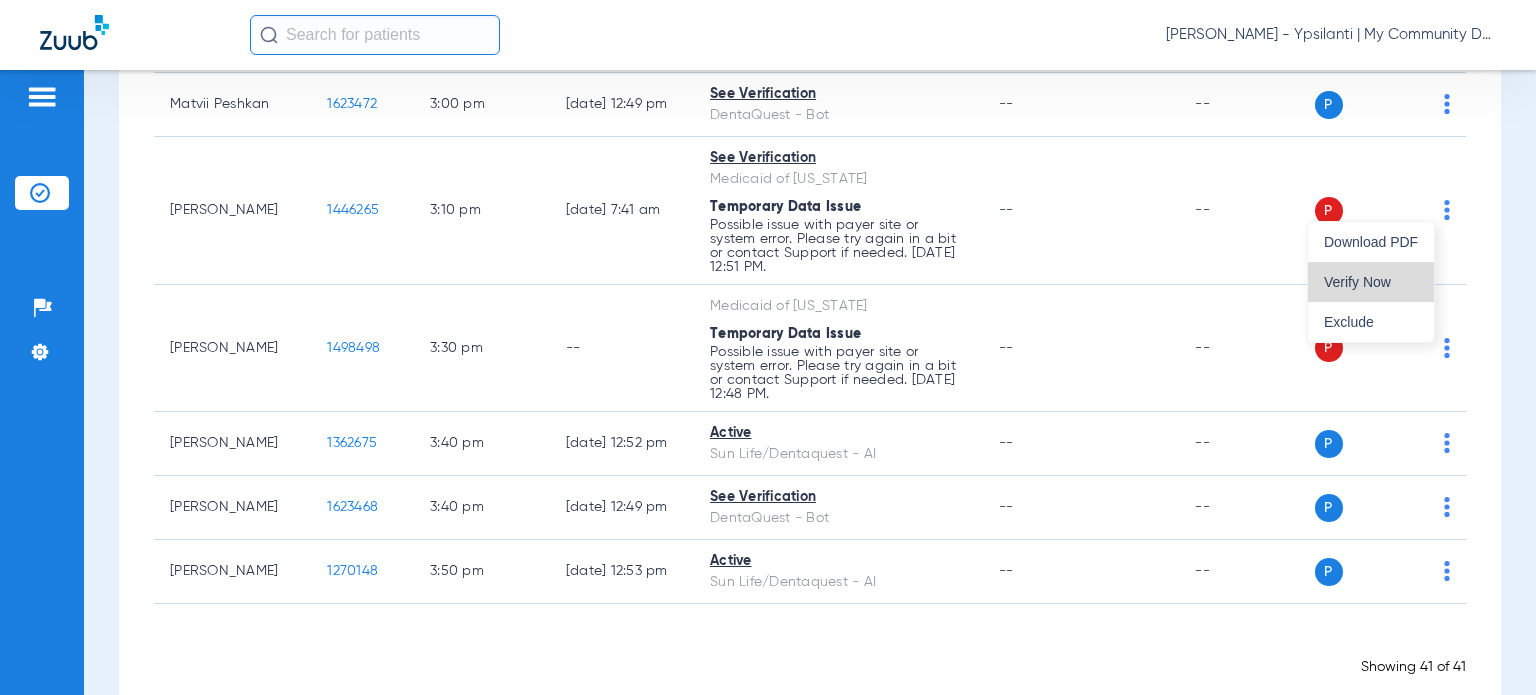 click on "Verify Now" at bounding box center (1371, 282) 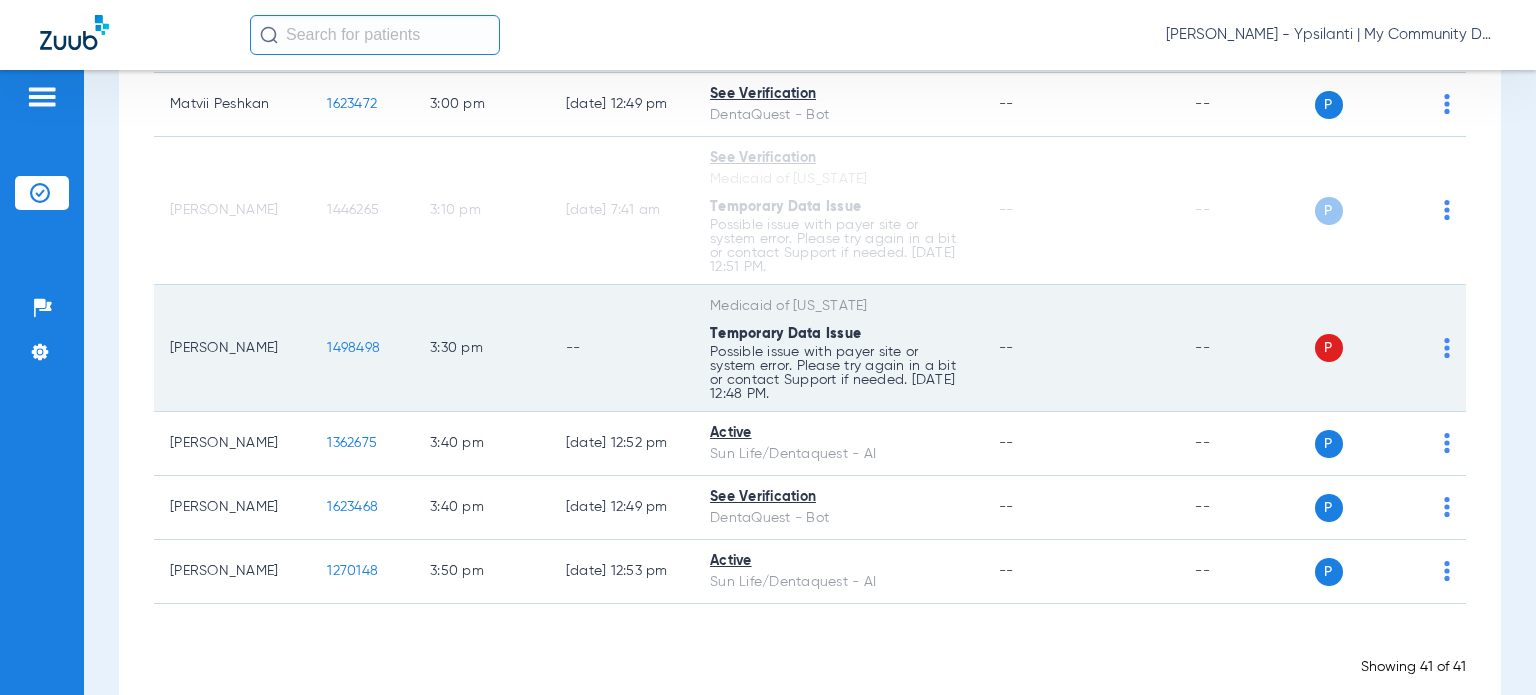 click 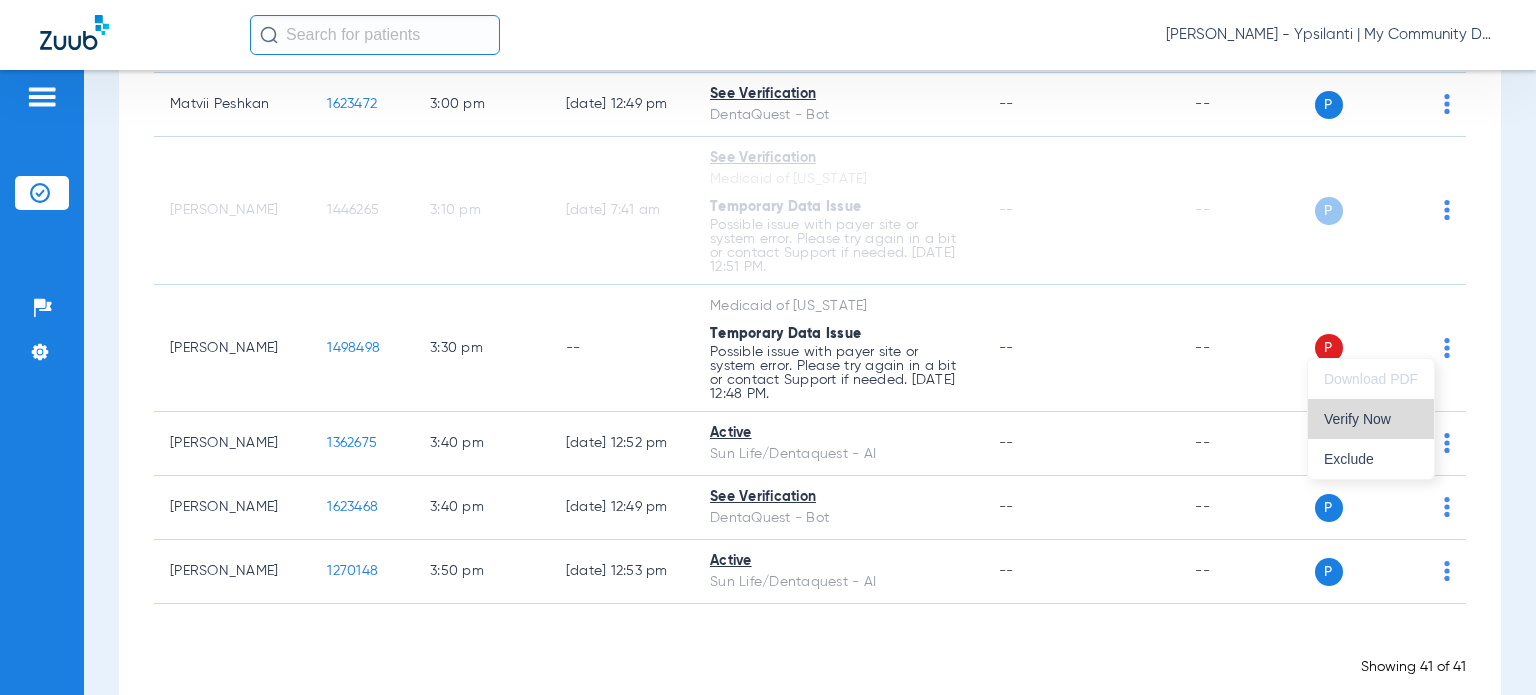 click on "Verify Now" at bounding box center (1371, 419) 